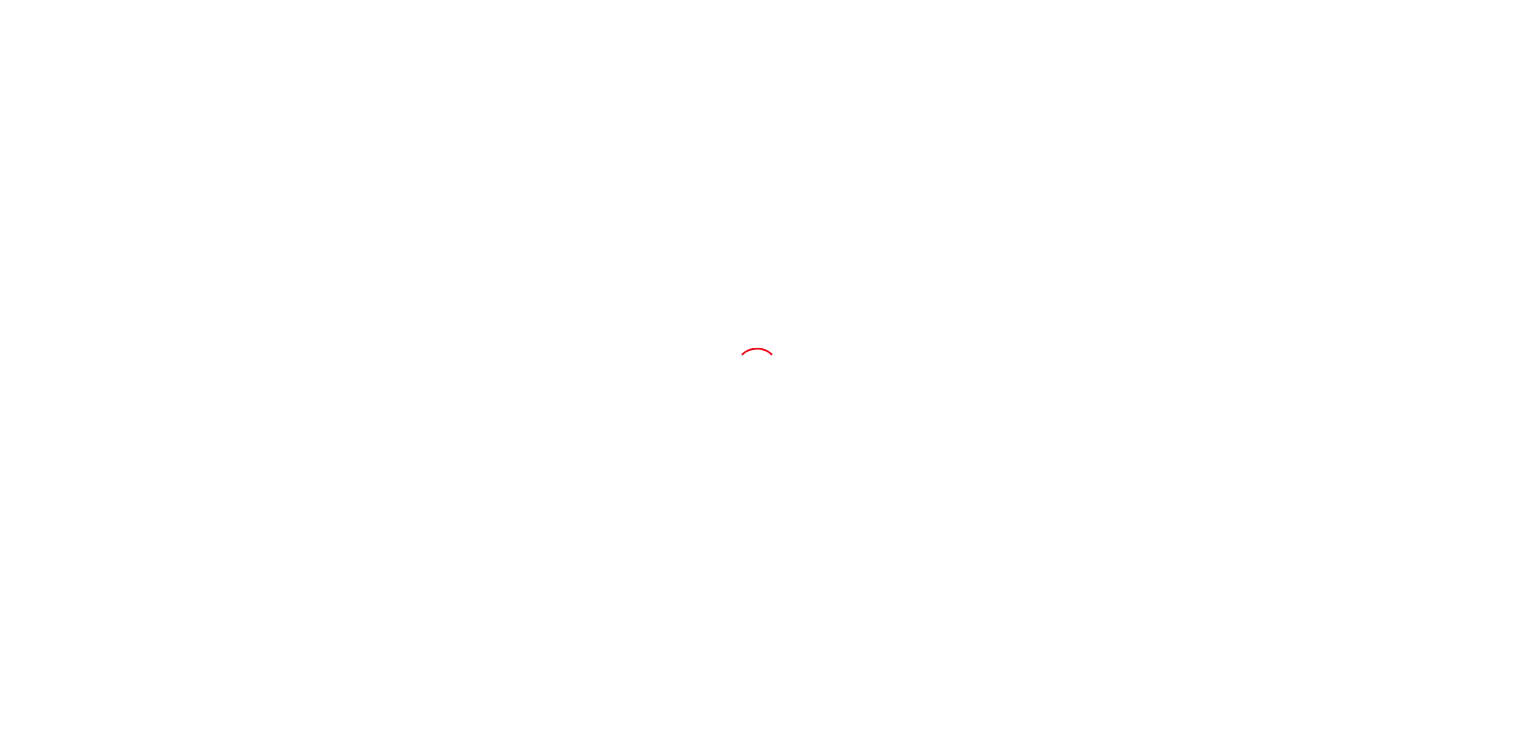 scroll, scrollTop: 0, scrollLeft: 0, axis: both 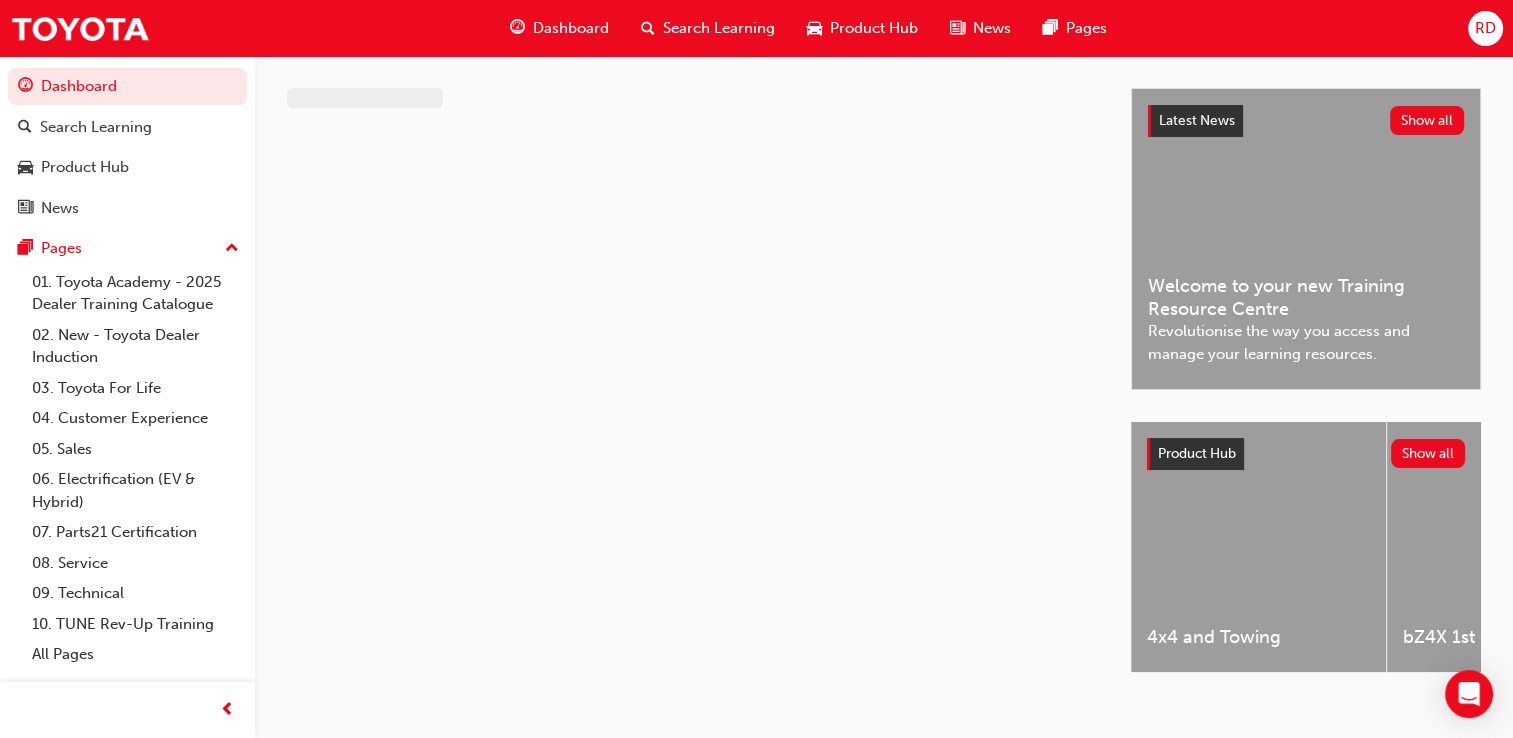 click on "Dashboard" at bounding box center (571, 28) 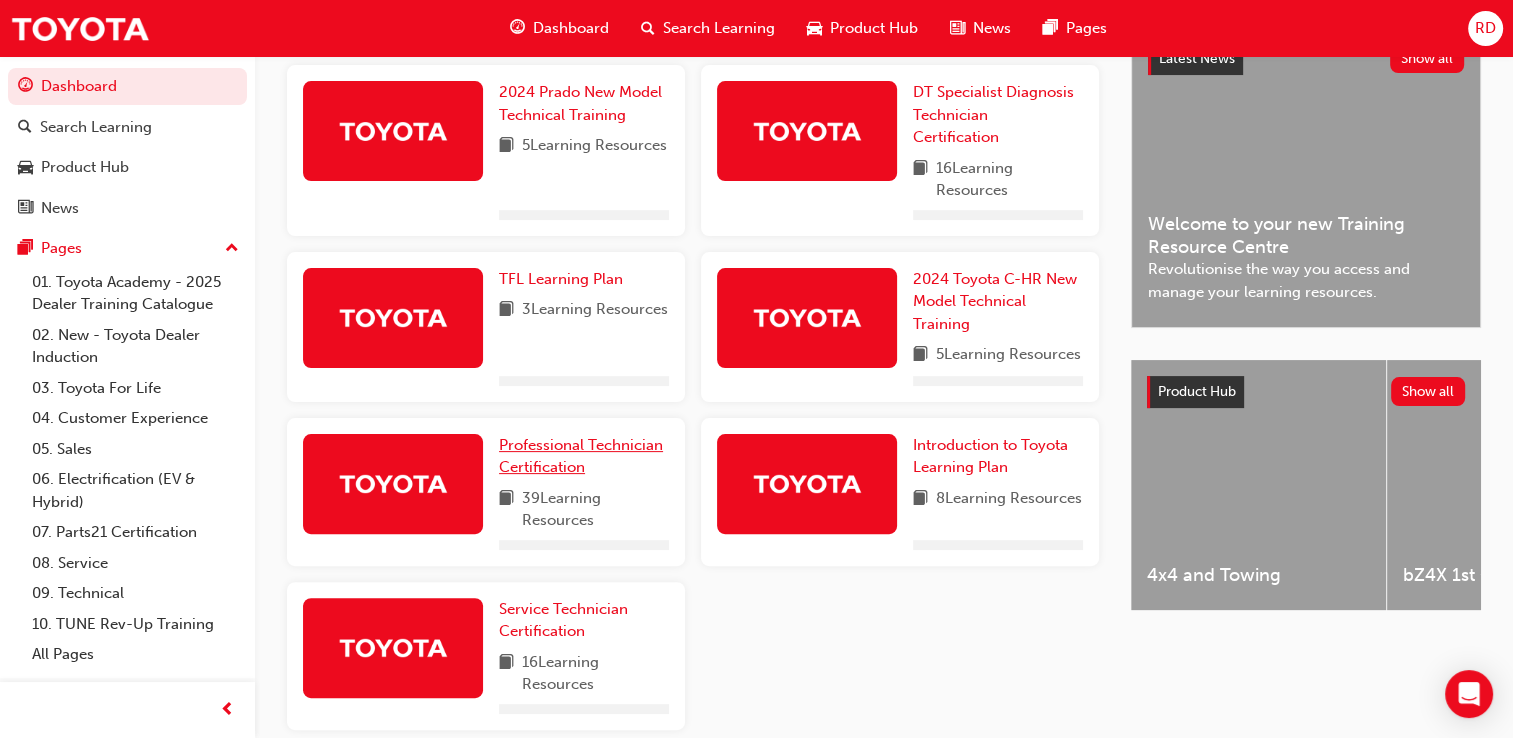 scroll, scrollTop: 522, scrollLeft: 0, axis: vertical 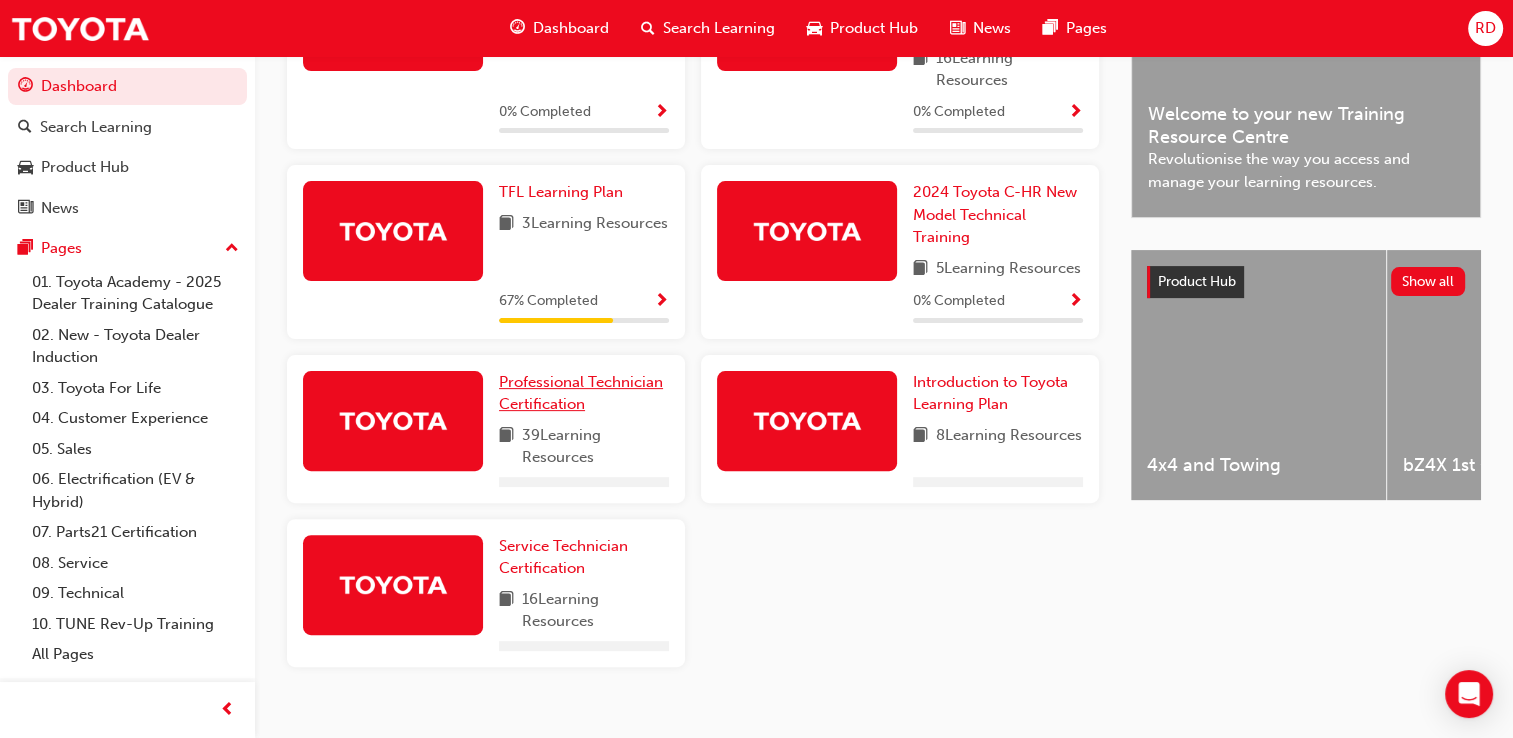 click on "Professional Technician Certification" at bounding box center [581, 393] 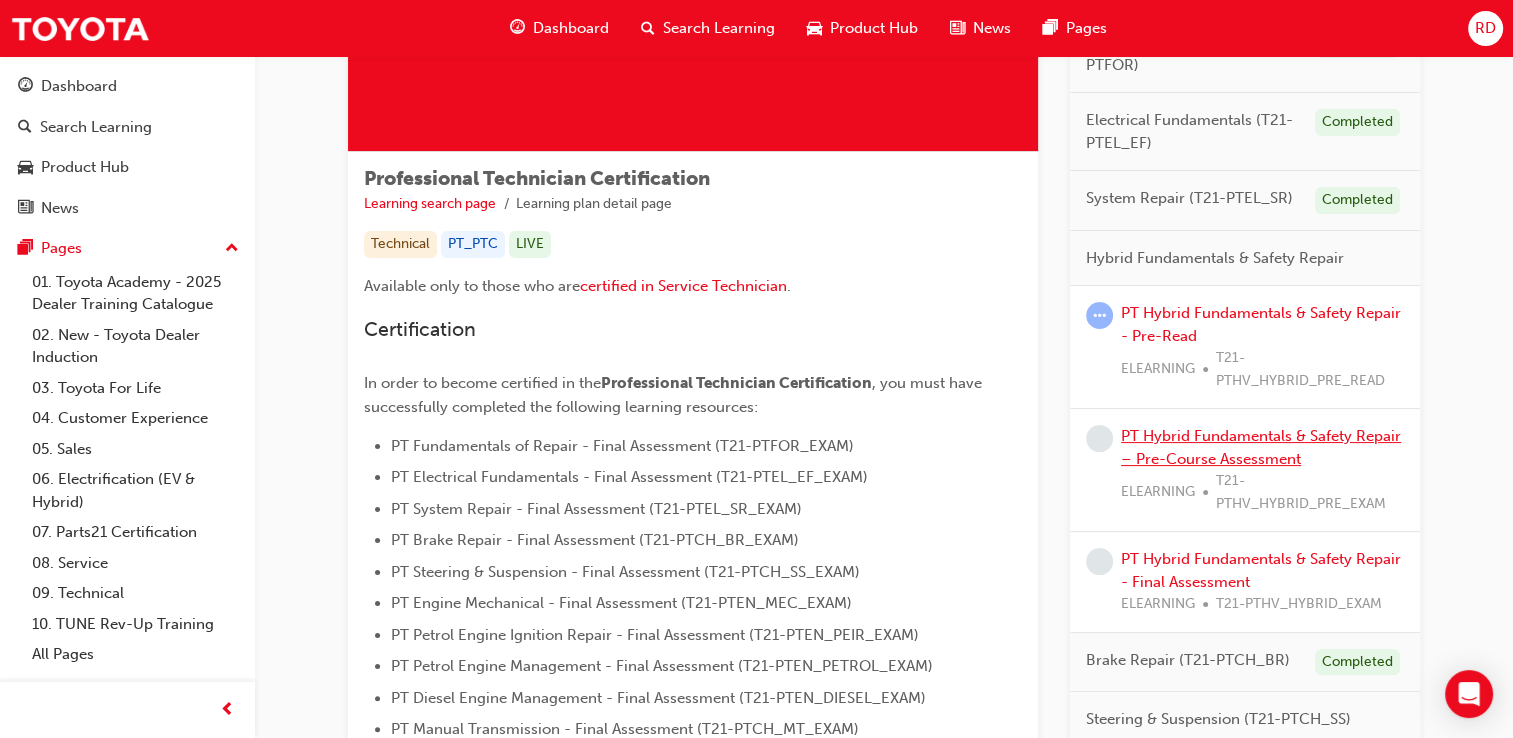 scroll, scrollTop: 500, scrollLeft: 0, axis: vertical 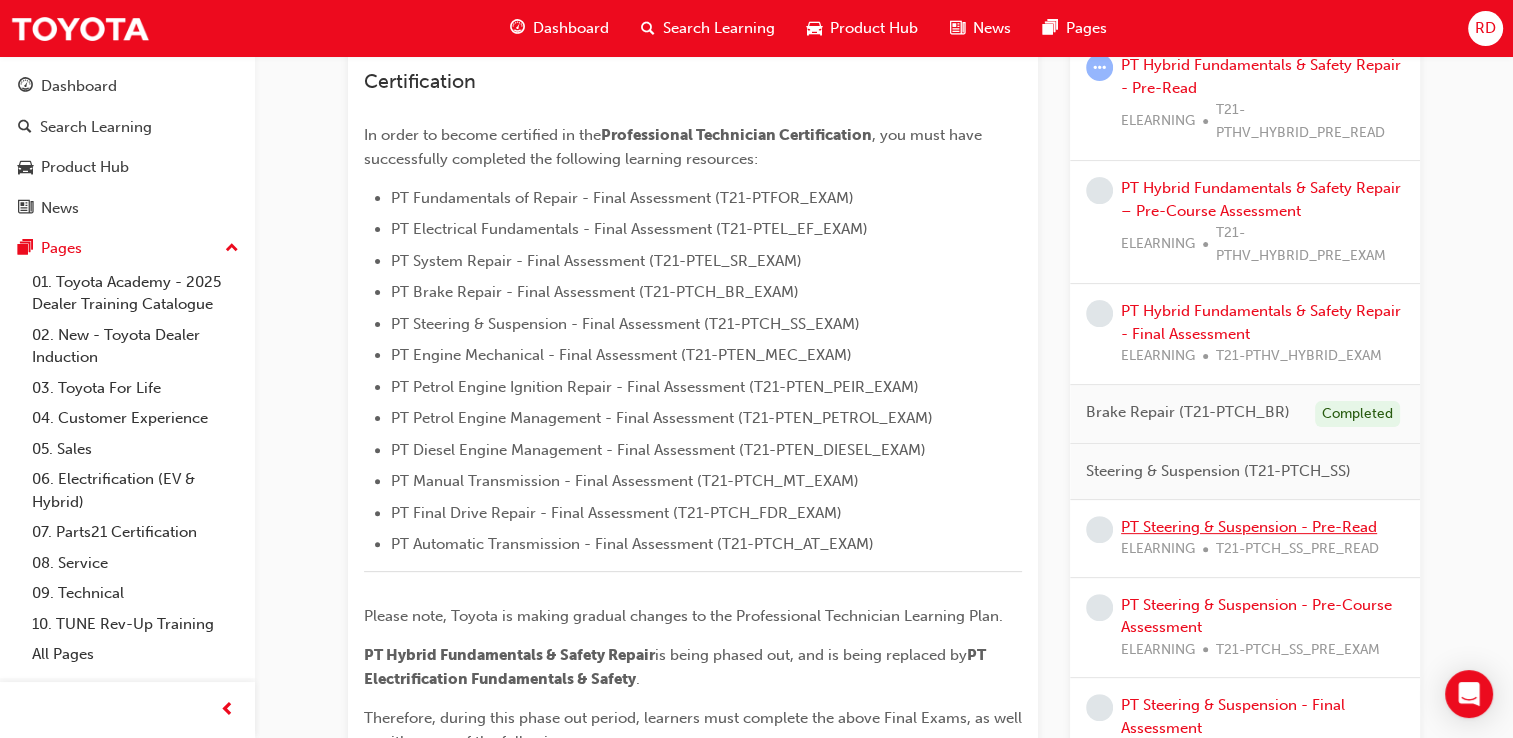 click on "PT Steering & Suspension - Pre-Read" at bounding box center (1249, 527) 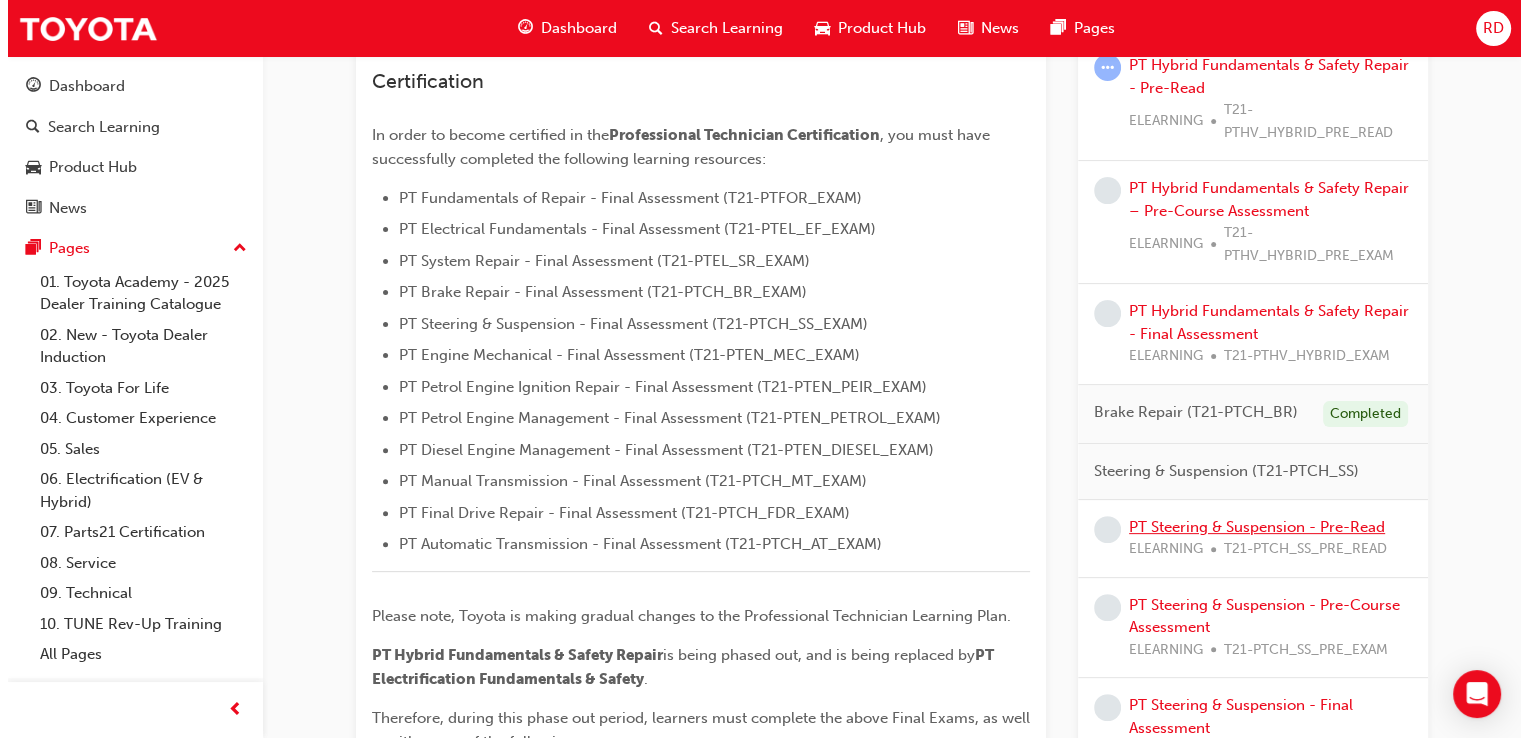 scroll, scrollTop: 0, scrollLeft: 0, axis: both 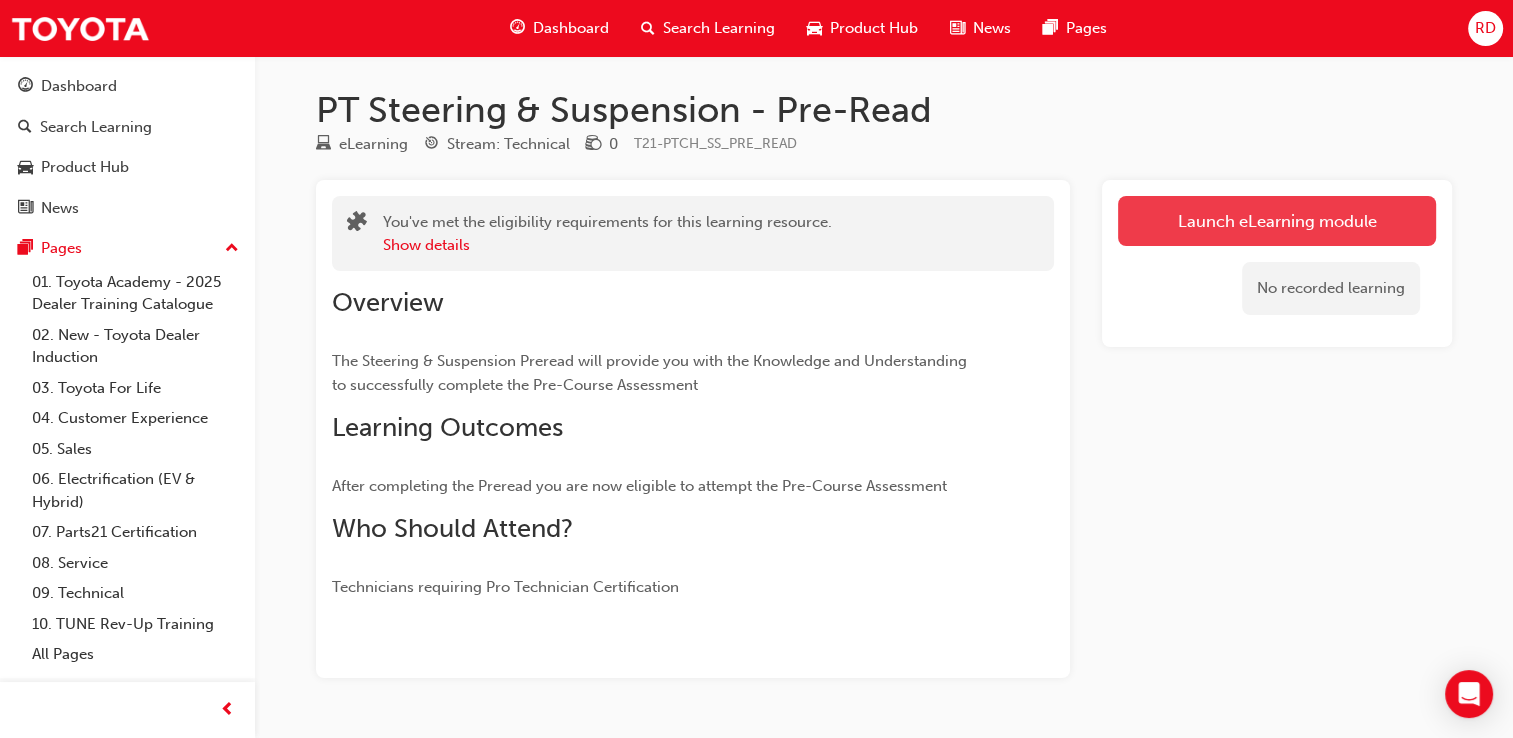 click on "Launch eLearning module" at bounding box center [1277, 221] 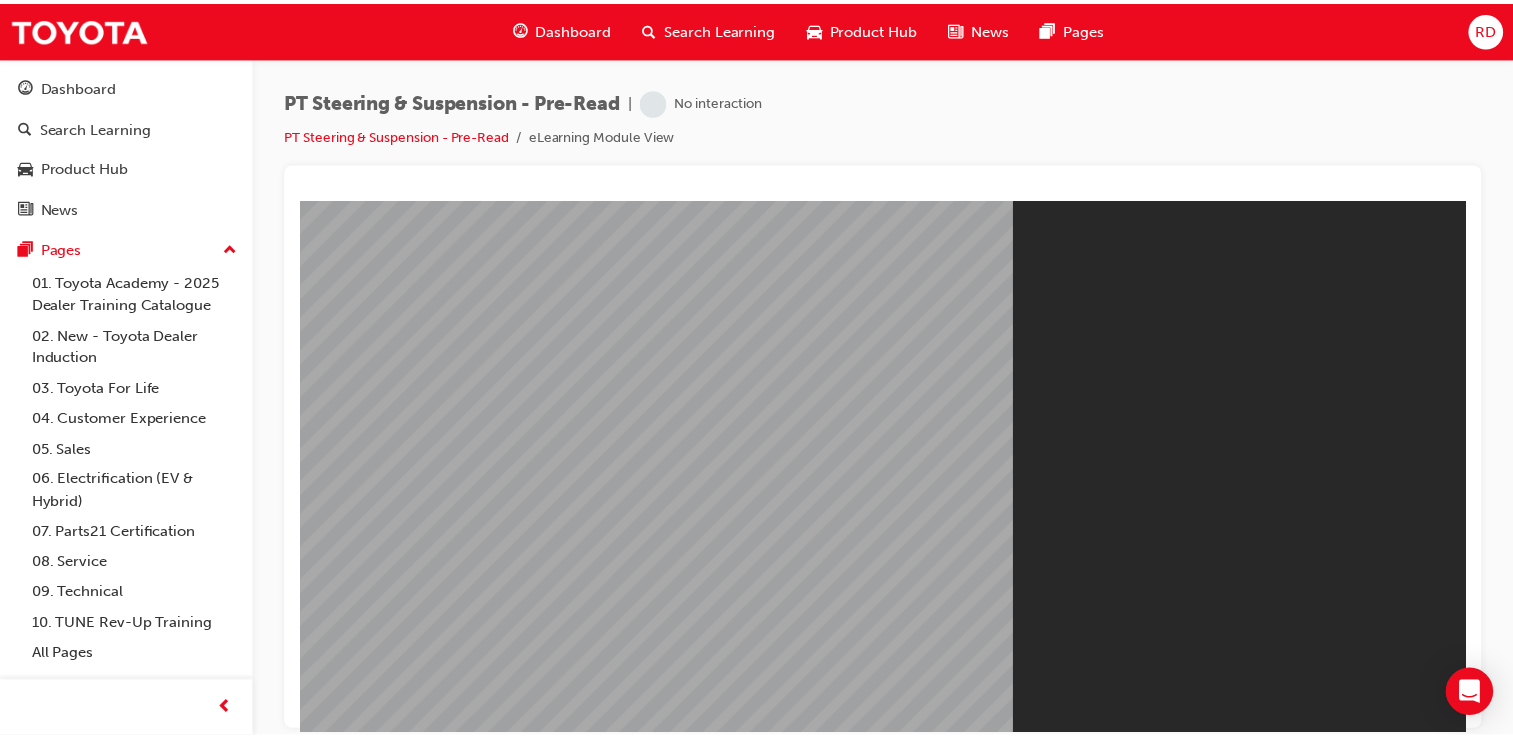 scroll, scrollTop: 0, scrollLeft: 0, axis: both 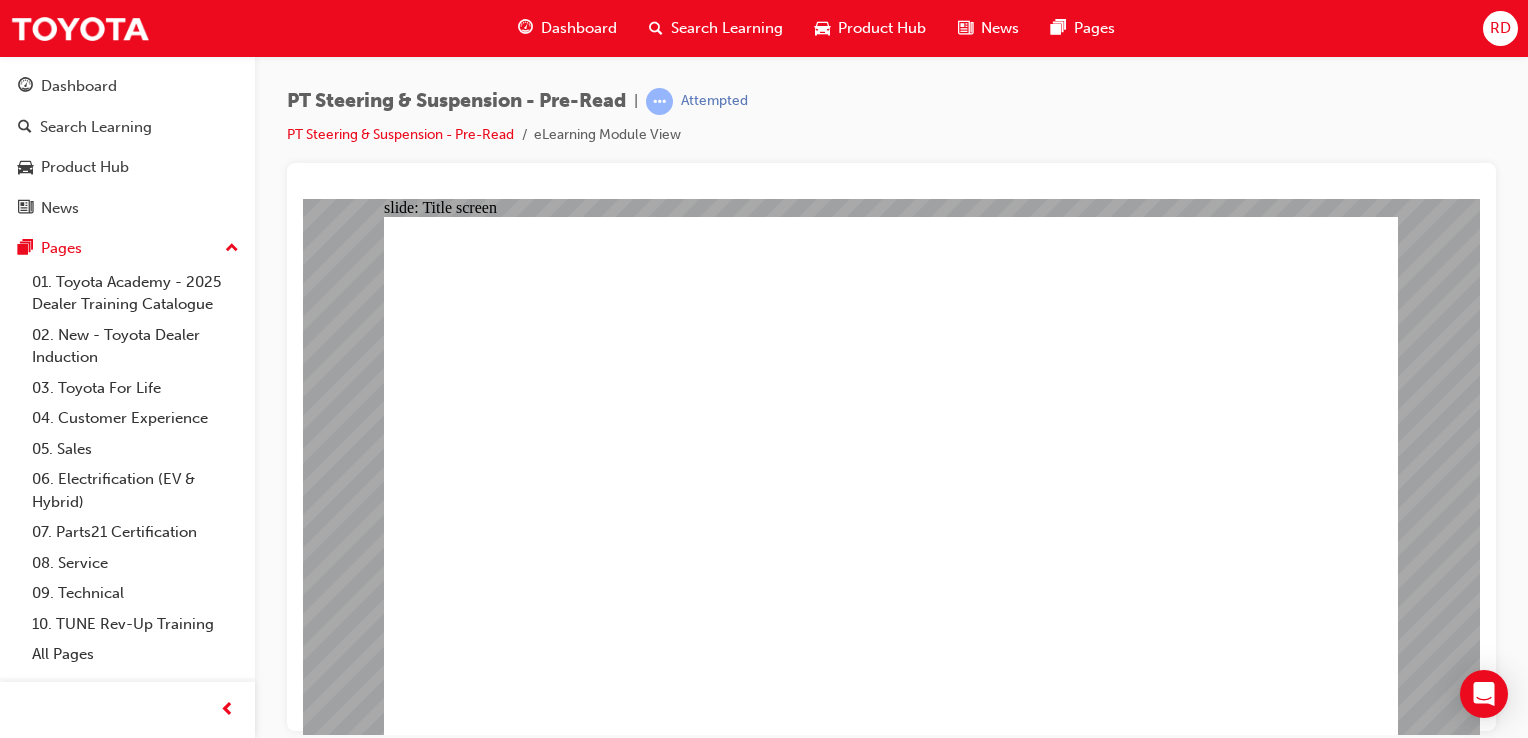 click 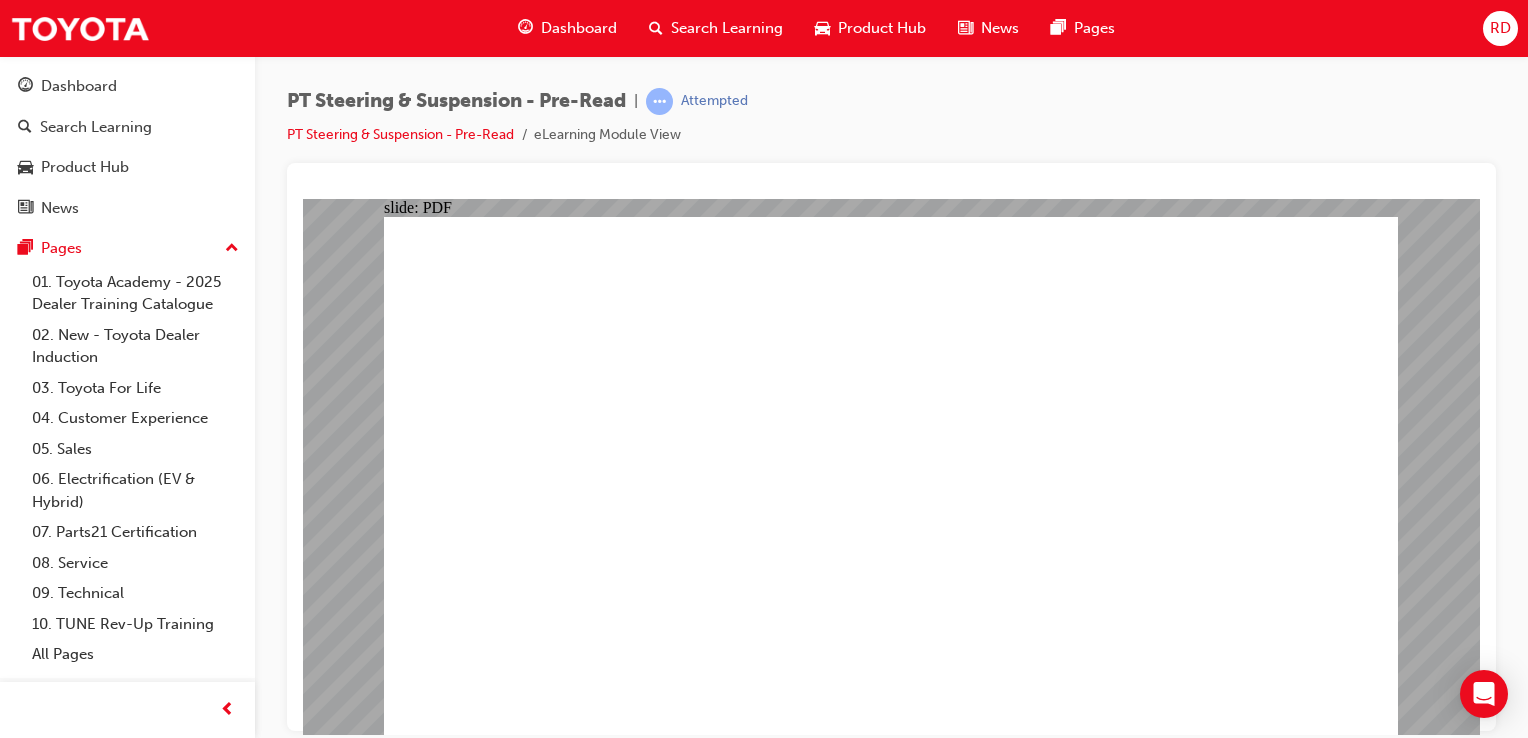 click 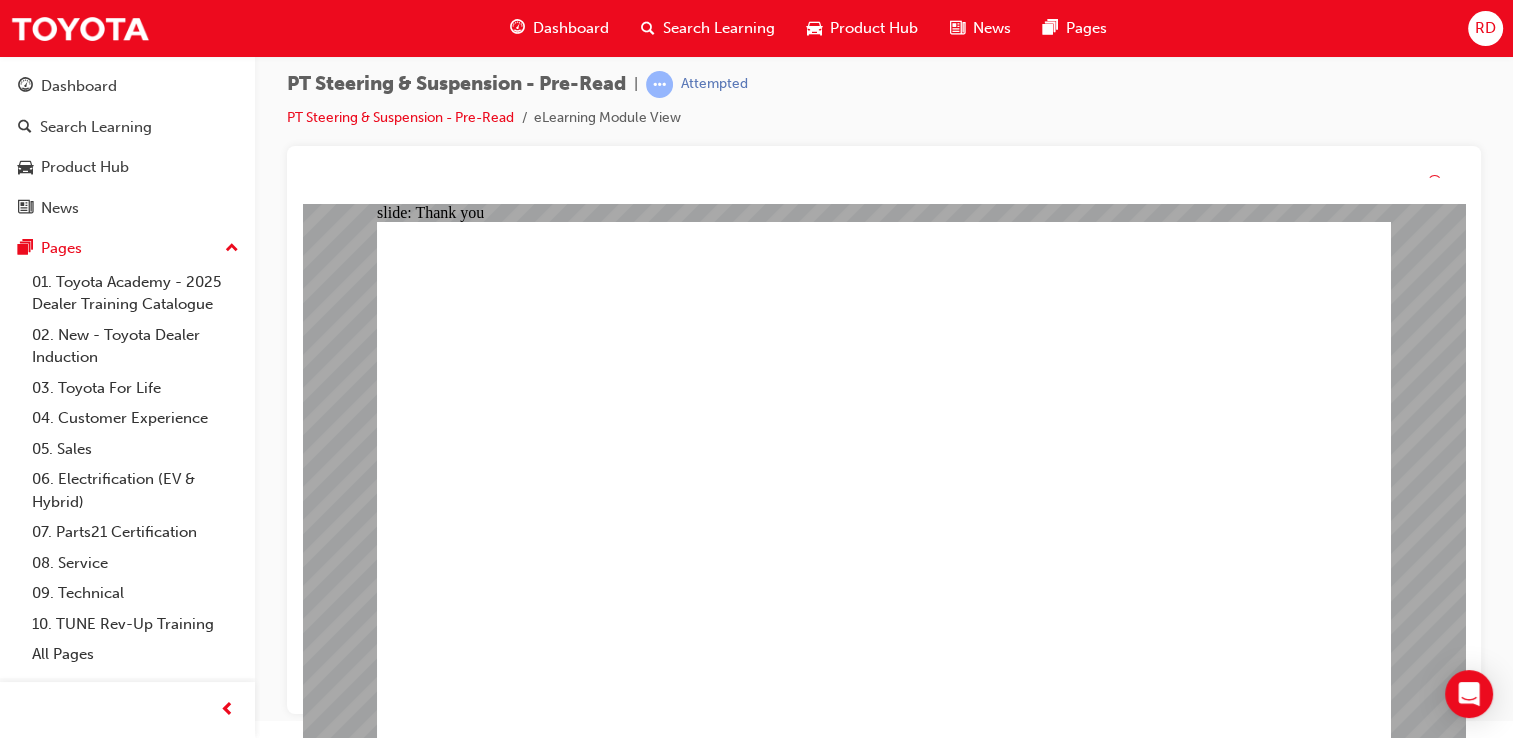 scroll, scrollTop: 18, scrollLeft: 0, axis: vertical 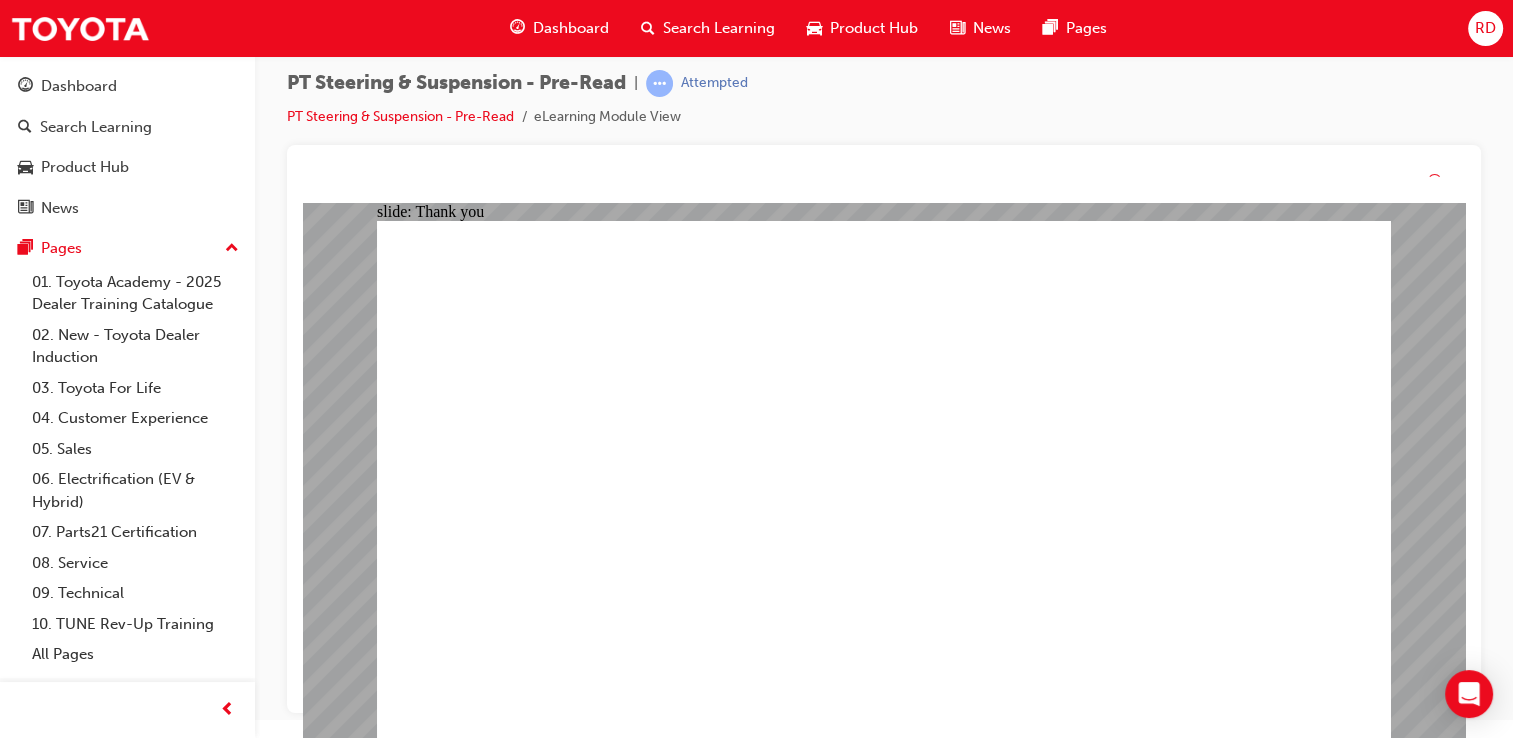 click 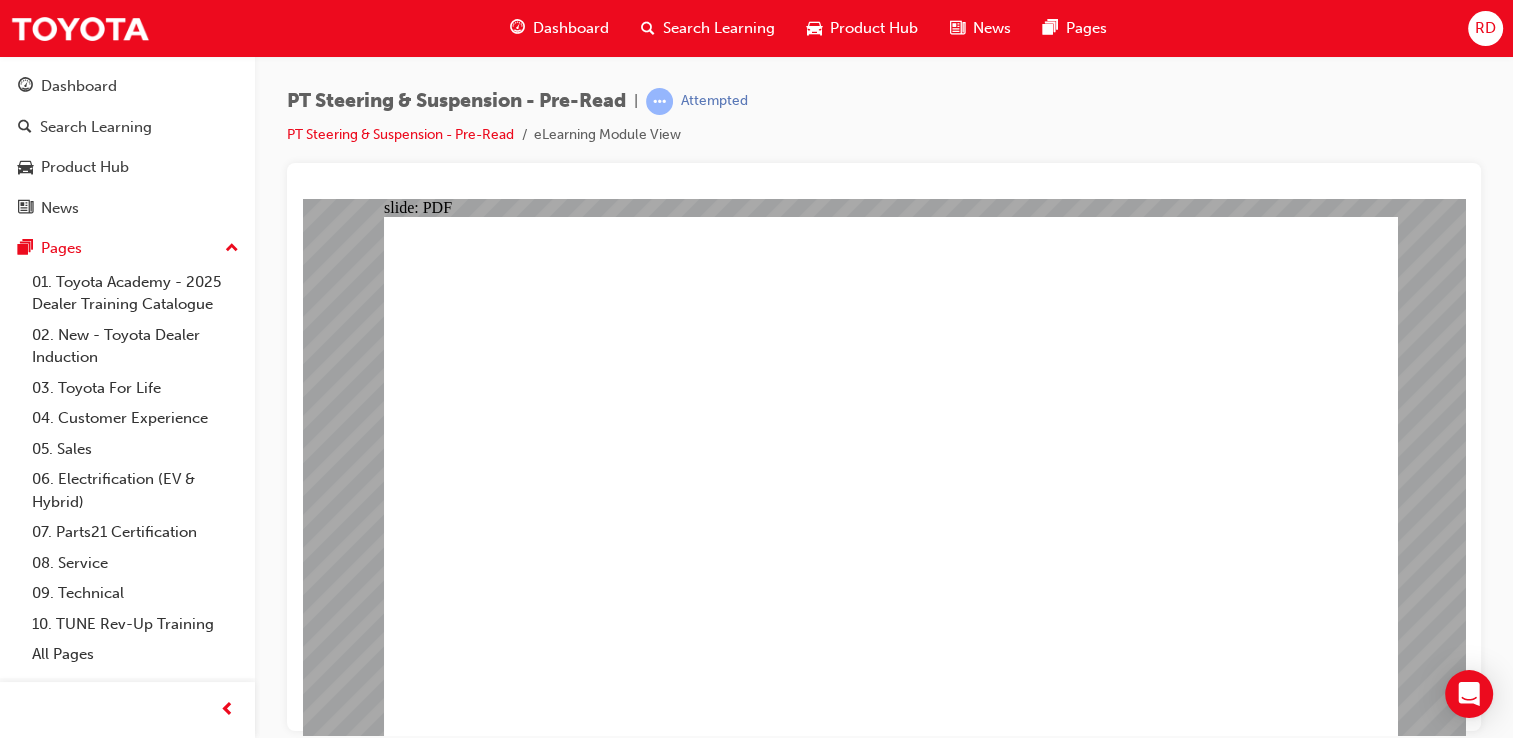 scroll, scrollTop: 0, scrollLeft: 0, axis: both 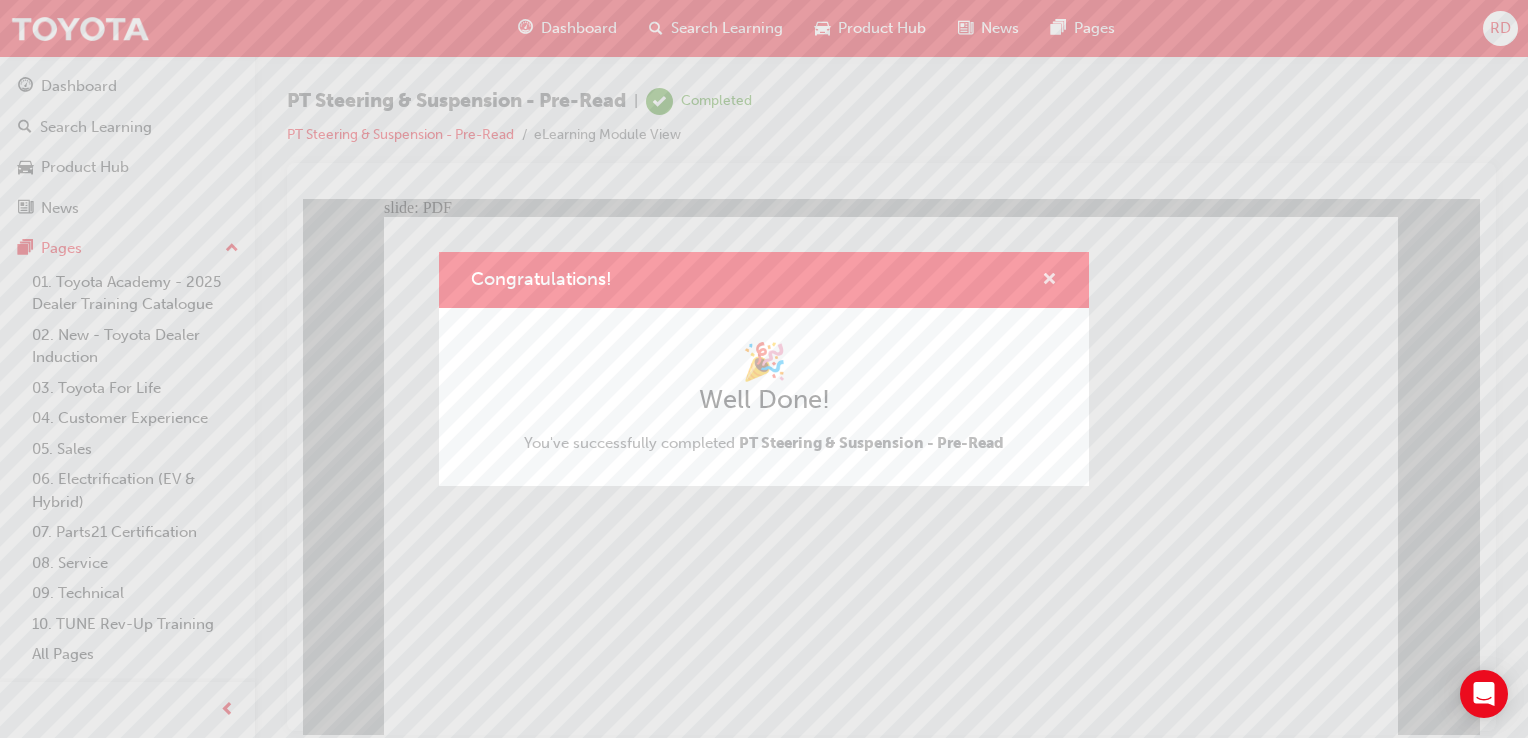 click at bounding box center (1049, 281) 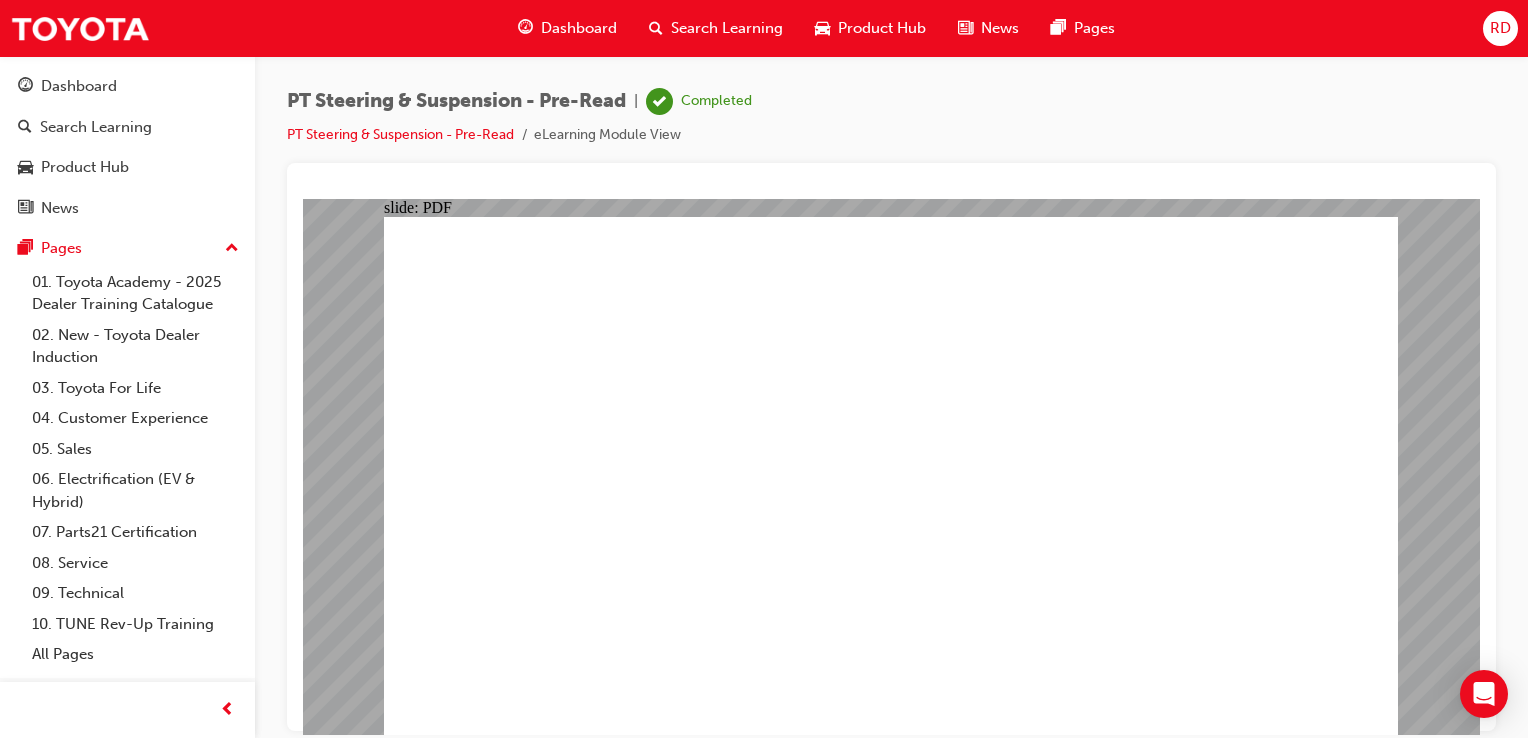 click 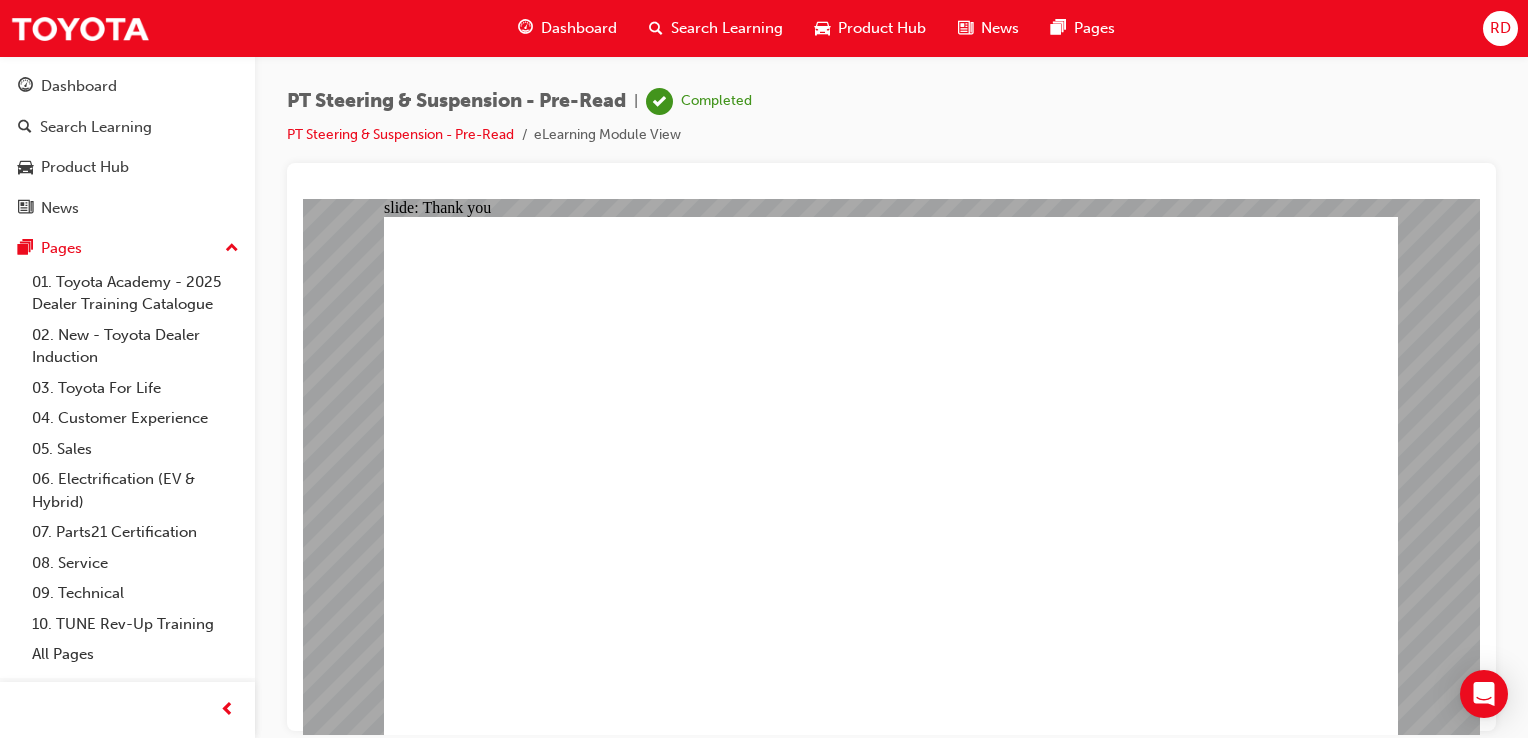 click 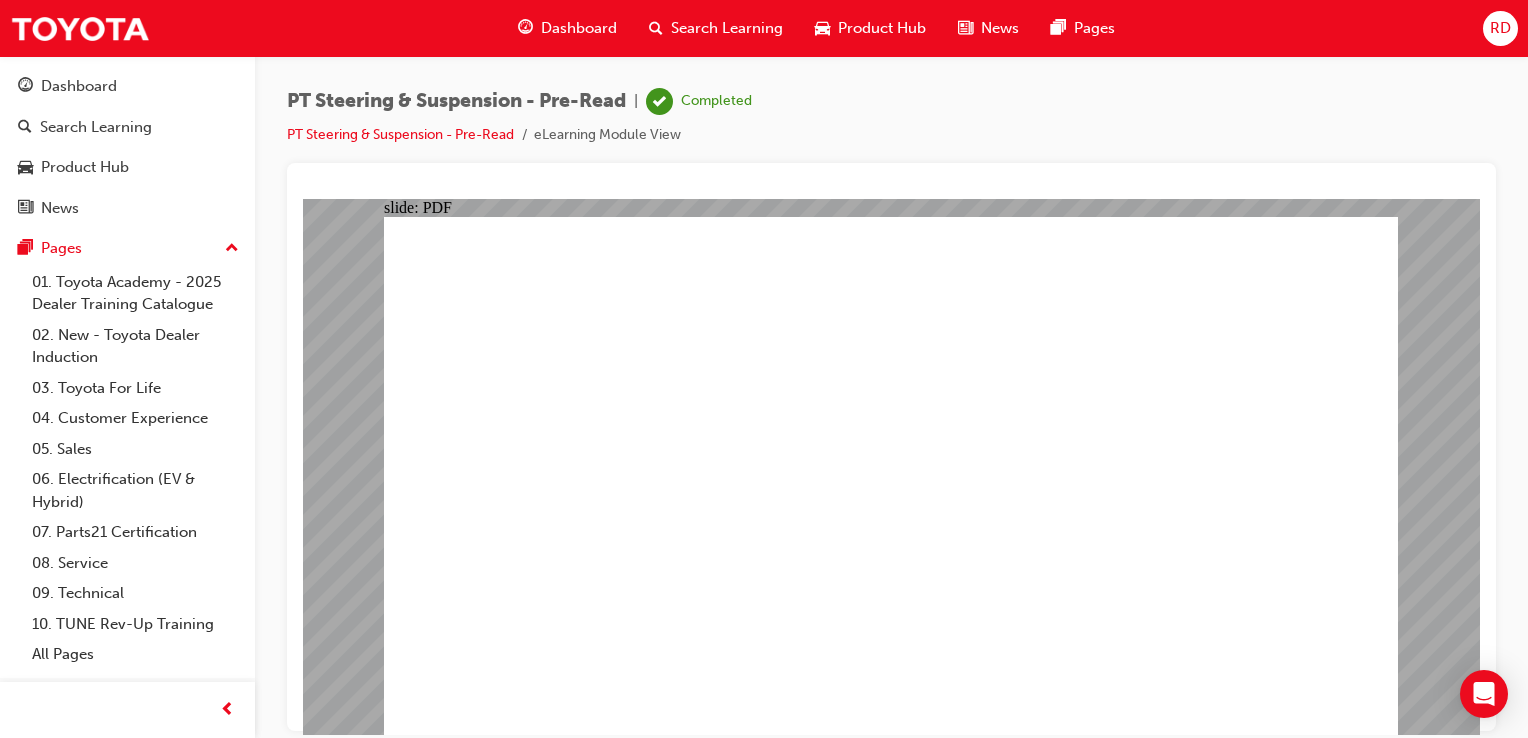click on "Dashboard" at bounding box center (579, 28) 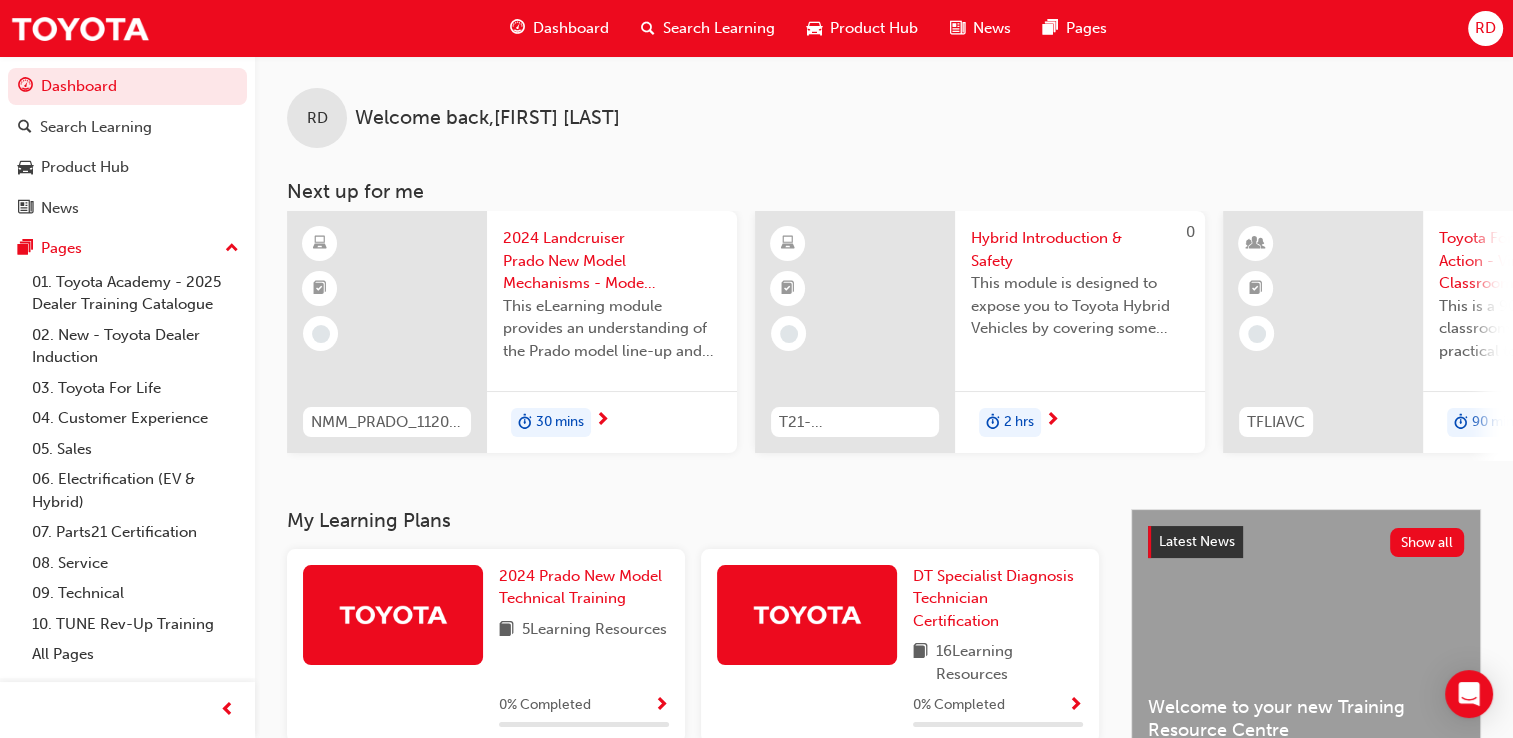 click on "Dashboard" at bounding box center [571, 28] 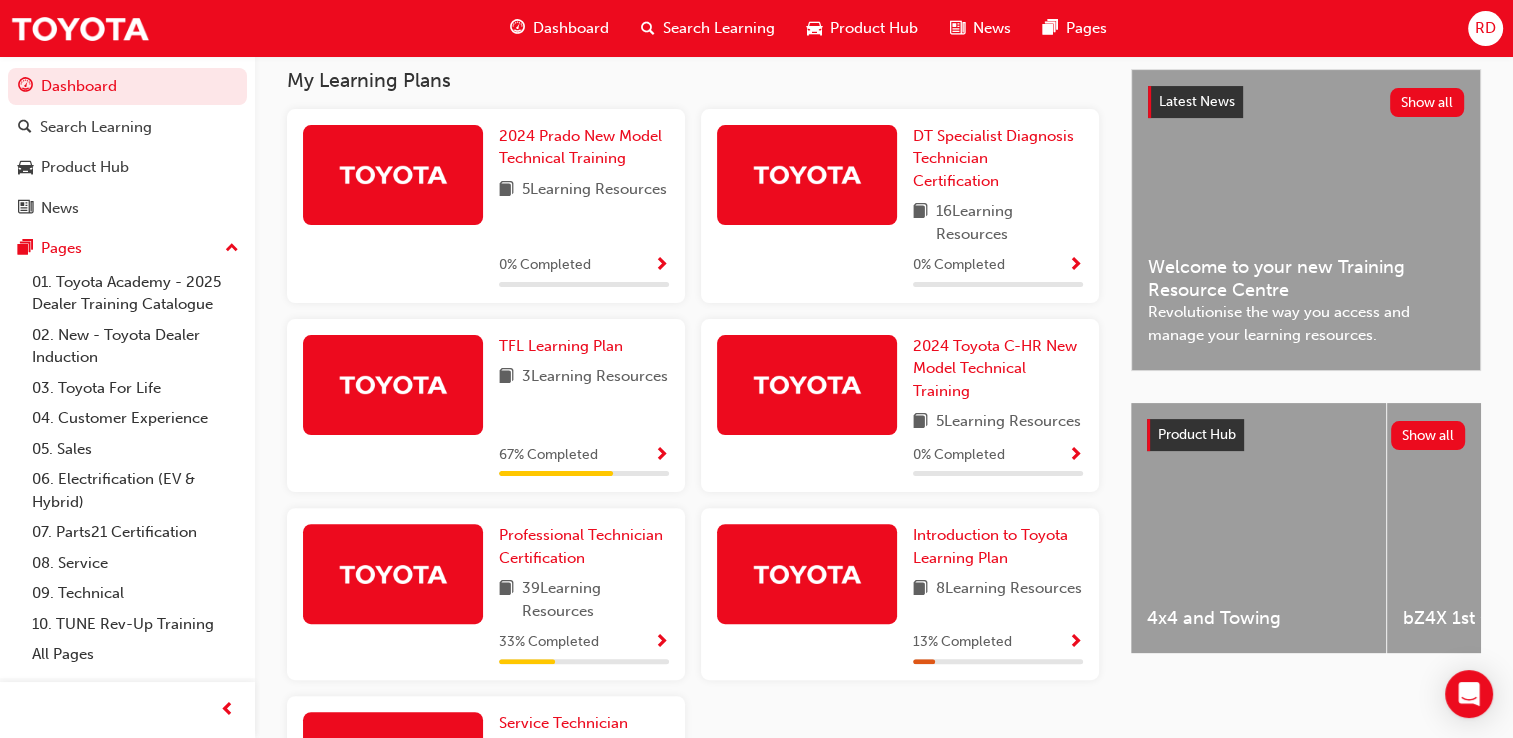 scroll, scrollTop: 600, scrollLeft: 0, axis: vertical 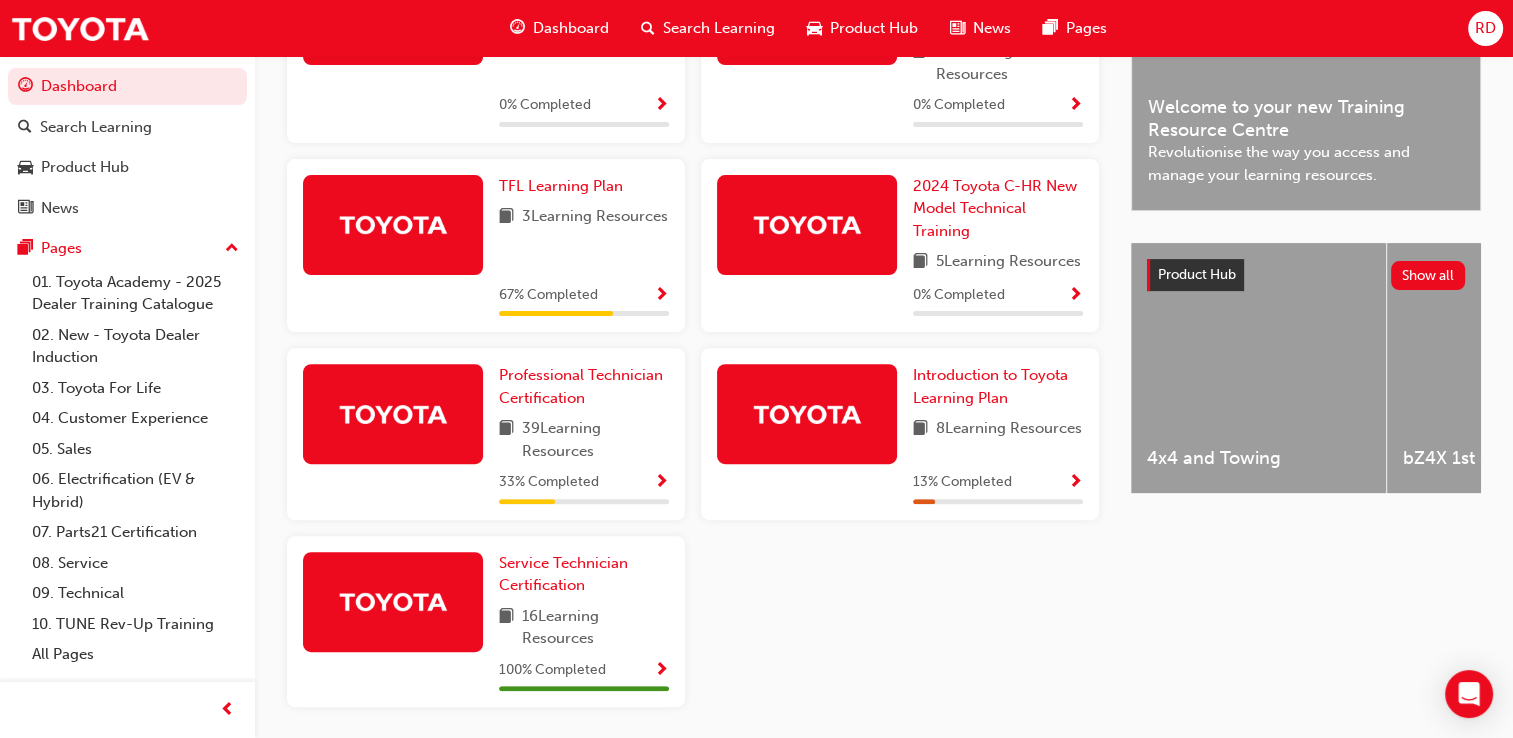 click at bounding box center (393, 413) 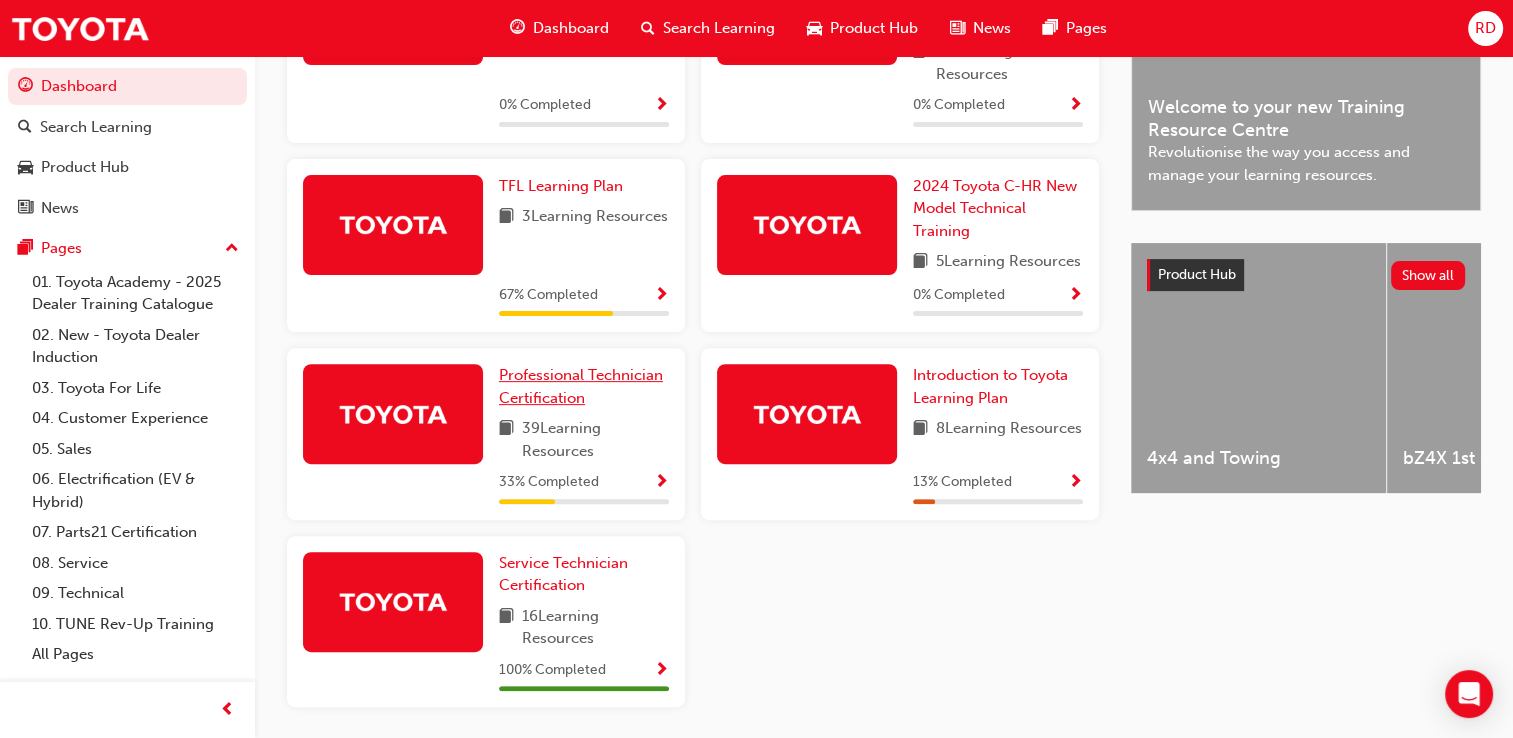 click on "Professional Technician Certification" at bounding box center (581, 386) 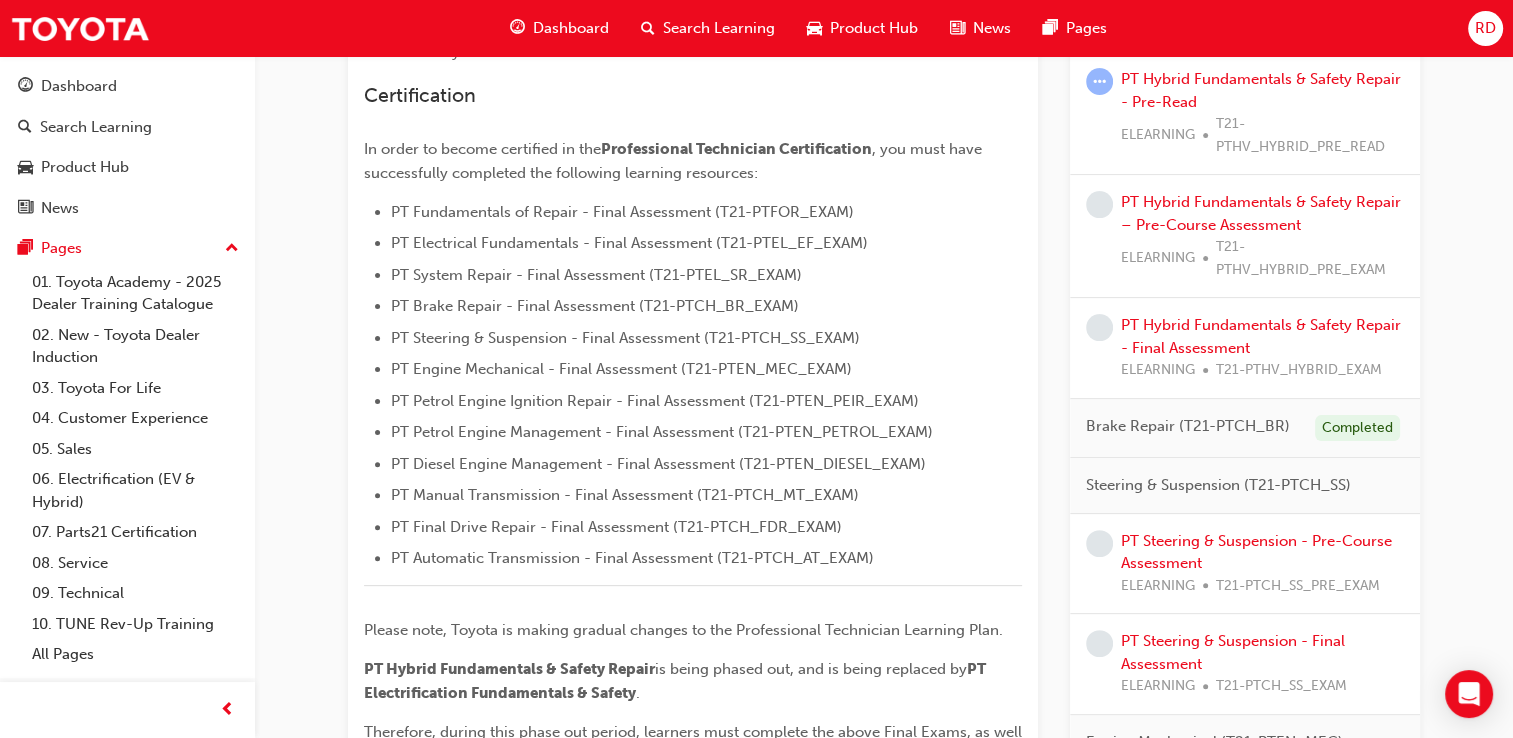 scroll, scrollTop: 800, scrollLeft: 0, axis: vertical 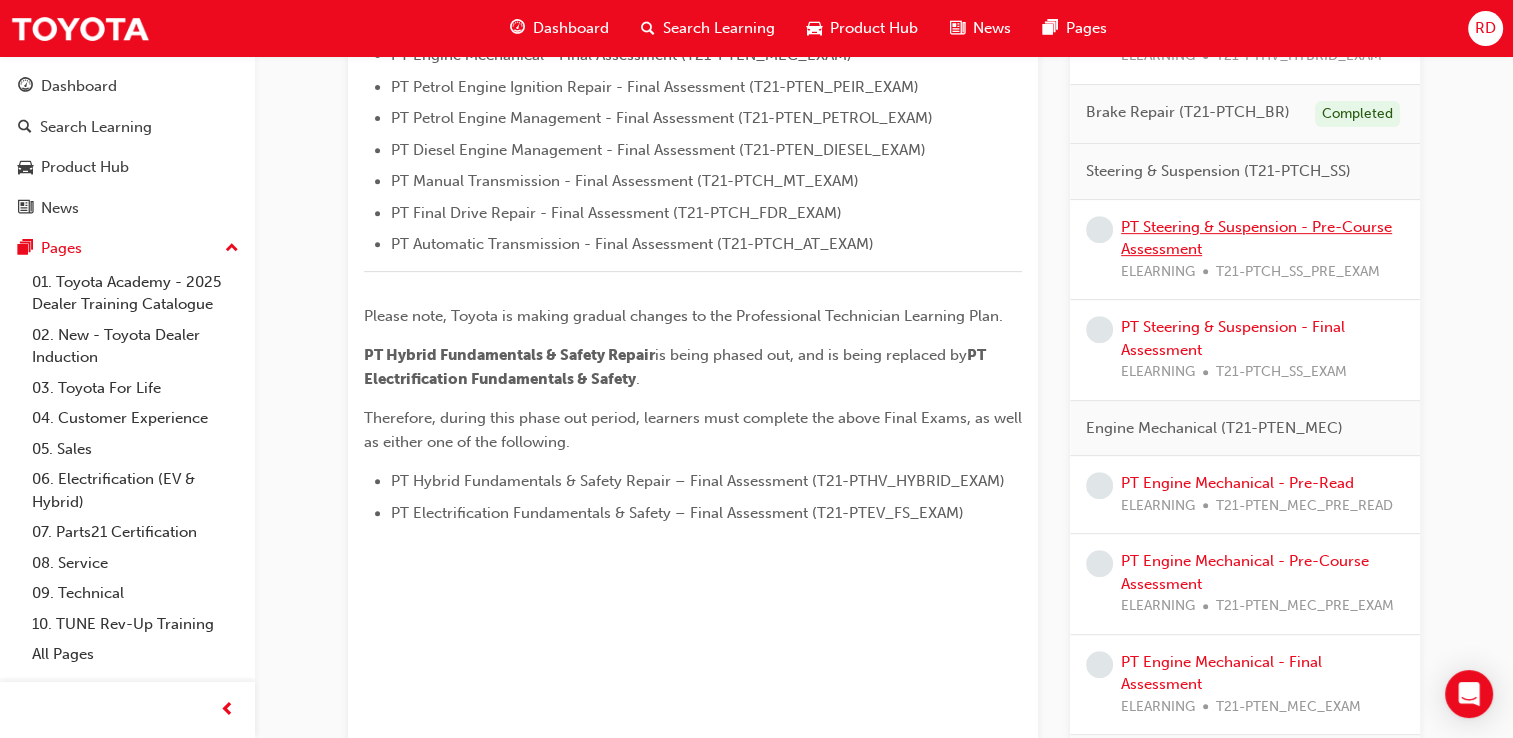 click on "PT Steering & Suspension - Pre-Course Assessment" at bounding box center (1256, 238) 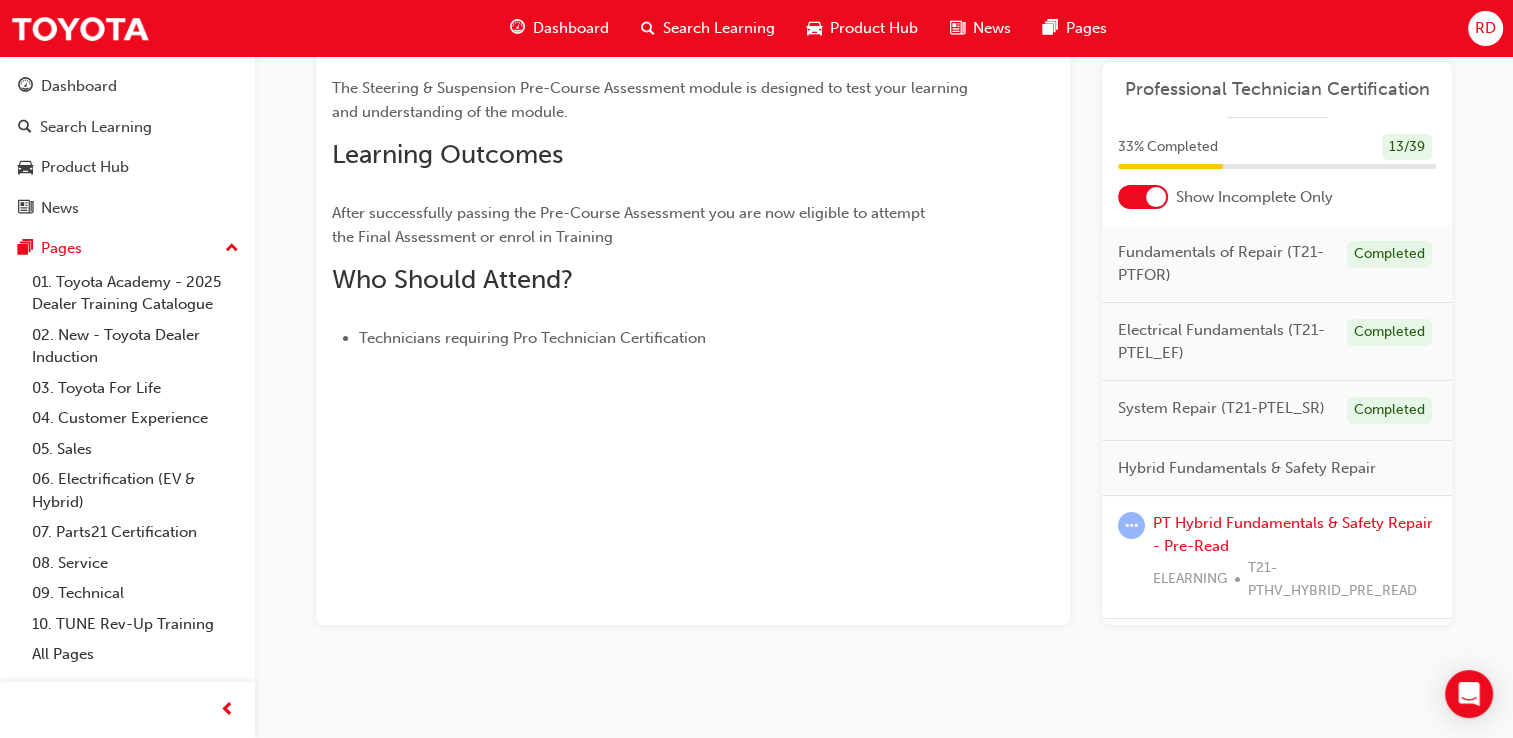 scroll, scrollTop: 300, scrollLeft: 0, axis: vertical 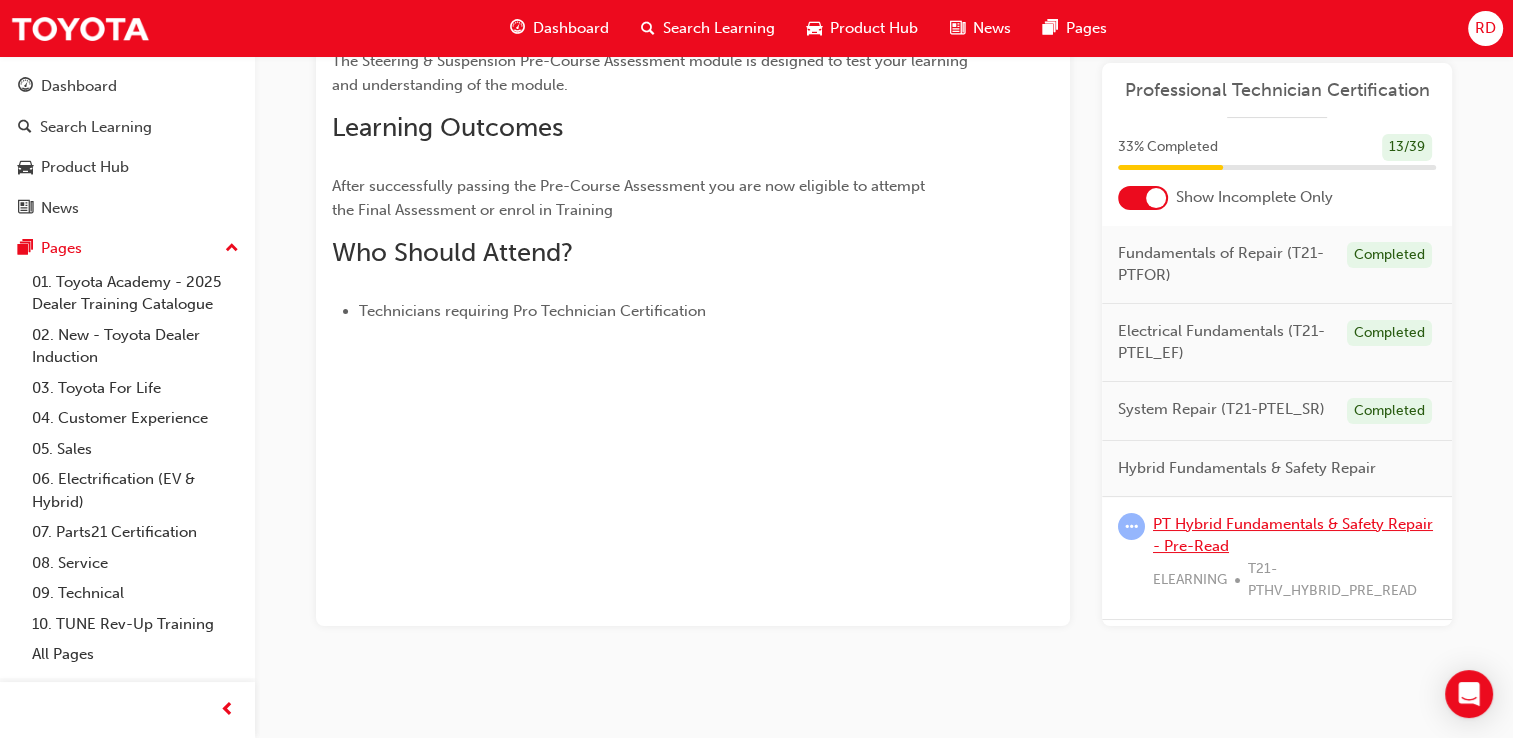 click on "PT Hybrid Fundamentals & Safety Repair - Pre-Read" at bounding box center (1293, 535) 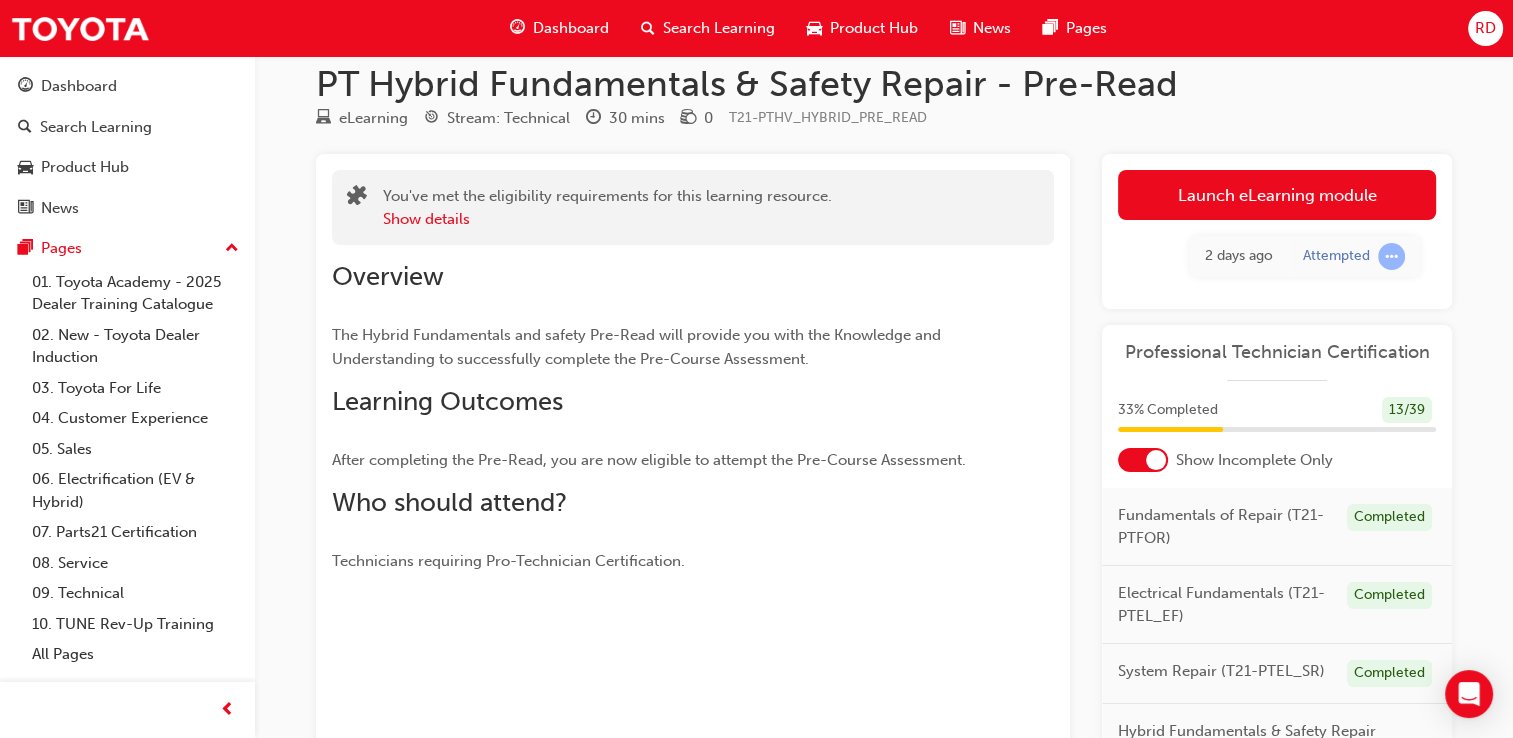scroll, scrollTop: 0, scrollLeft: 0, axis: both 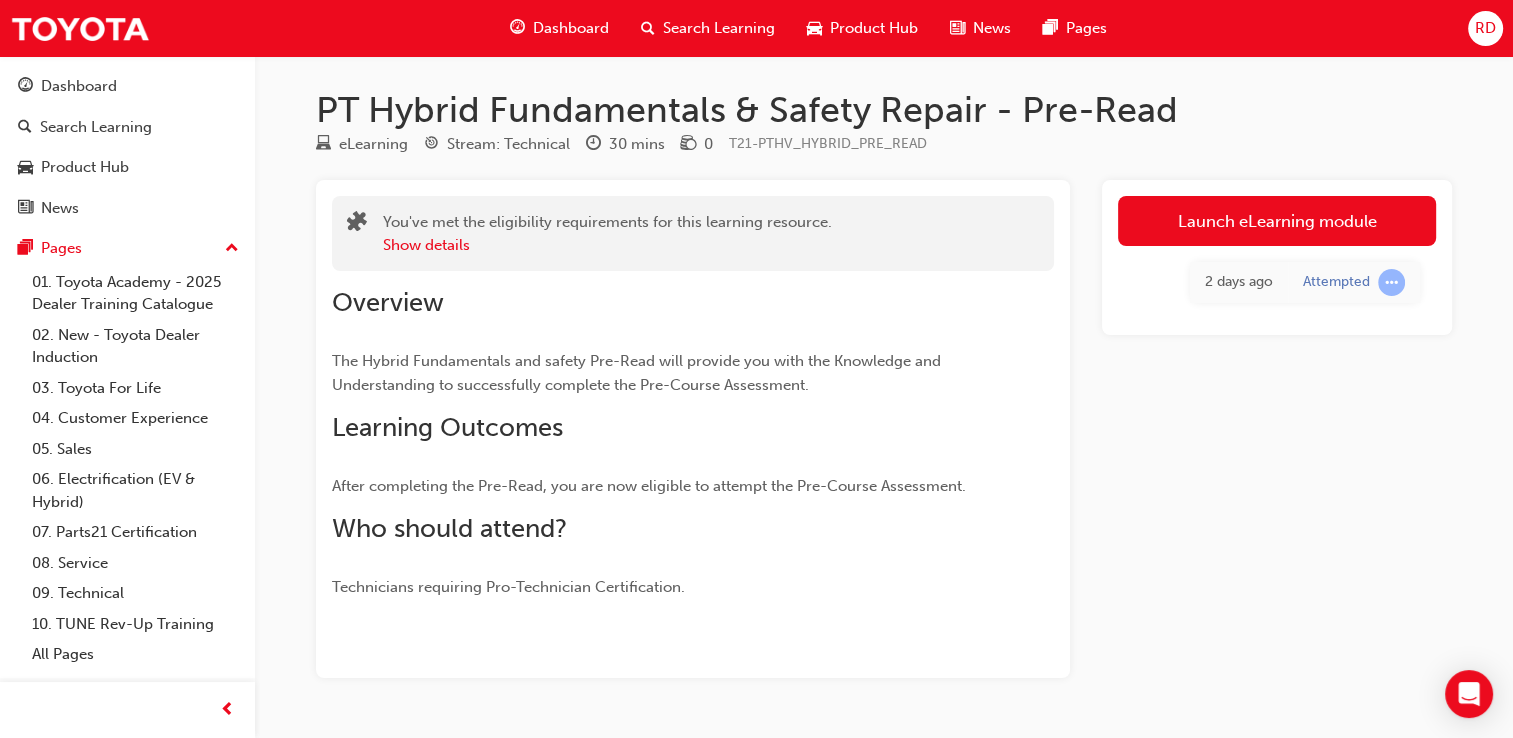 click on "Dashboard" at bounding box center (571, 28) 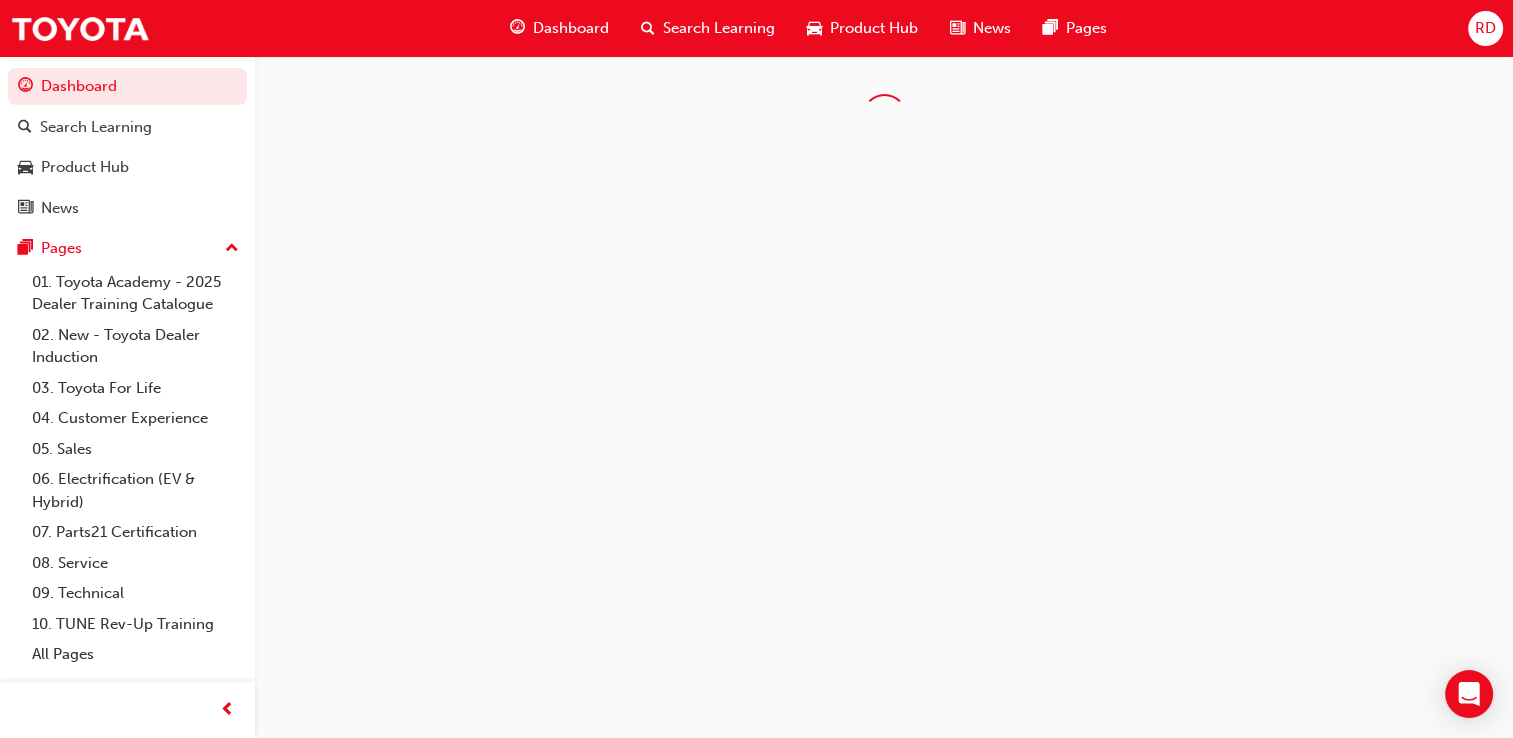 click on "Dashboard" at bounding box center (571, 28) 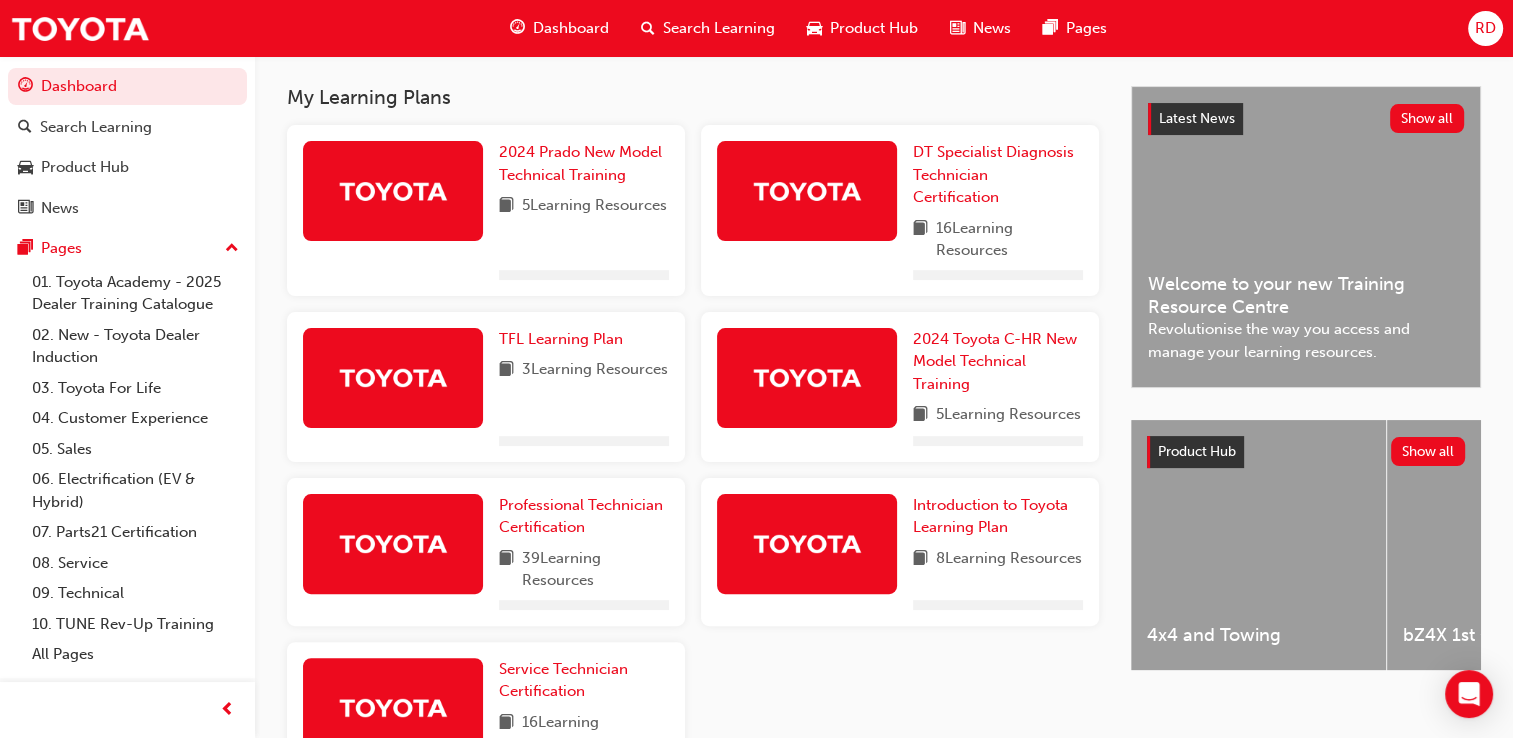 scroll, scrollTop: 500, scrollLeft: 0, axis: vertical 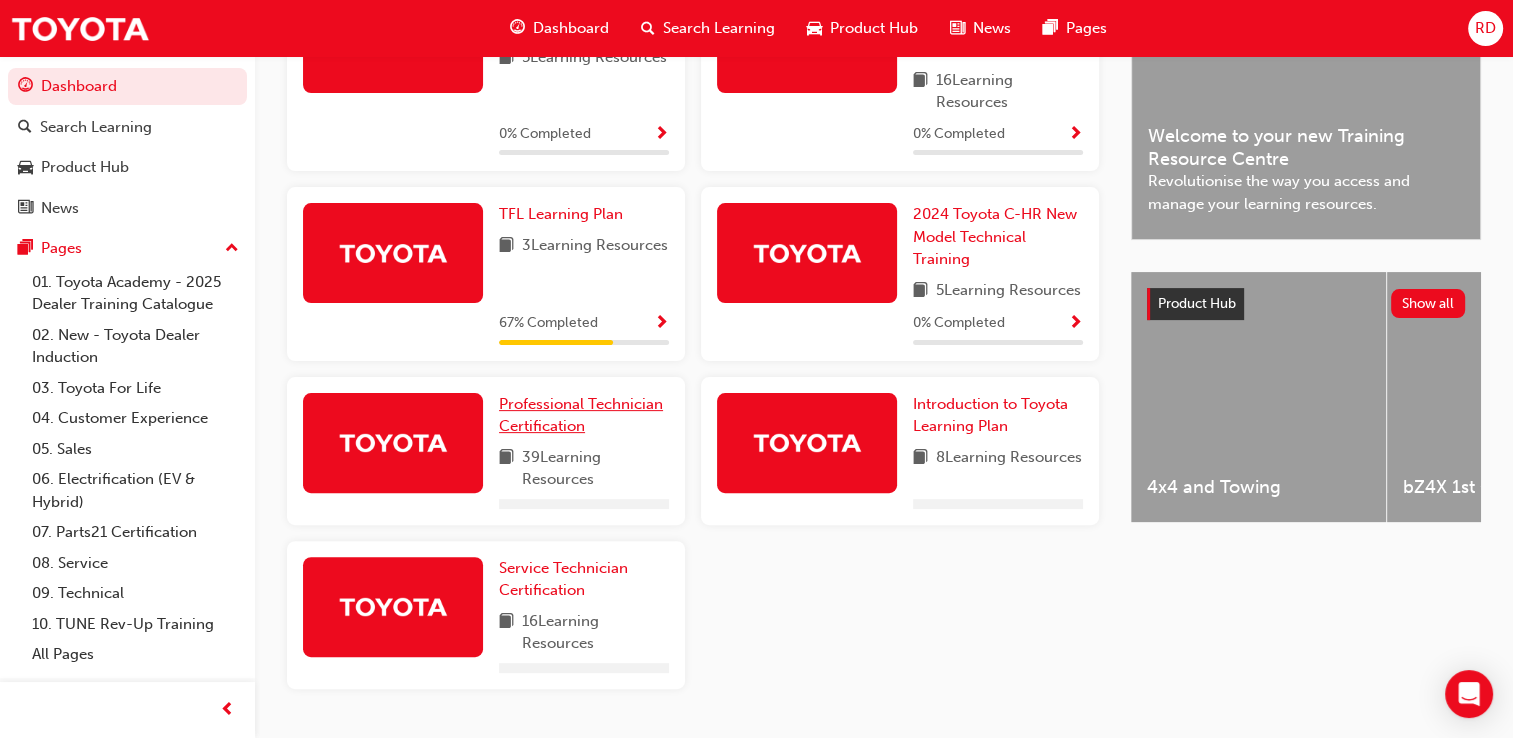 click on "Professional Technician Certification" at bounding box center (581, 415) 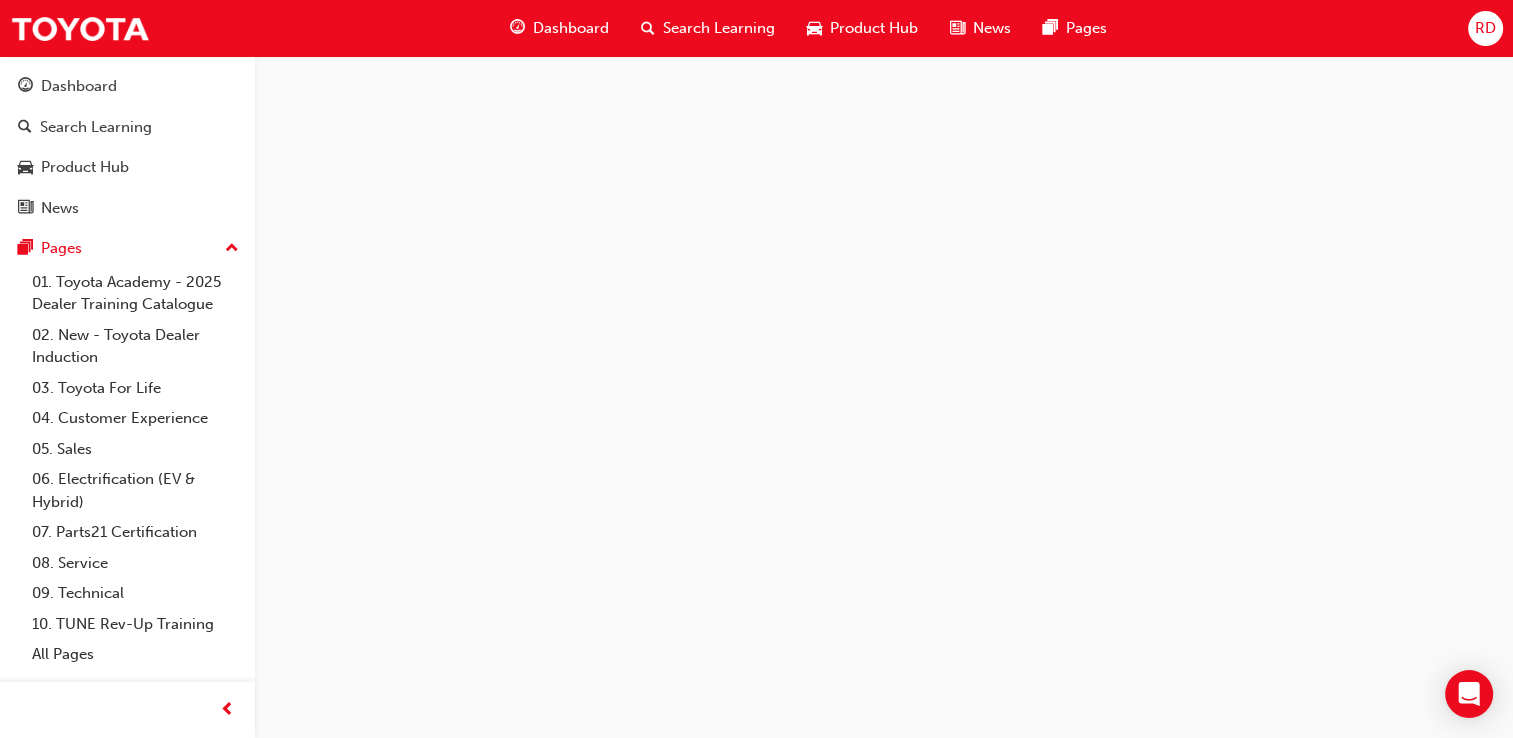 scroll, scrollTop: 0, scrollLeft: 0, axis: both 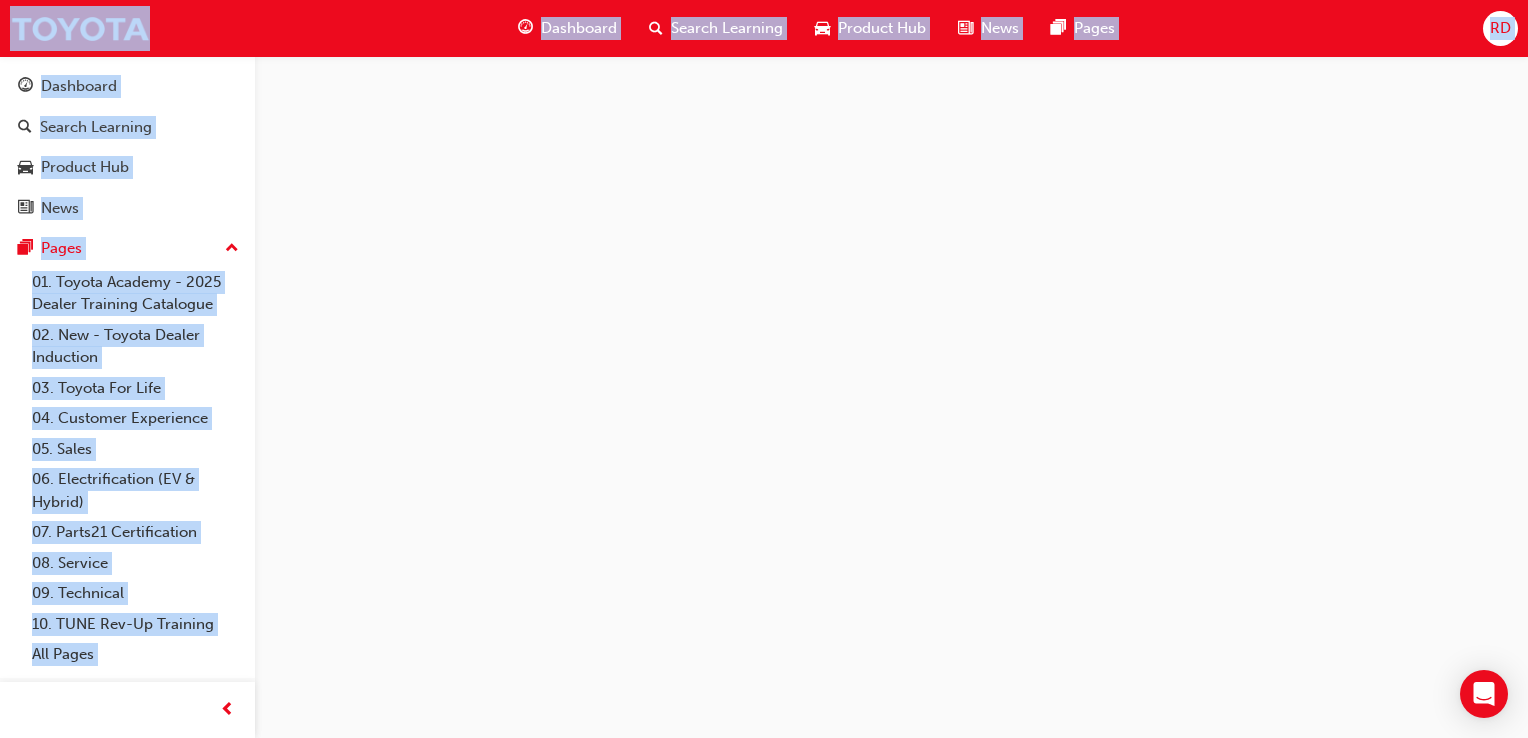 click at bounding box center [764, 369] 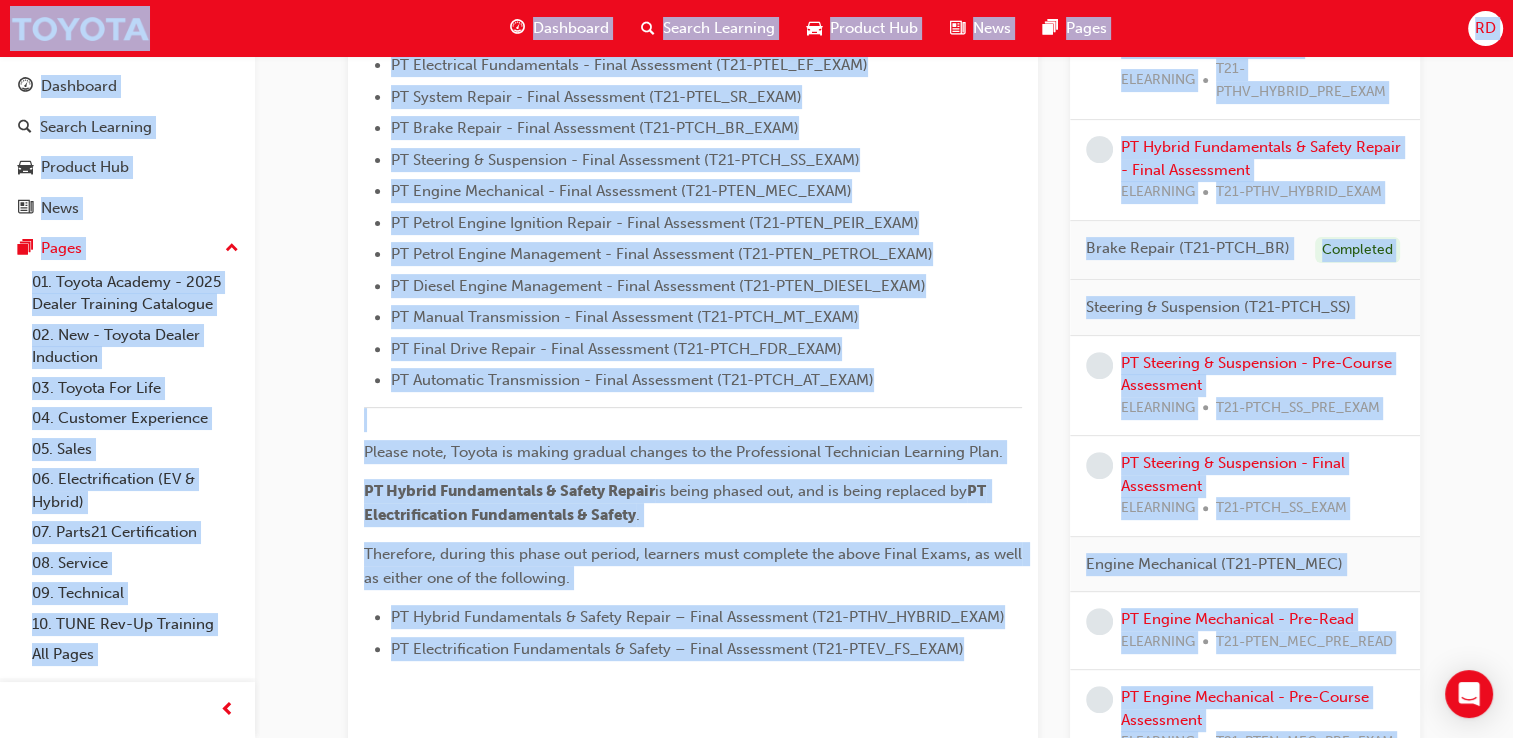 scroll, scrollTop: 800, scrollLeft: 0, axis: vertical 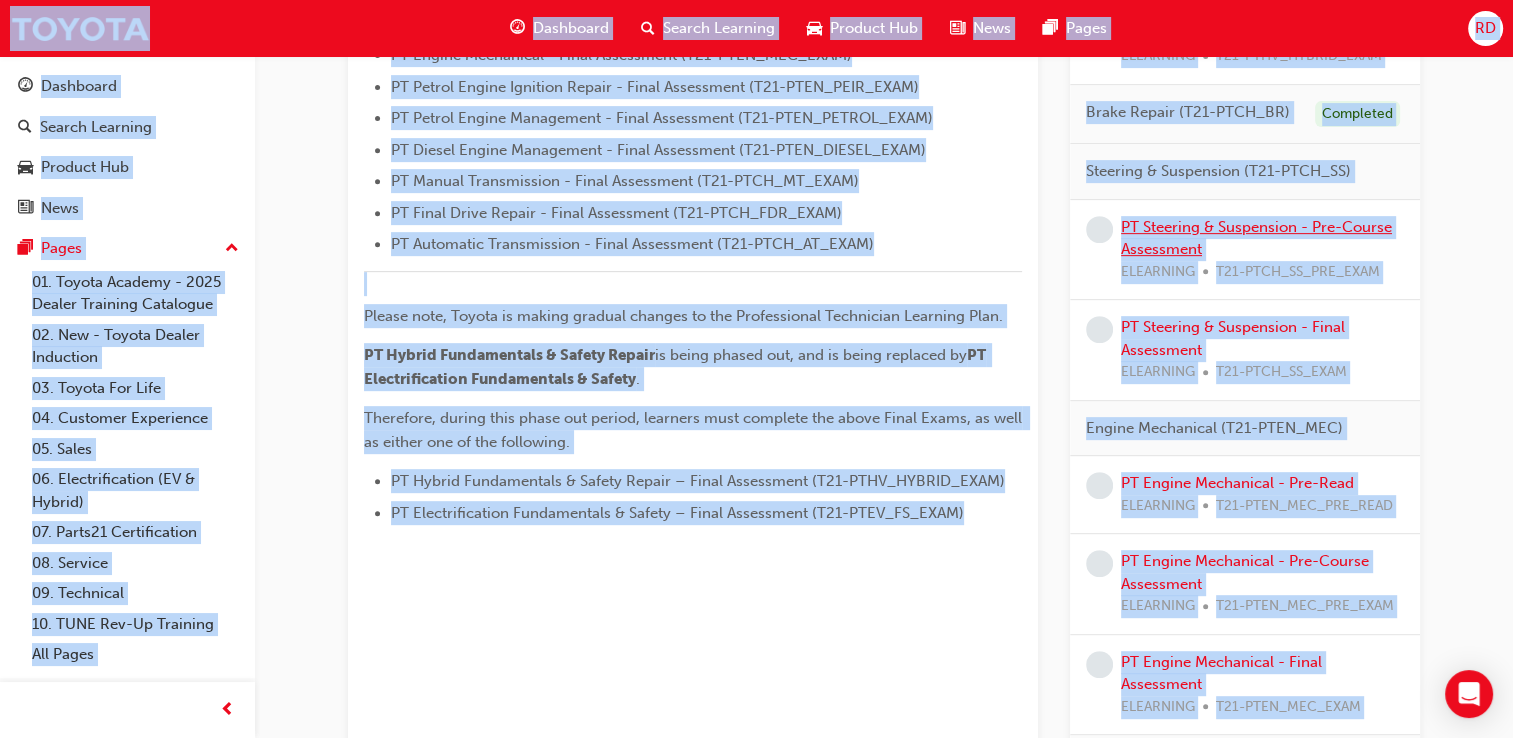 click on "PT Steering & Suspension - Pre-Course Assessment" at bounding box center [1256, 238] 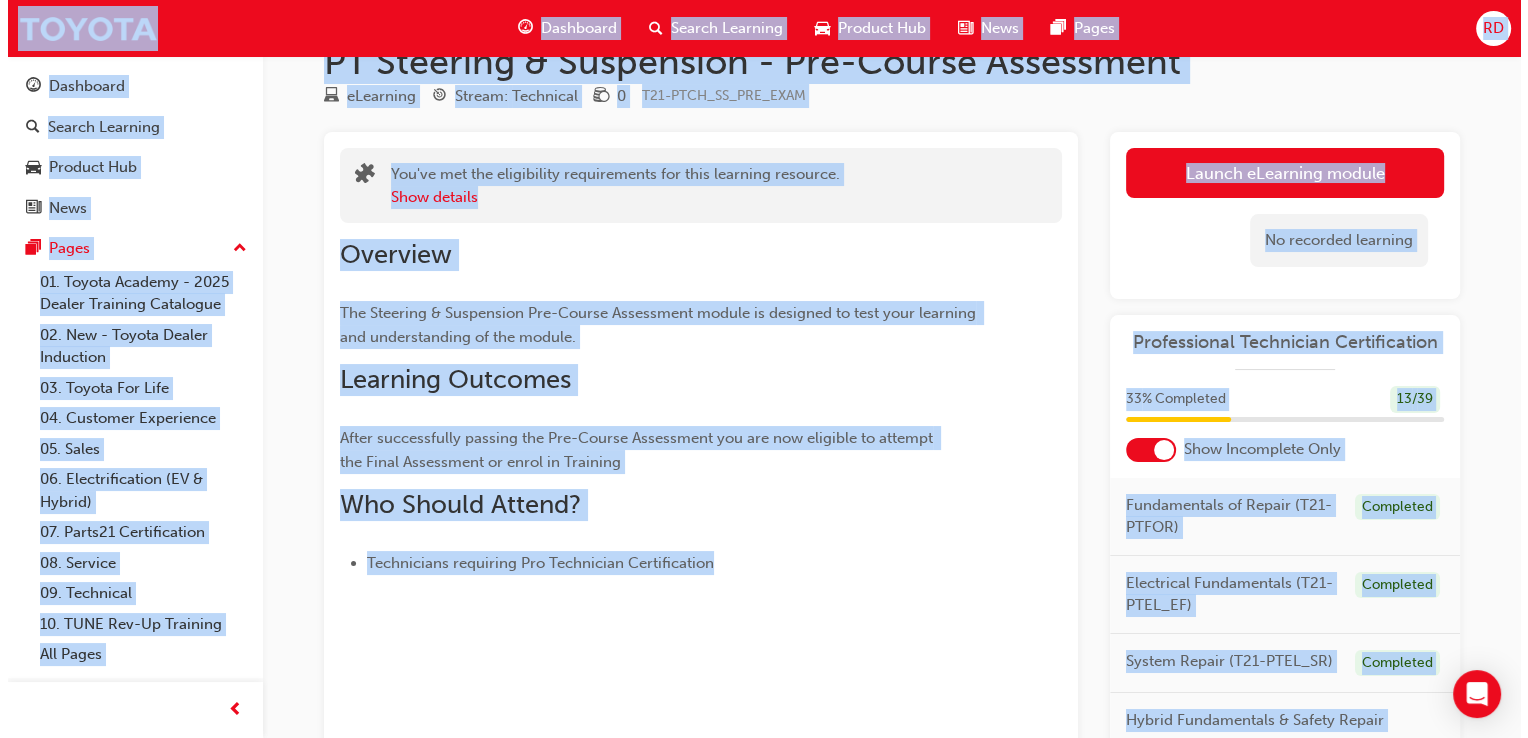 scroll, scrollTop: 0, scrollLeft: 0, axis: both 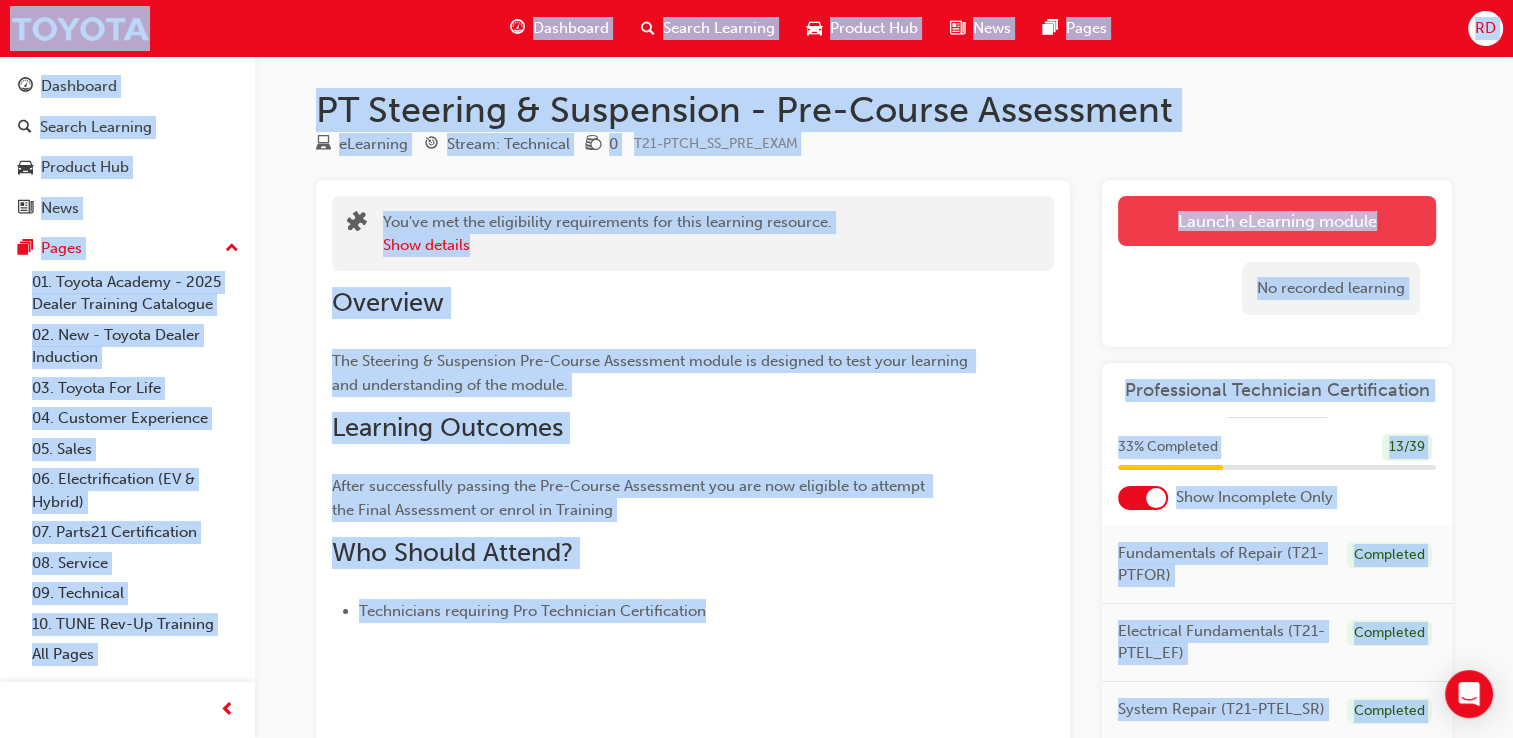 click on "Launch eLearning module" at bounding box center (1277, 221) 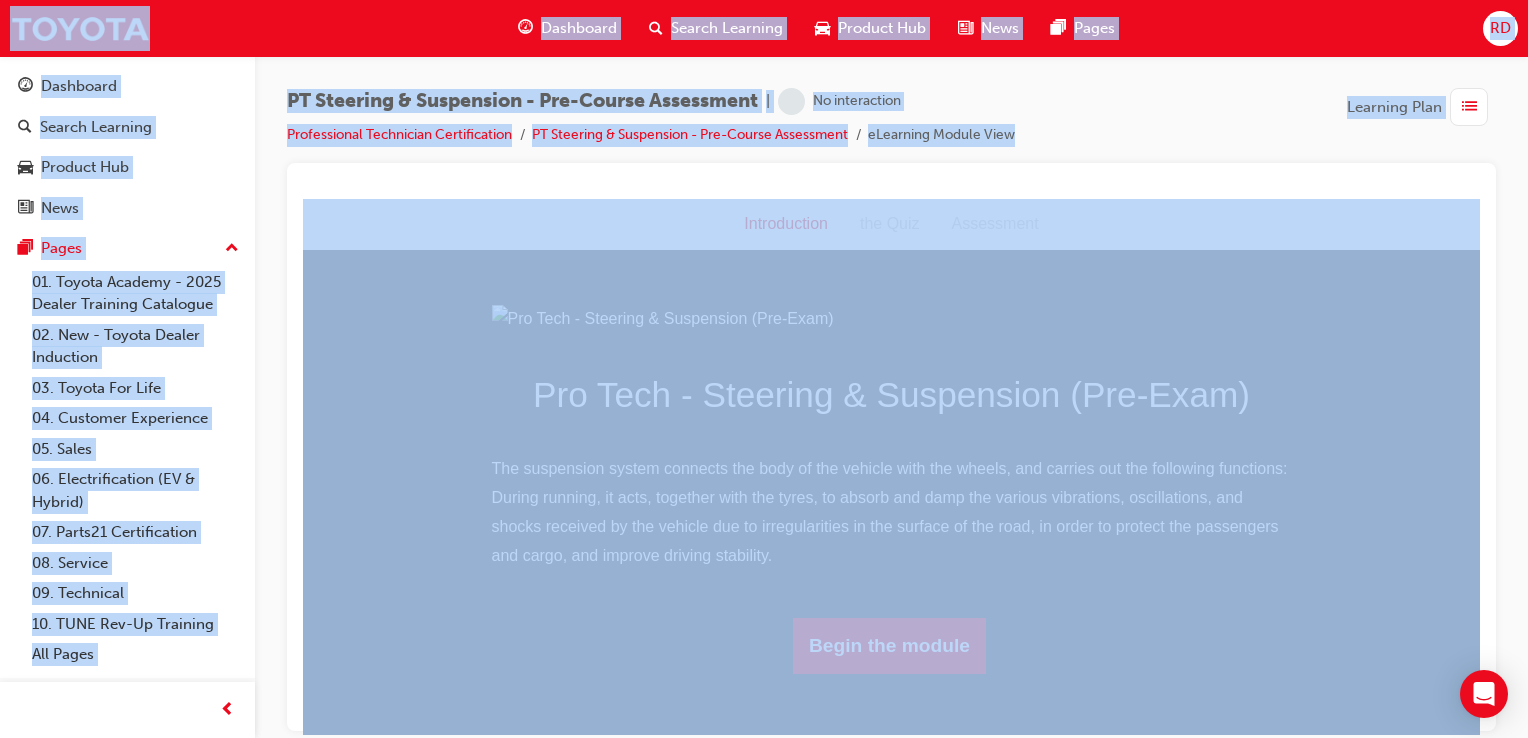 scroll, scrollTop: 159, scrollLeft: 0, axis: vertical 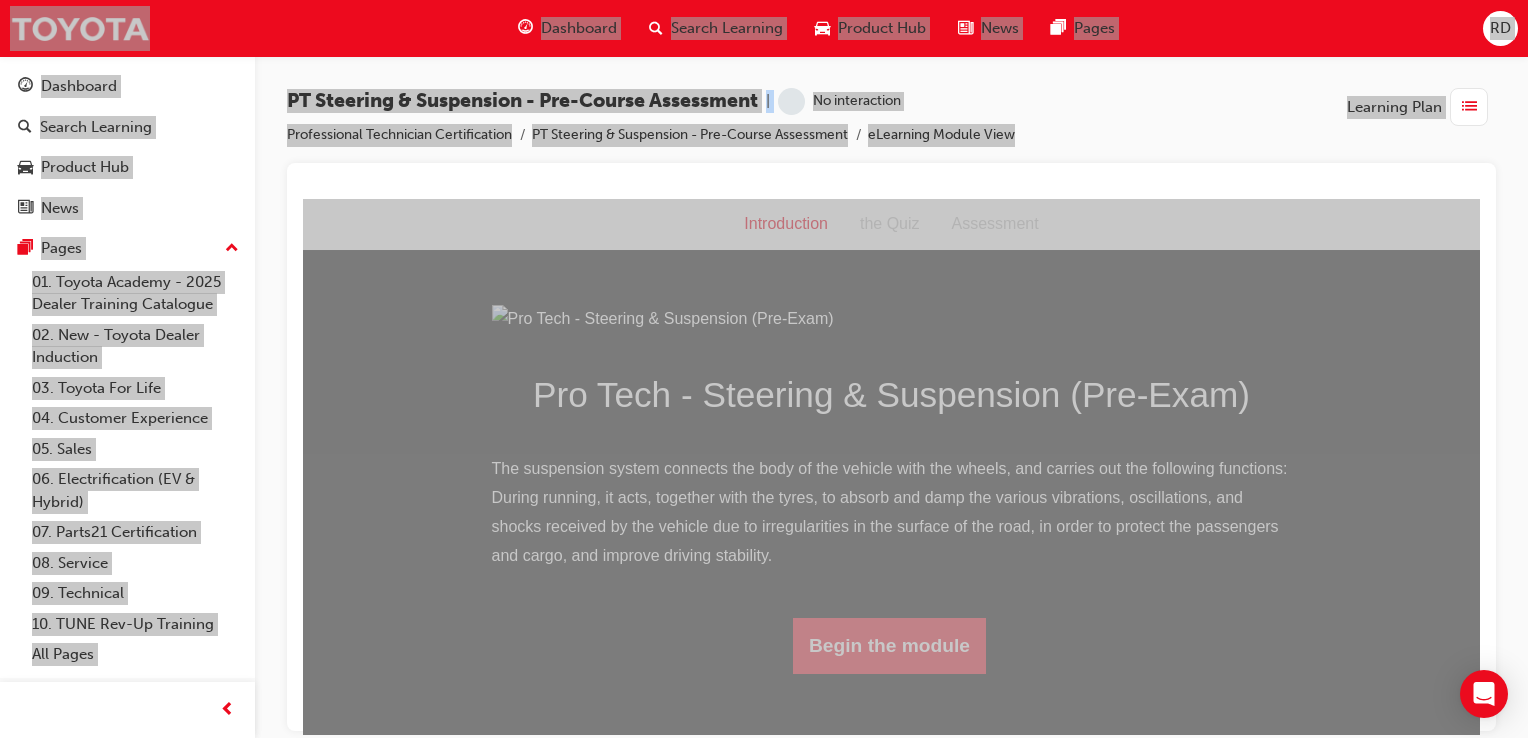 click on "Begin the module" at bounding box center [889, 645] 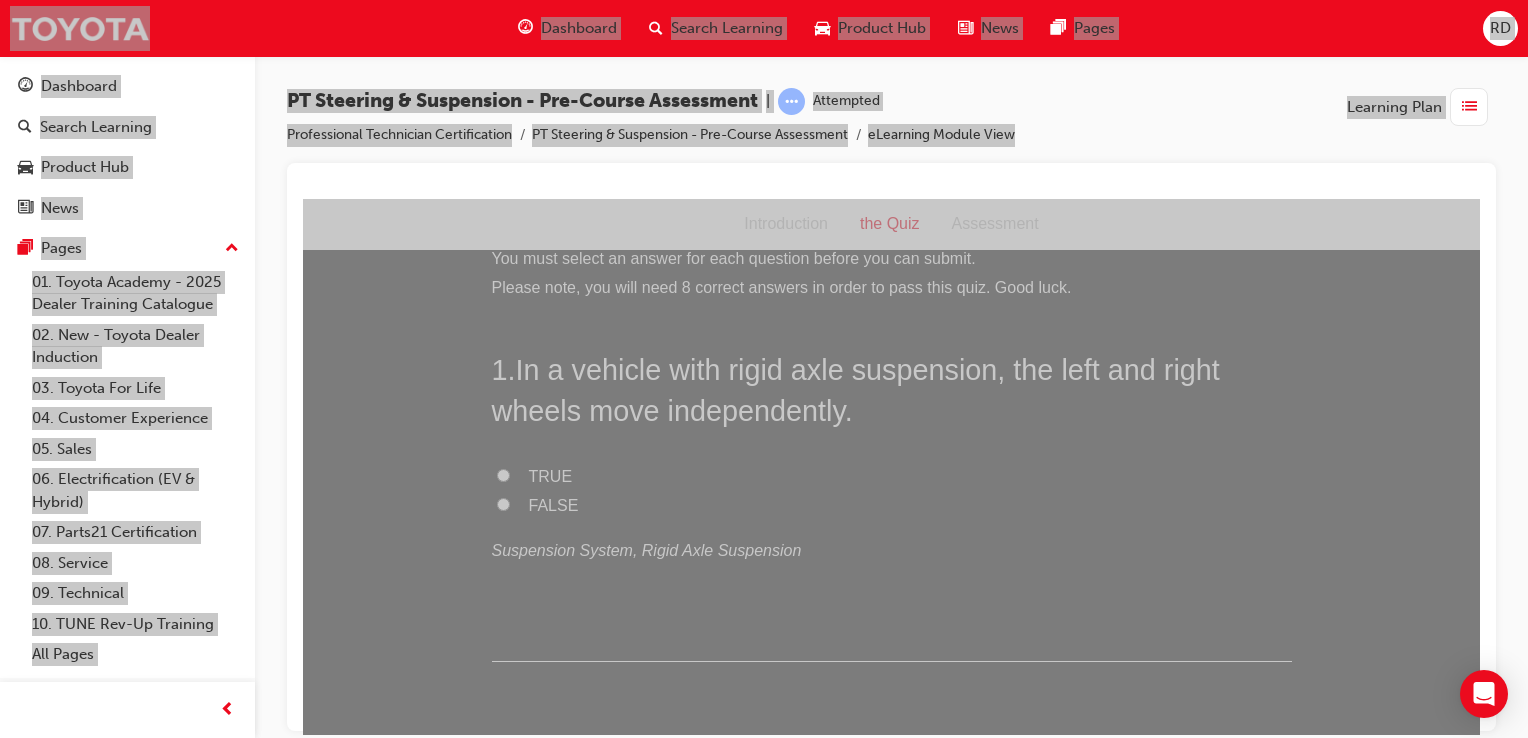 scroll, scrollTop: 0, scrollLeft: 0, axis: both 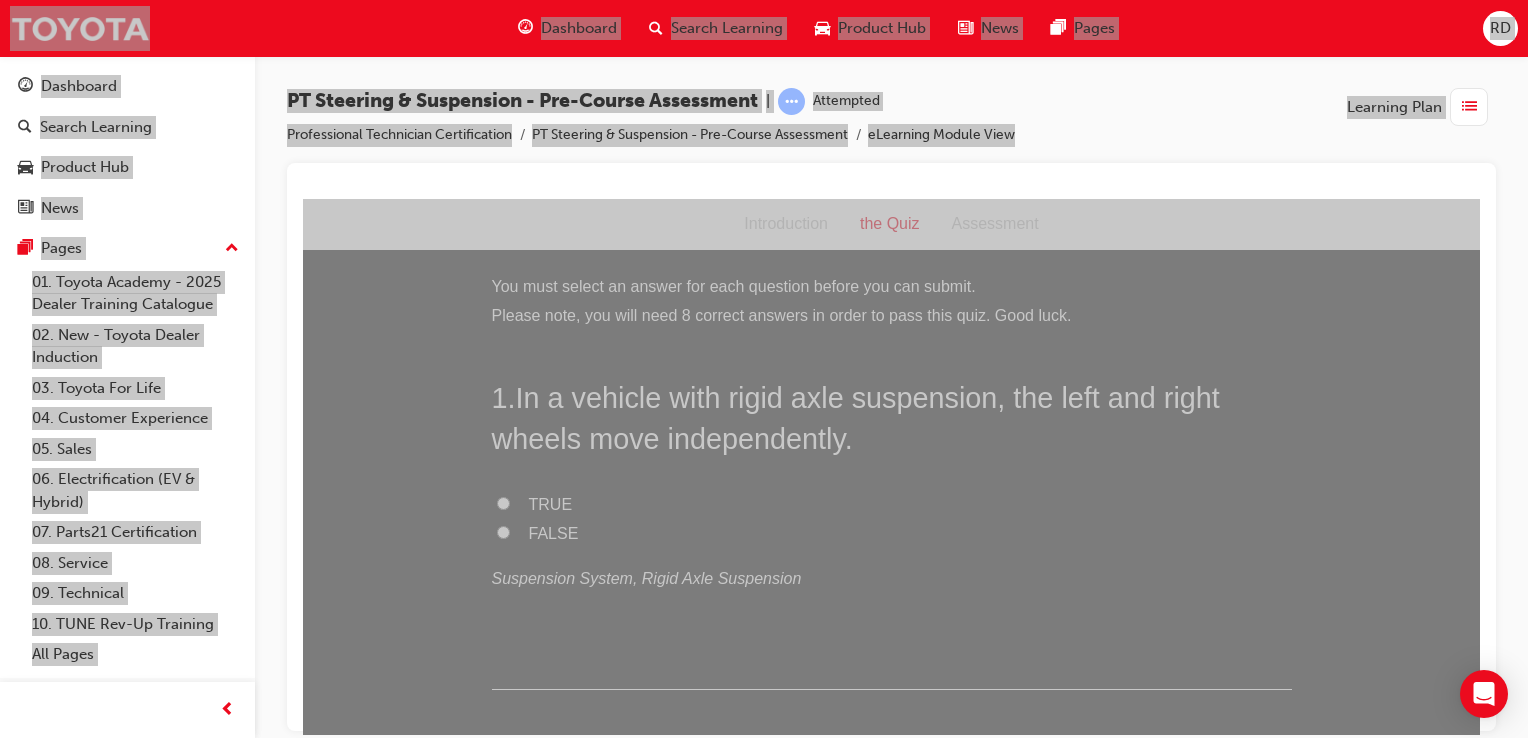 click on "FALSE" at bounding box center (503, 531) 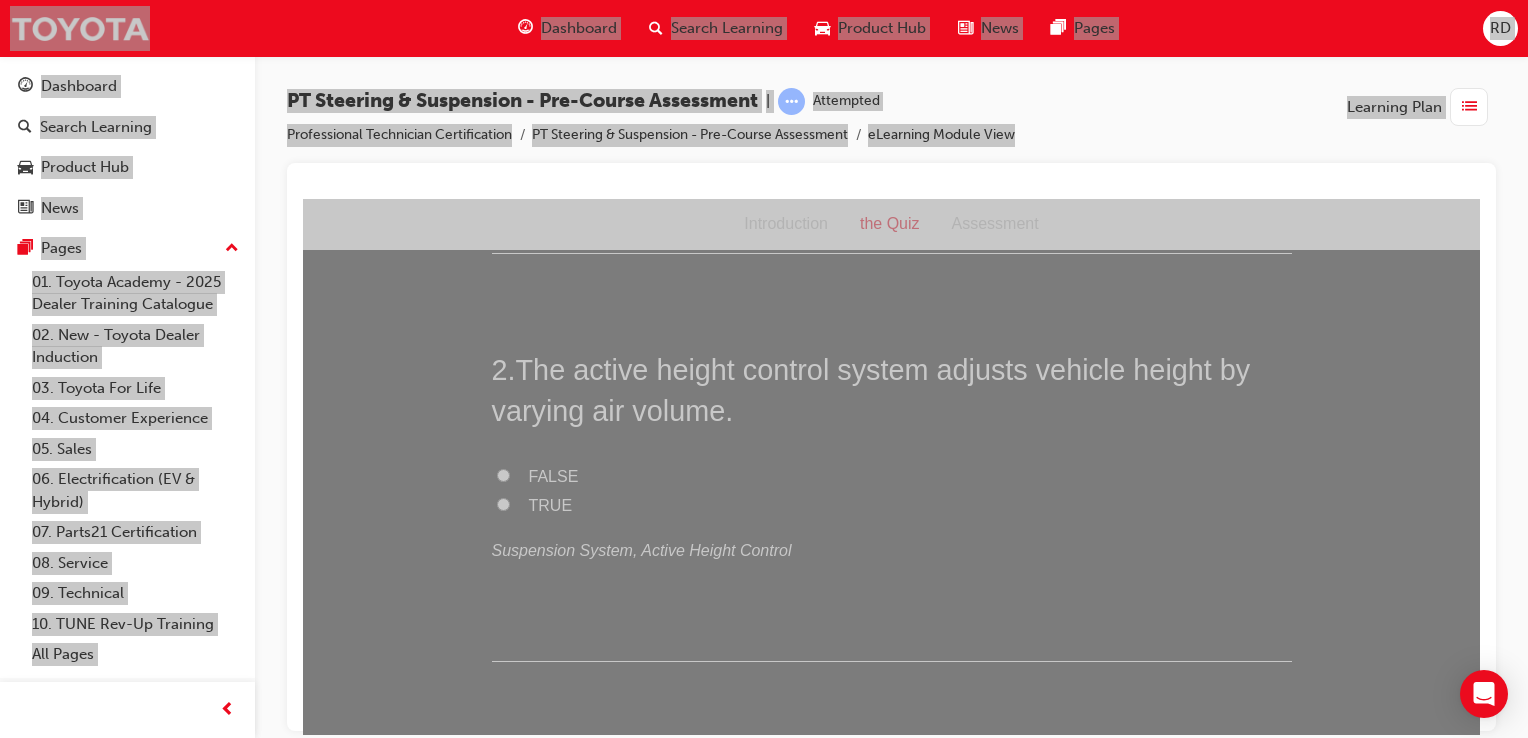 scroll, scrollTop: 500, scrollLeft: 0, axis: vertical 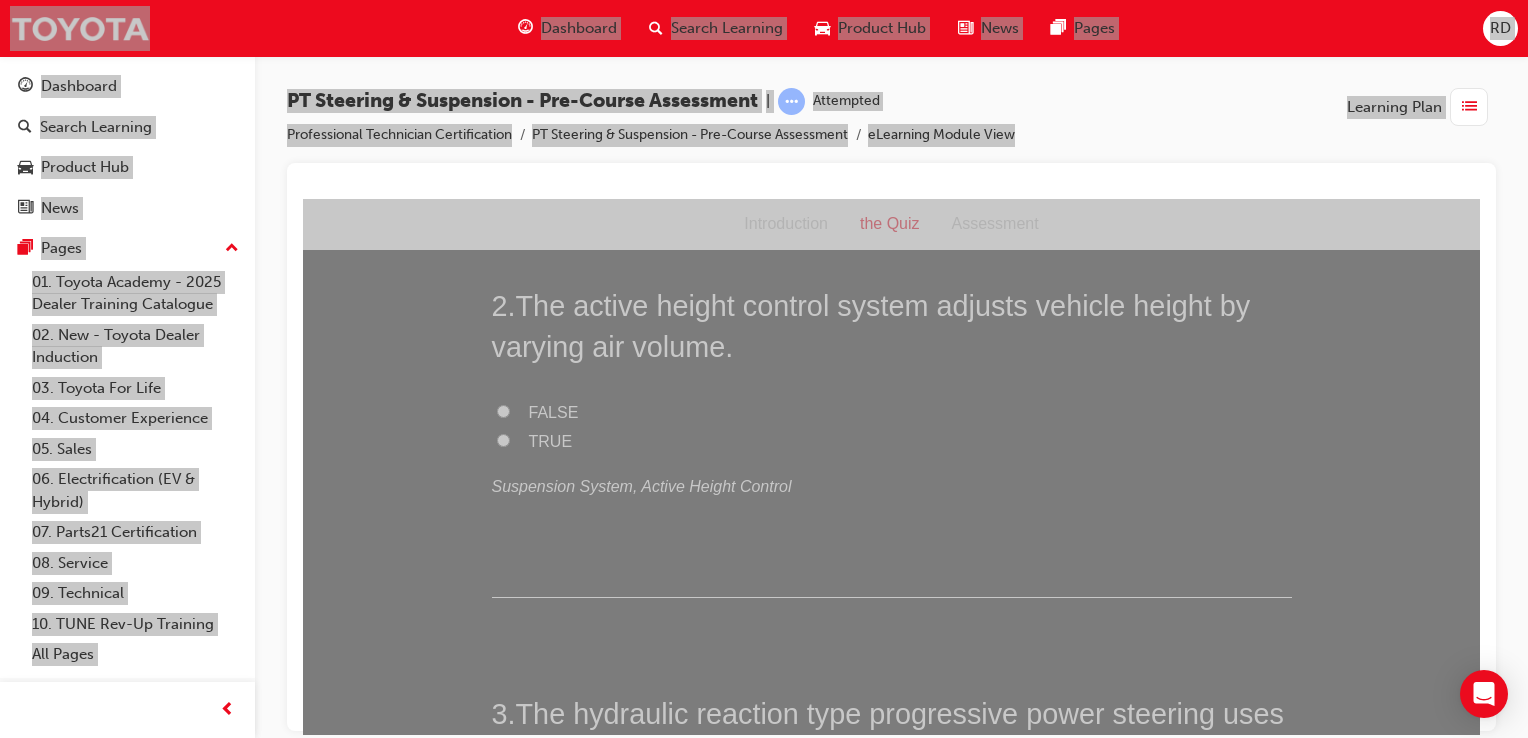 click on "TRUE" at bounding box center [503, 439] 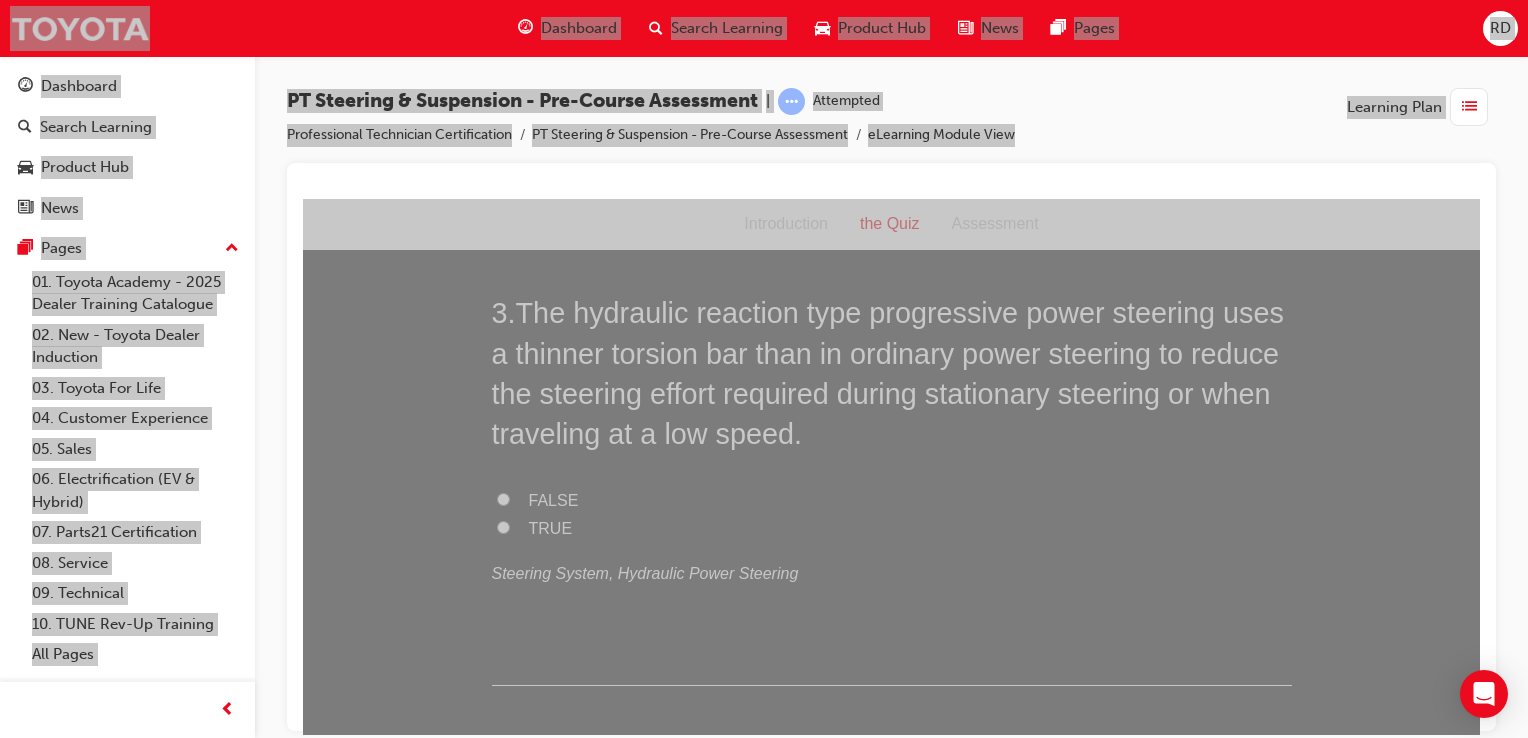 scroll, scrollTop: 900, scrollLeft: 0, axis: vertical 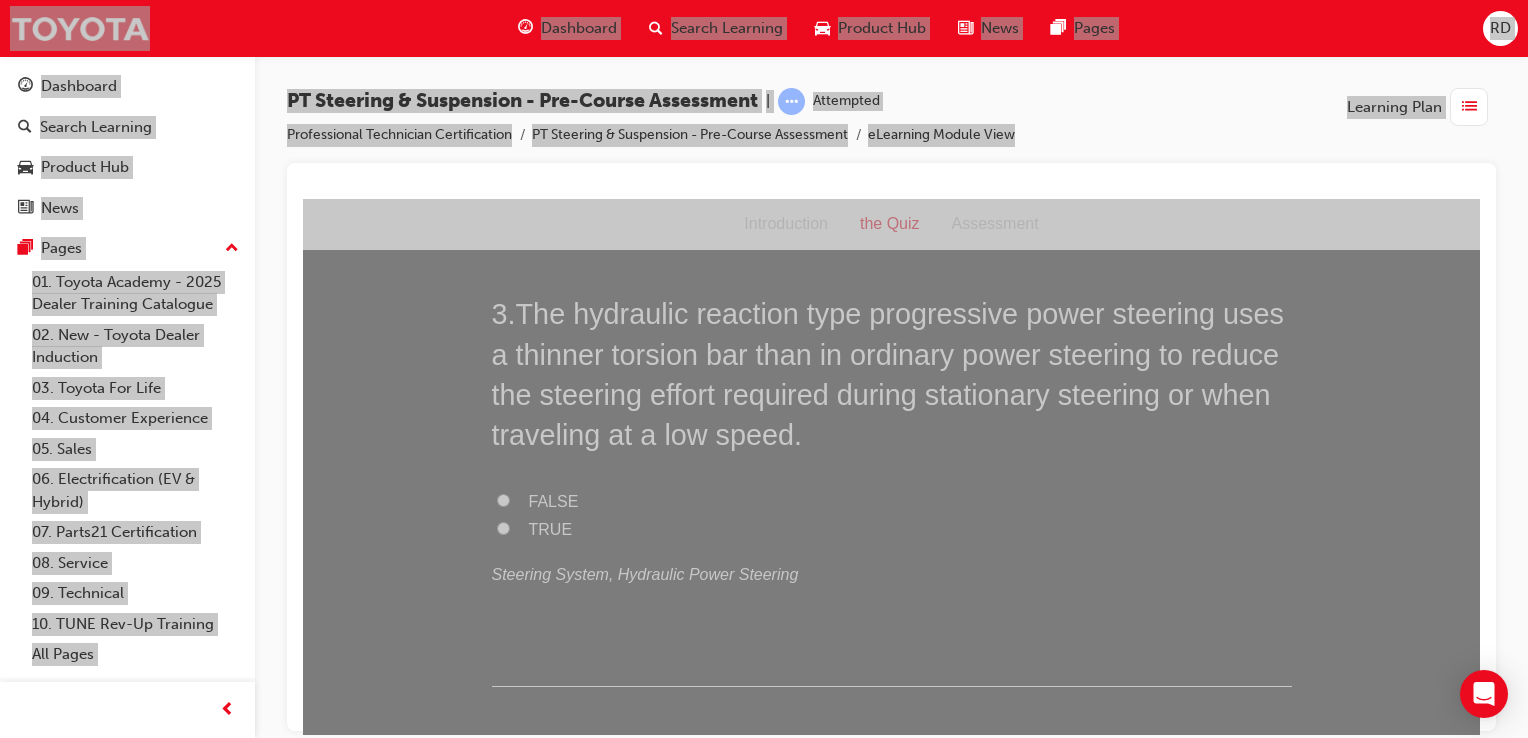 drag, startPoint x: 501, startPoint y: 527, endPoint x: 522, endPoint y: 527, distance: 21 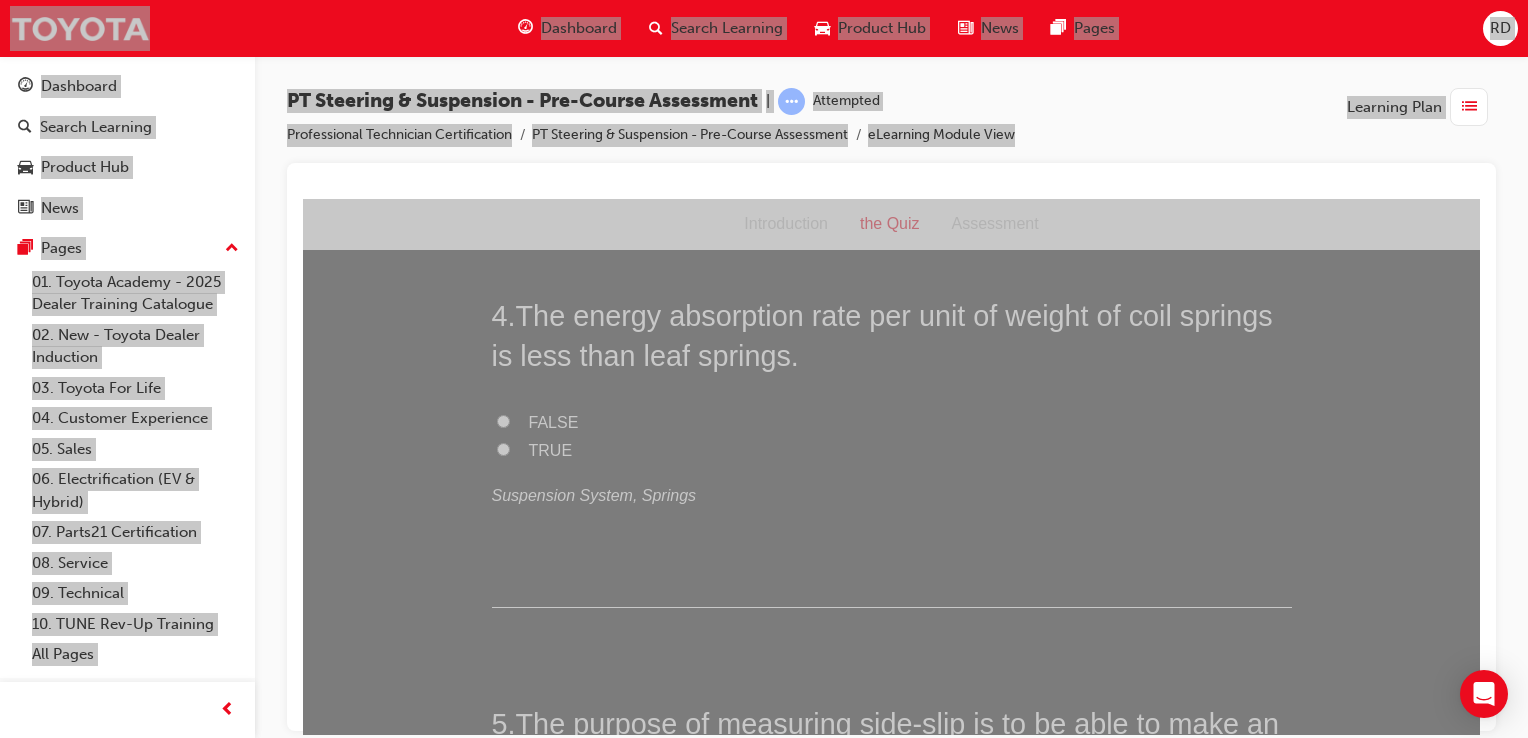 scroll, scrollTop: 1400, scrollLeft: 0, axis: vertical 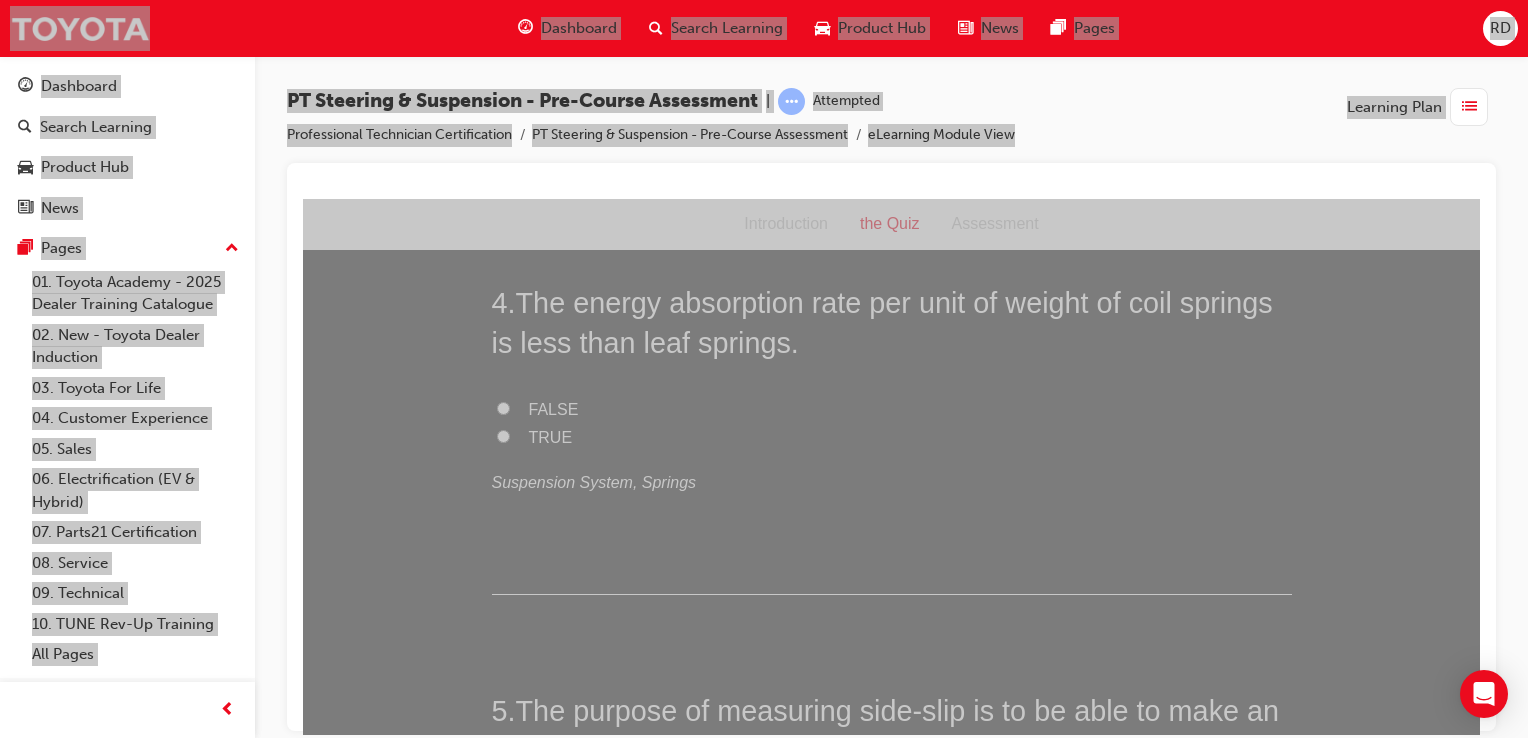 click on "TRUE" at bounding box center [503, 435] 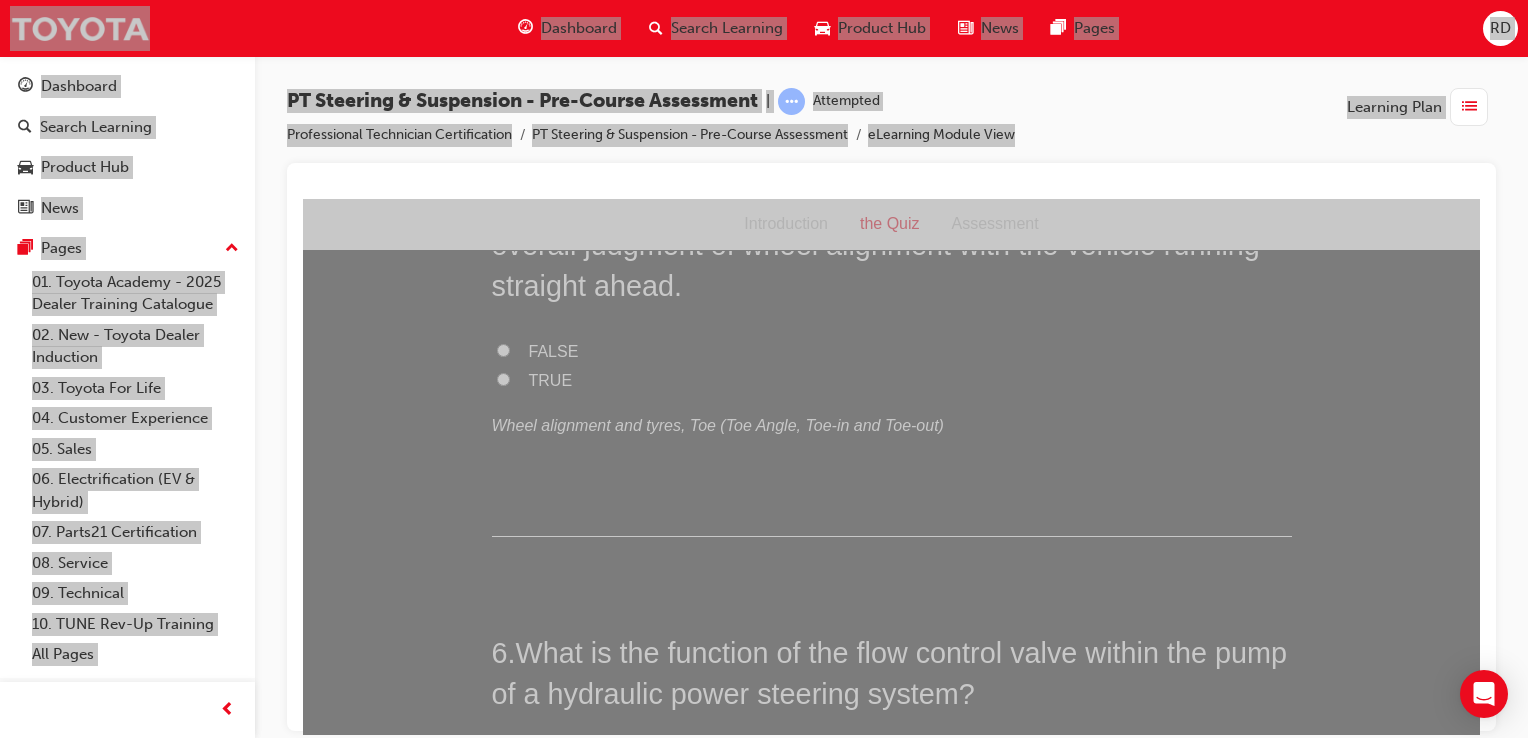scroll, scrollTop: 1800, scrollLeft: 0, axis: vertical 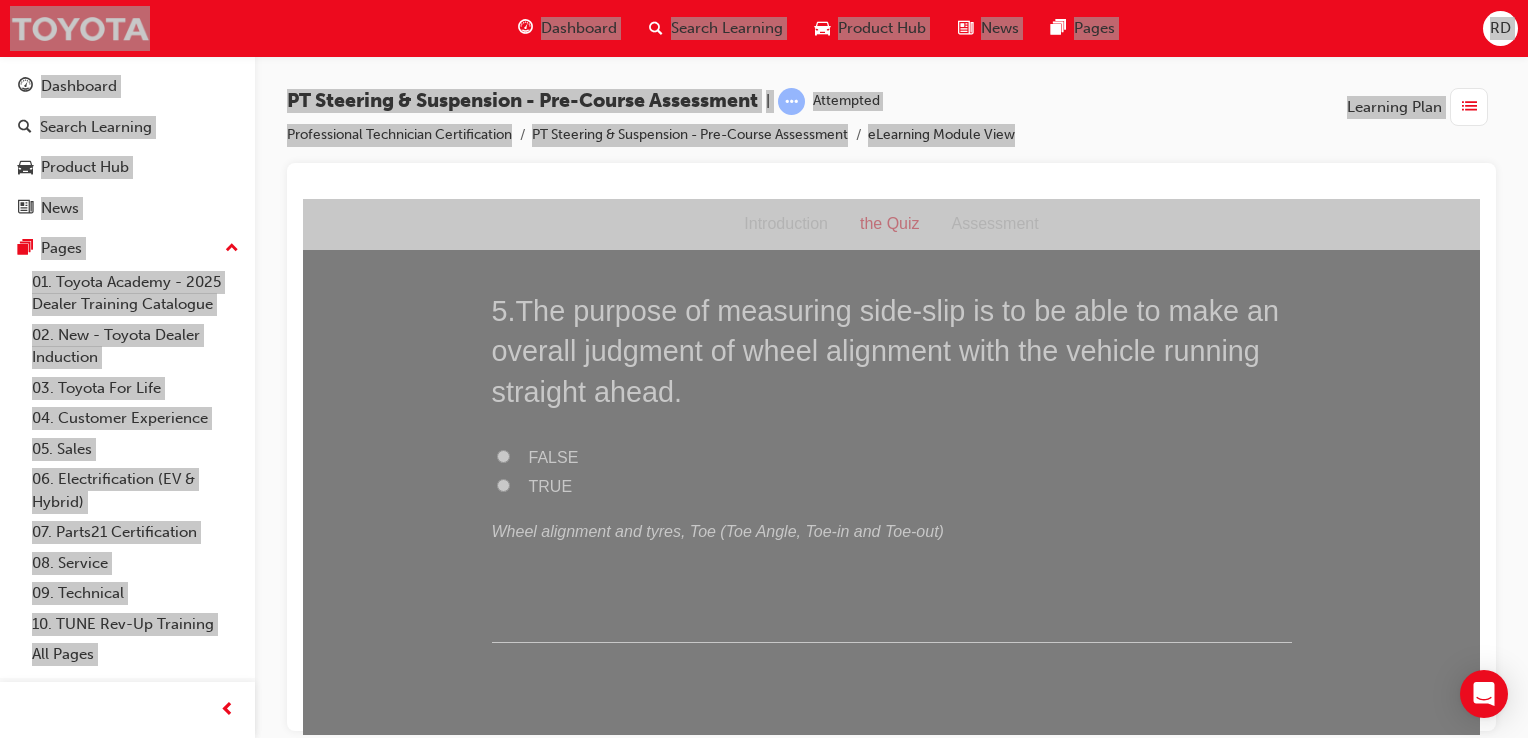 click on "TRUE" at bounding box center [503, 484] 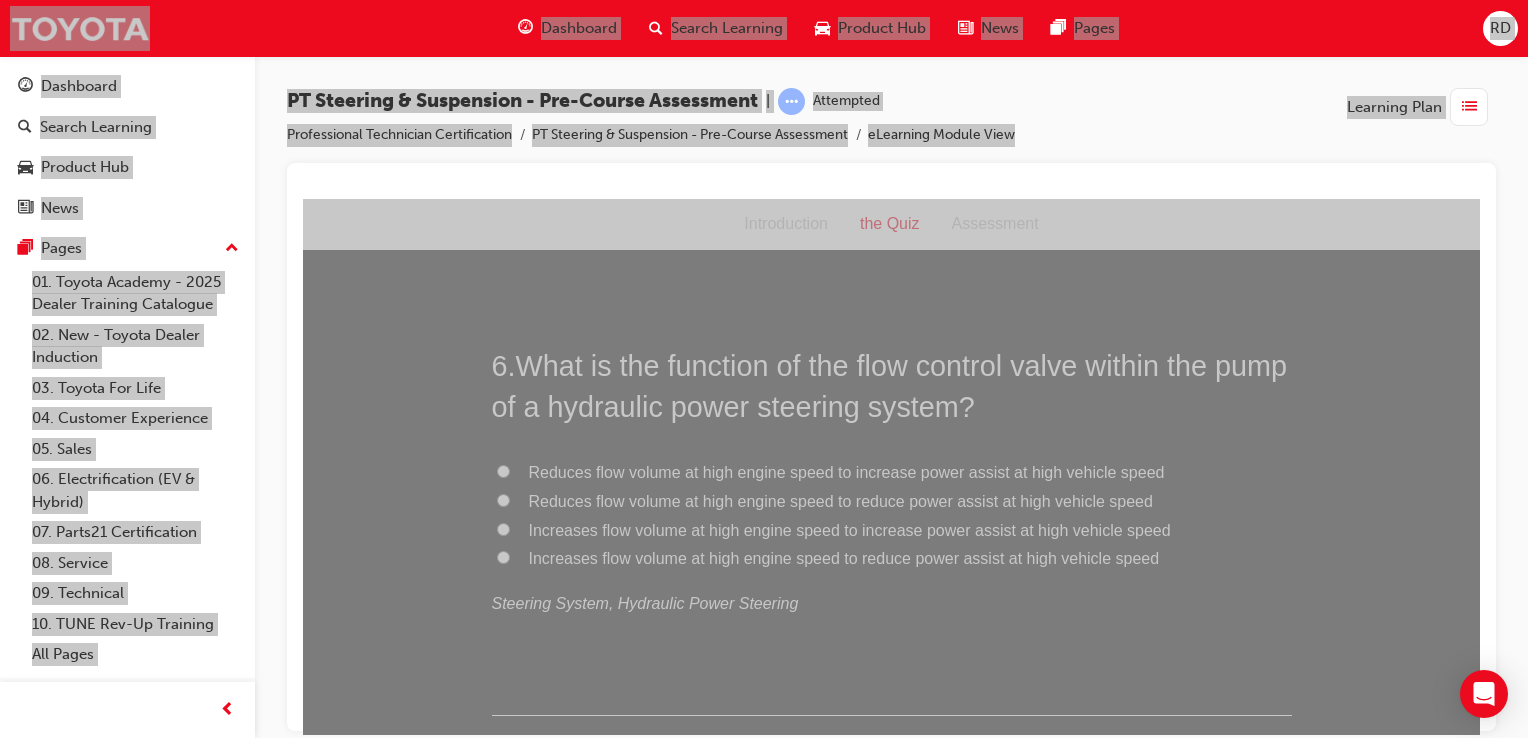 scroll, scrollTop: 2200, scrollLeft: 0, axis: vertical 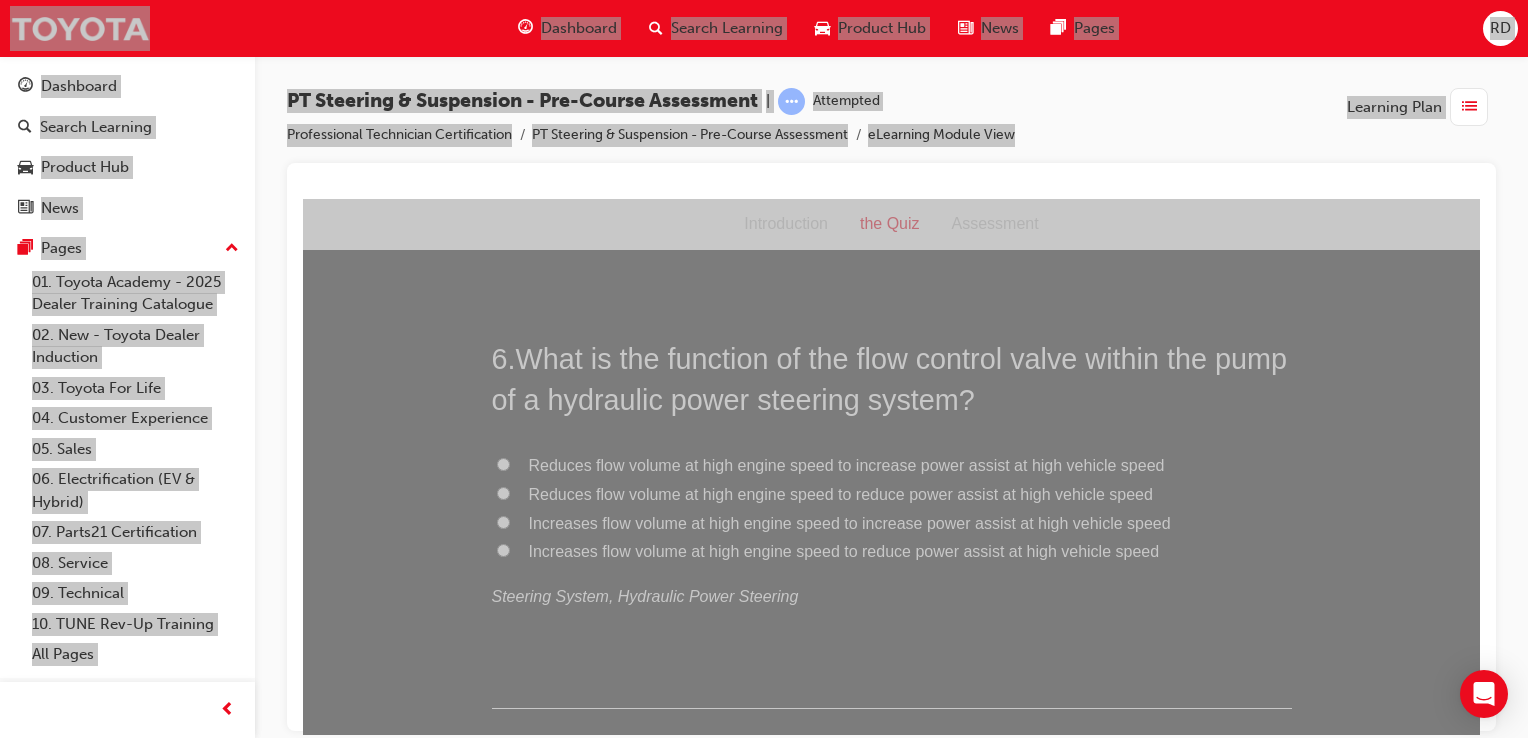 drag, startPoint x: 651, startPoint y: 387, endPoint x: 644, endPoint y: 401, distance: 15.652476 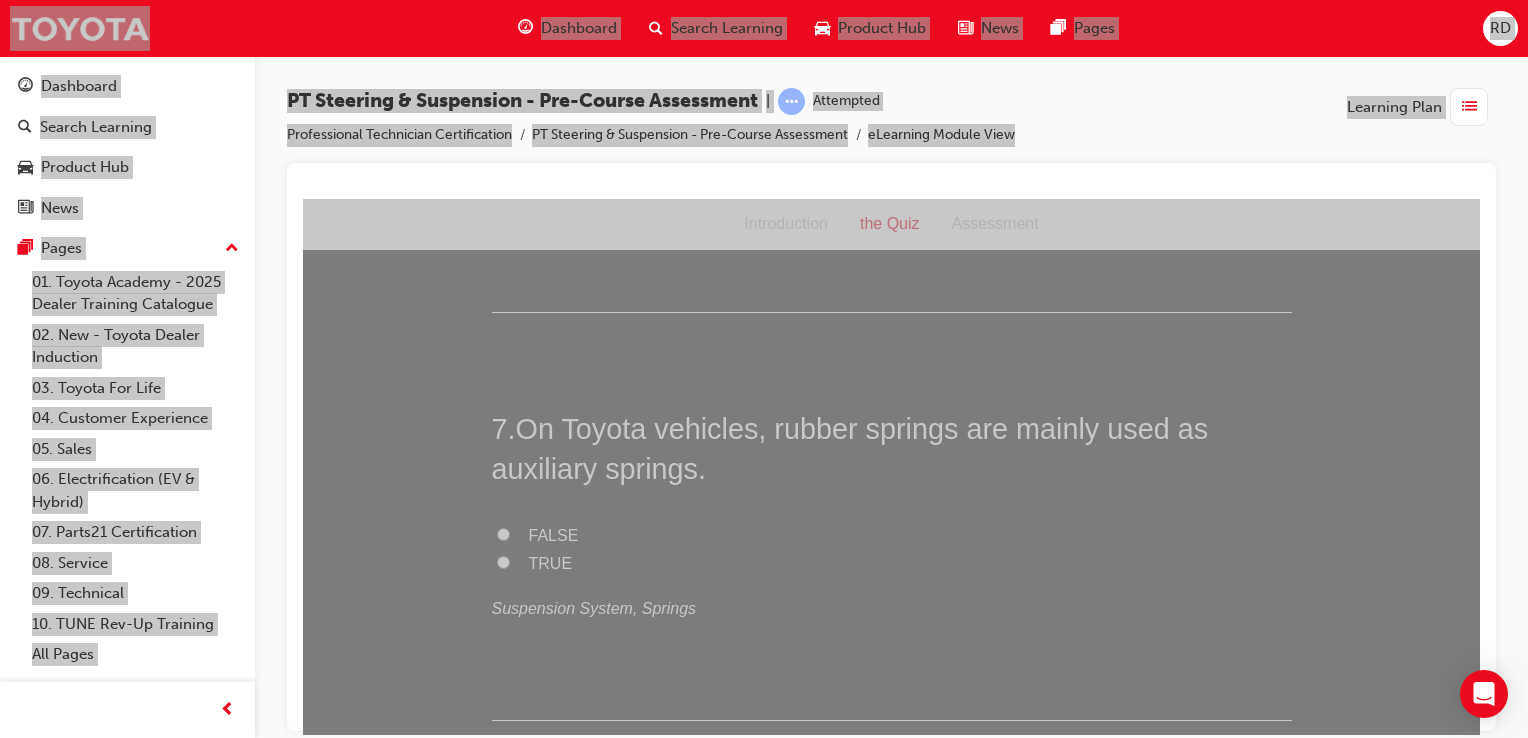 scroll, scrollTop: 2700, scrollLeft: 0, axis: vertical 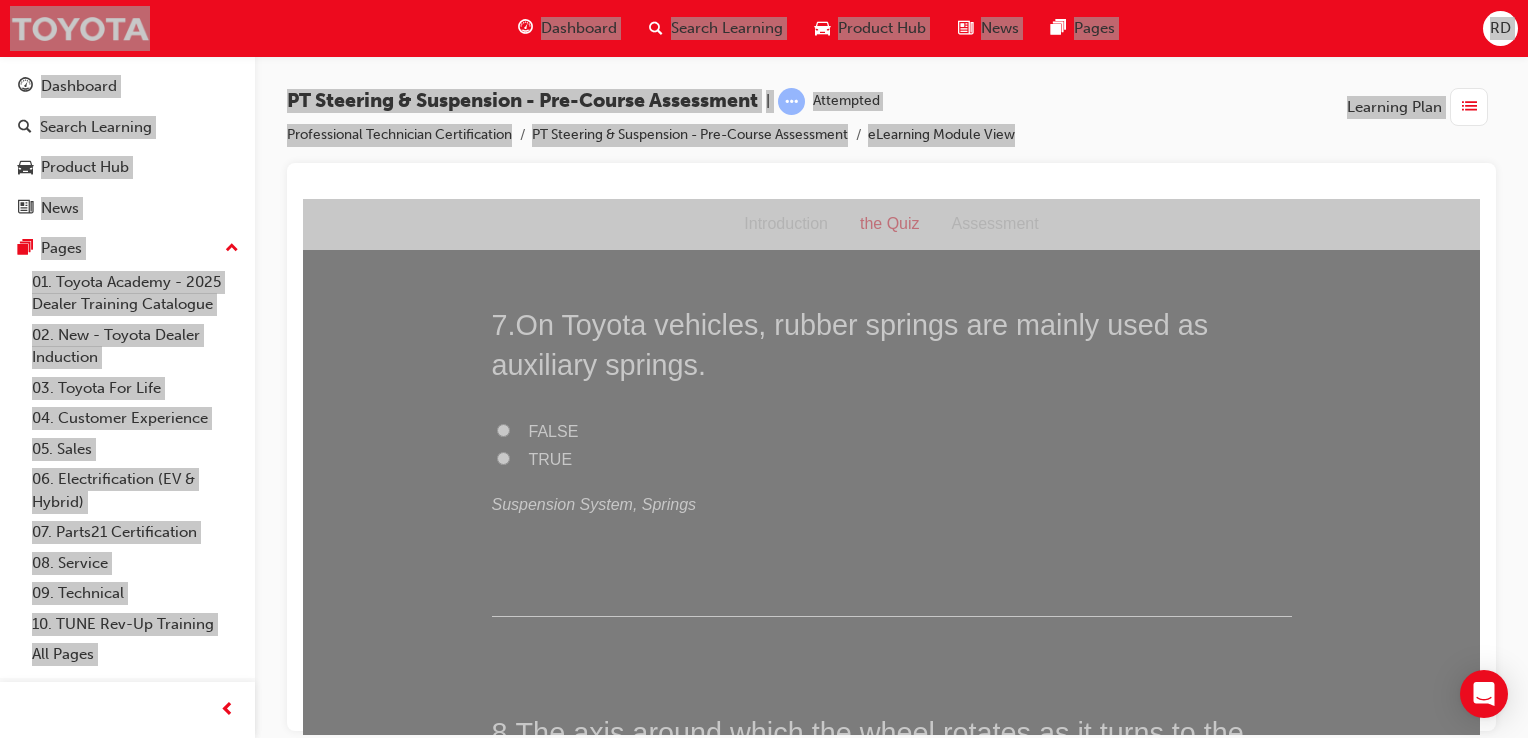 click on "FALSE" at bounding box center [503, 429] 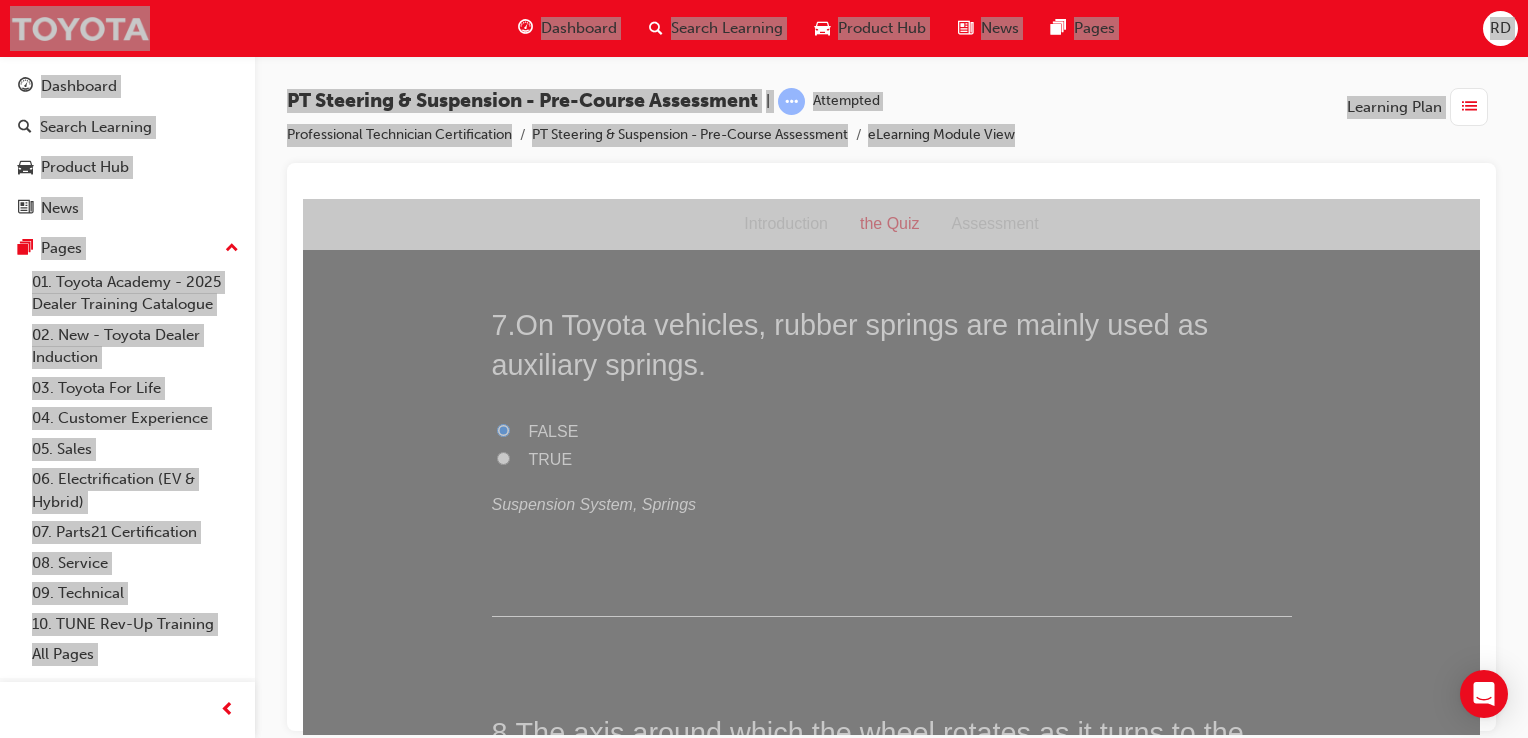 click on "TRUE" at bounding box center [892, 459] 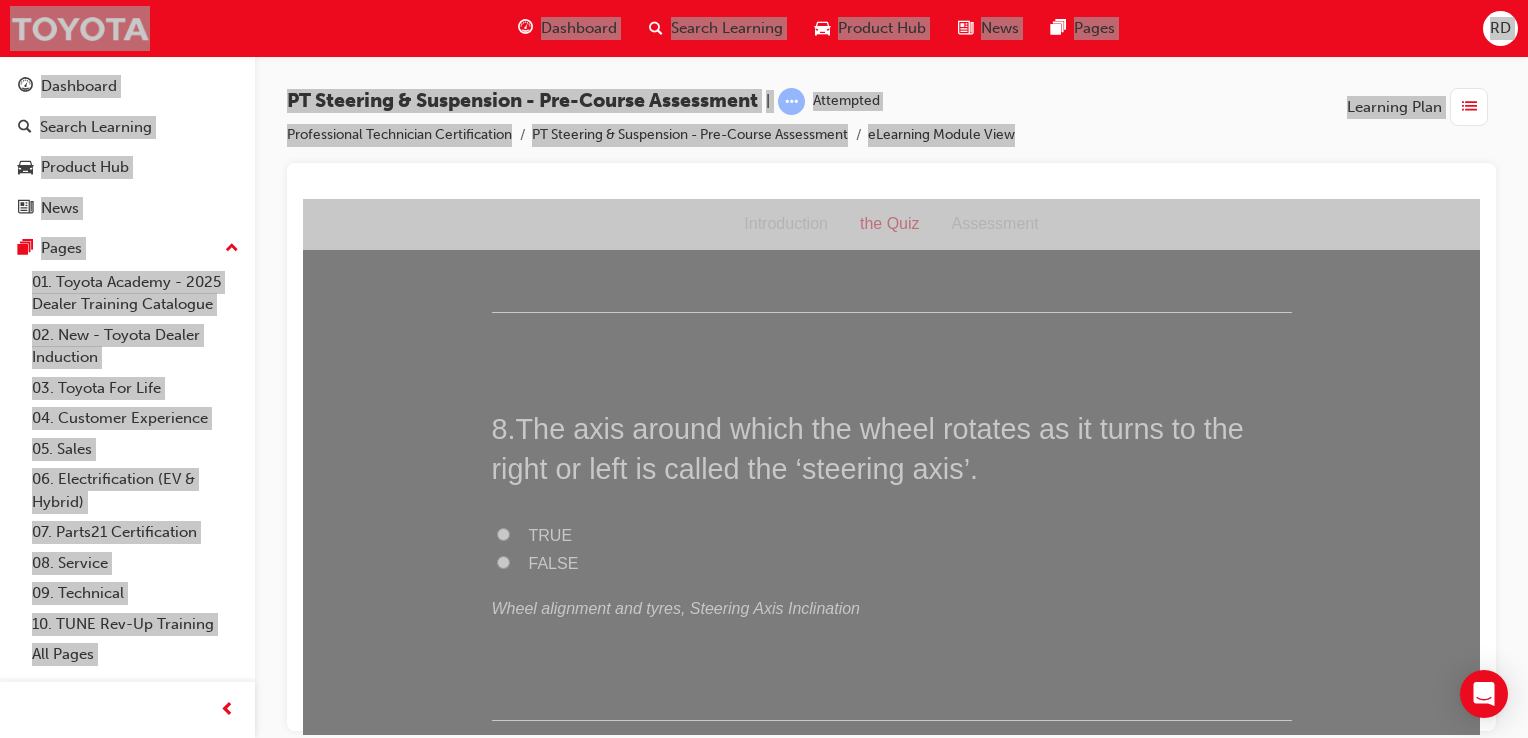 scroll, scrollTop: 3000, scrollLeft: 0, axis: vertical 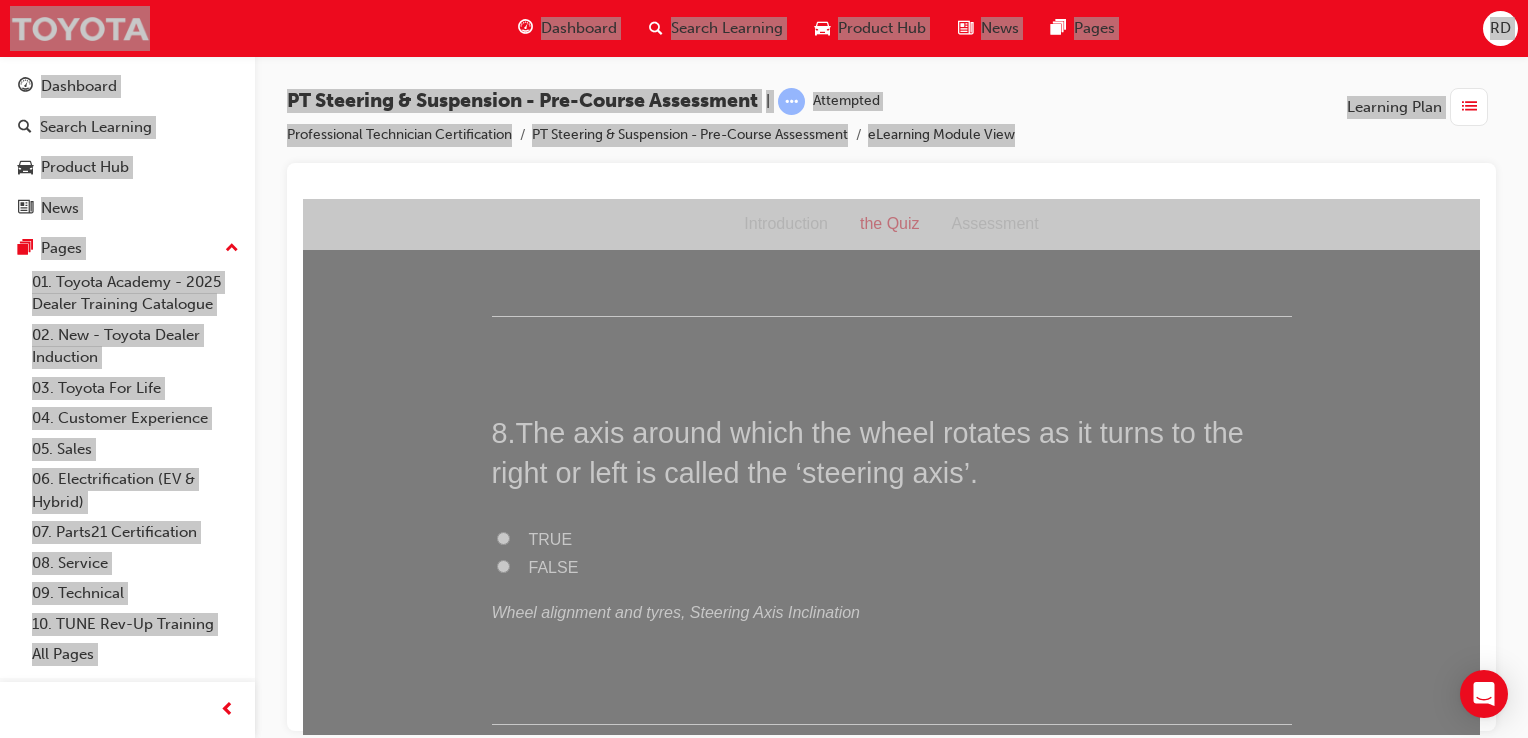 click on "TRUE" at bounding box center [503, 537] 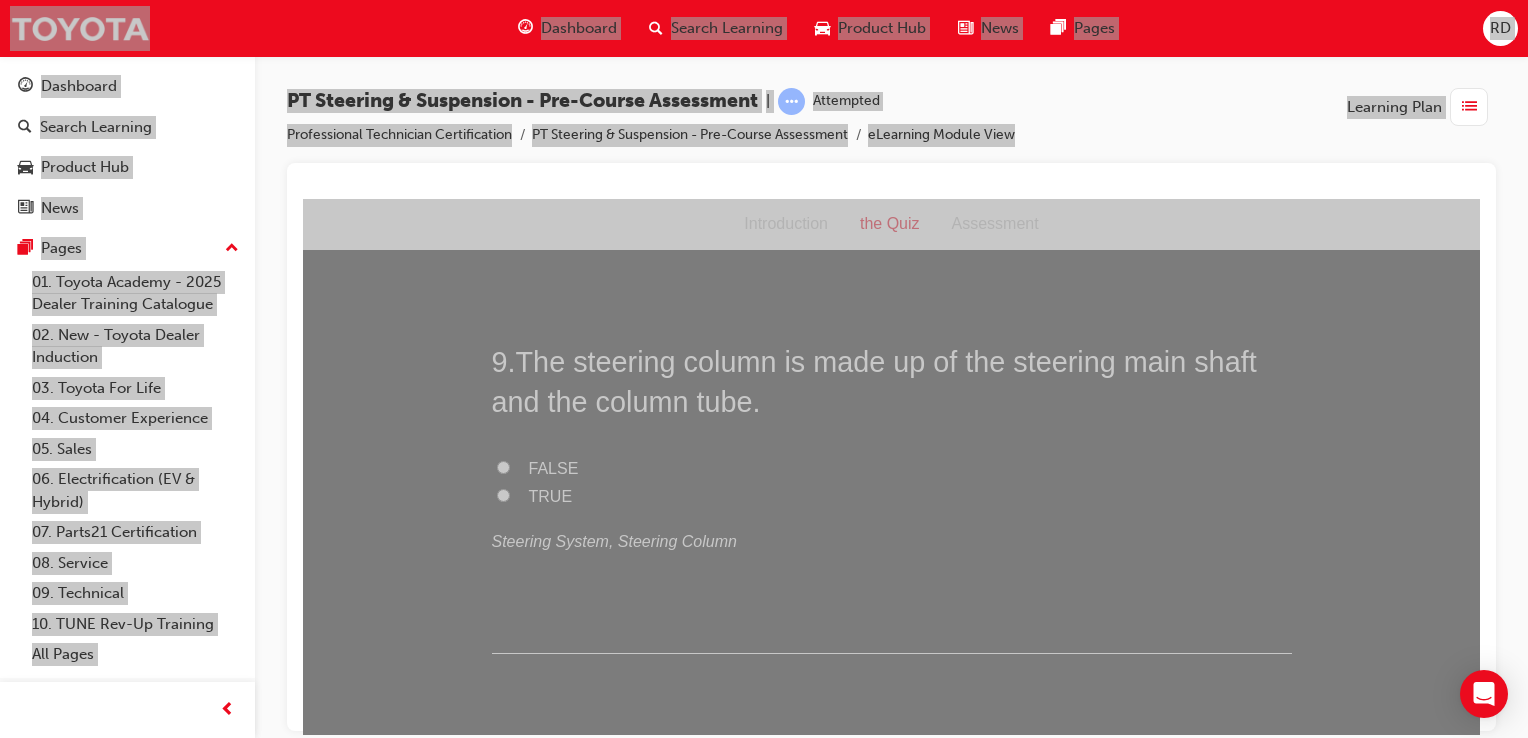 scroll, scrollTop: 3500, scrollLeft: 0, axis: vertical 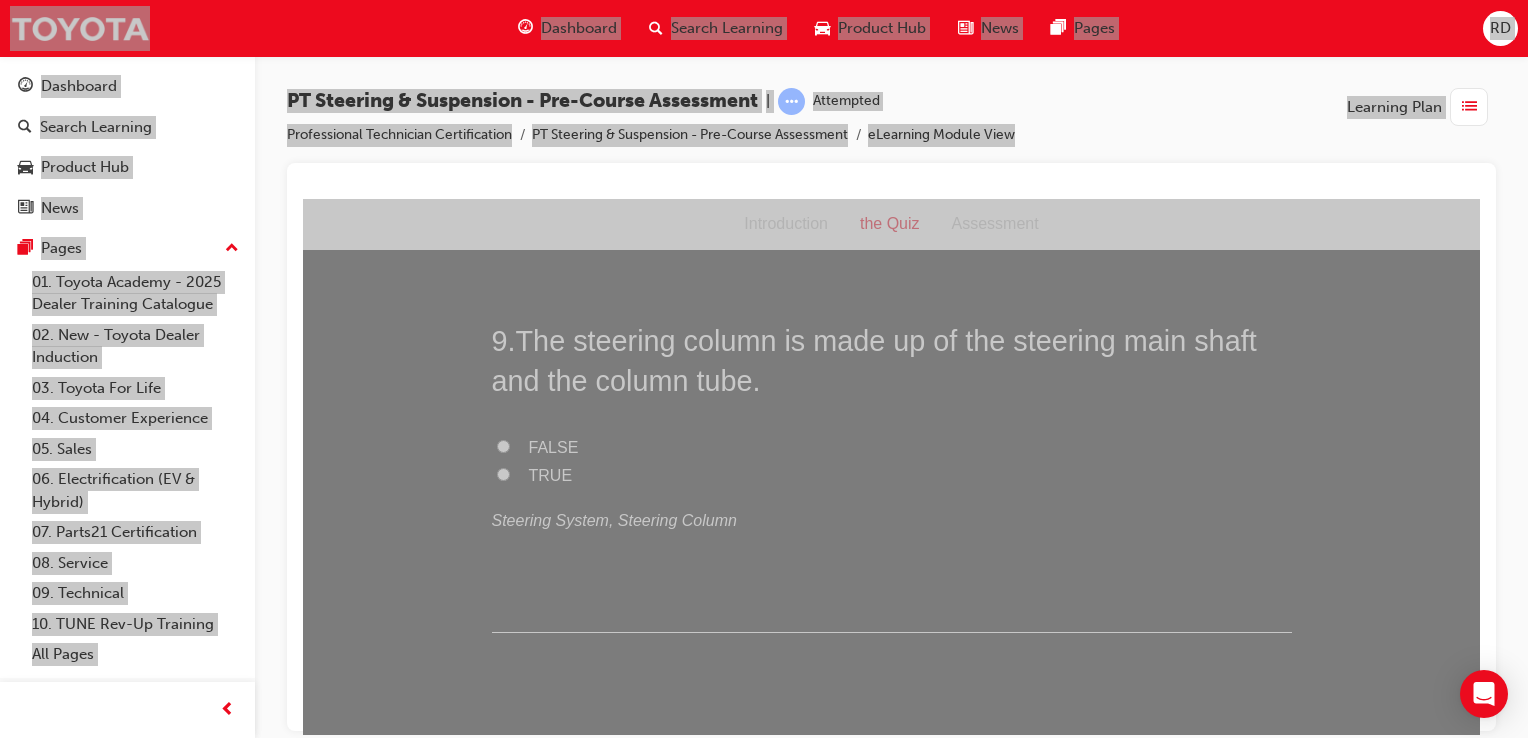 click on "TRUE" at bounding box center (503, 473) 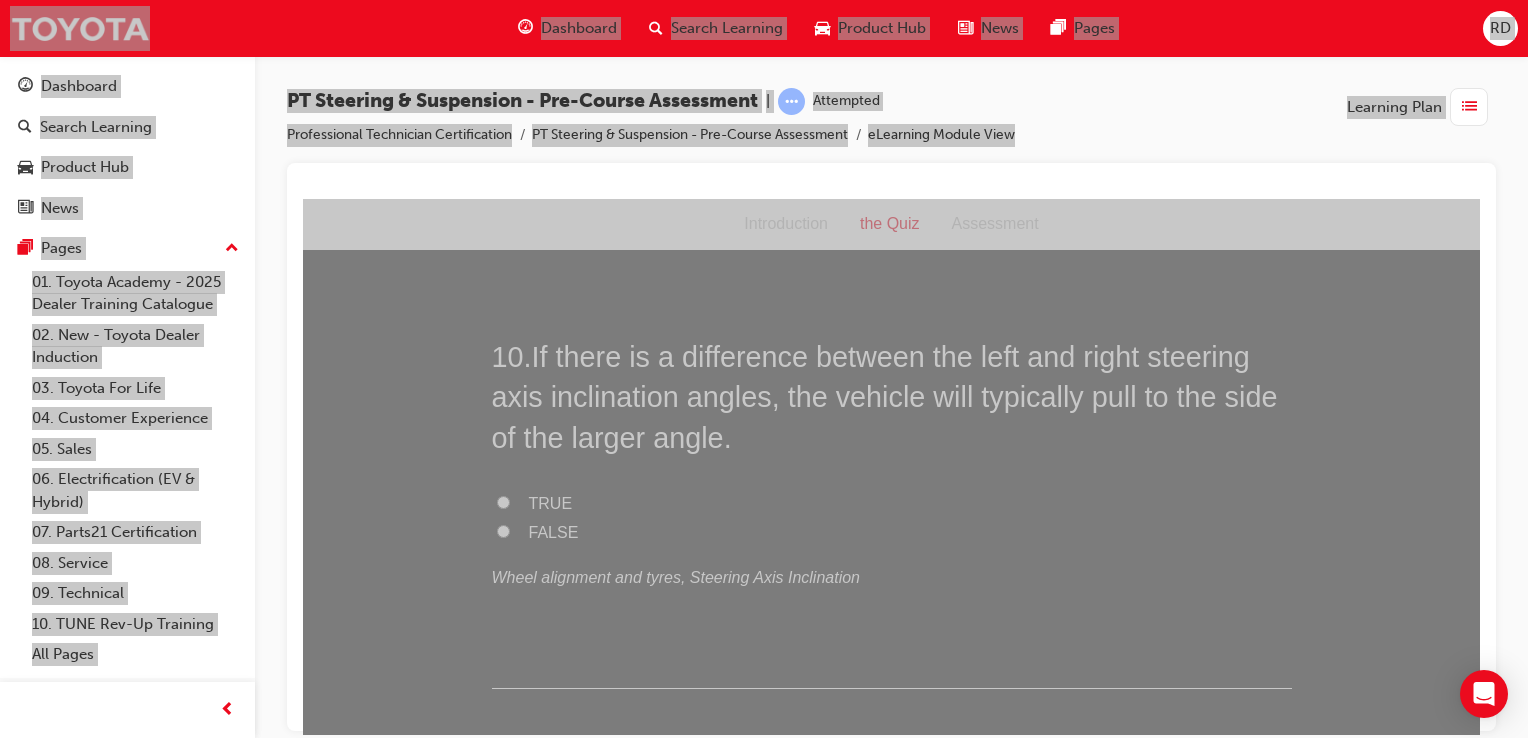 scroll, scrollTop: 3894, scrollLeft: 0, axis: vertical 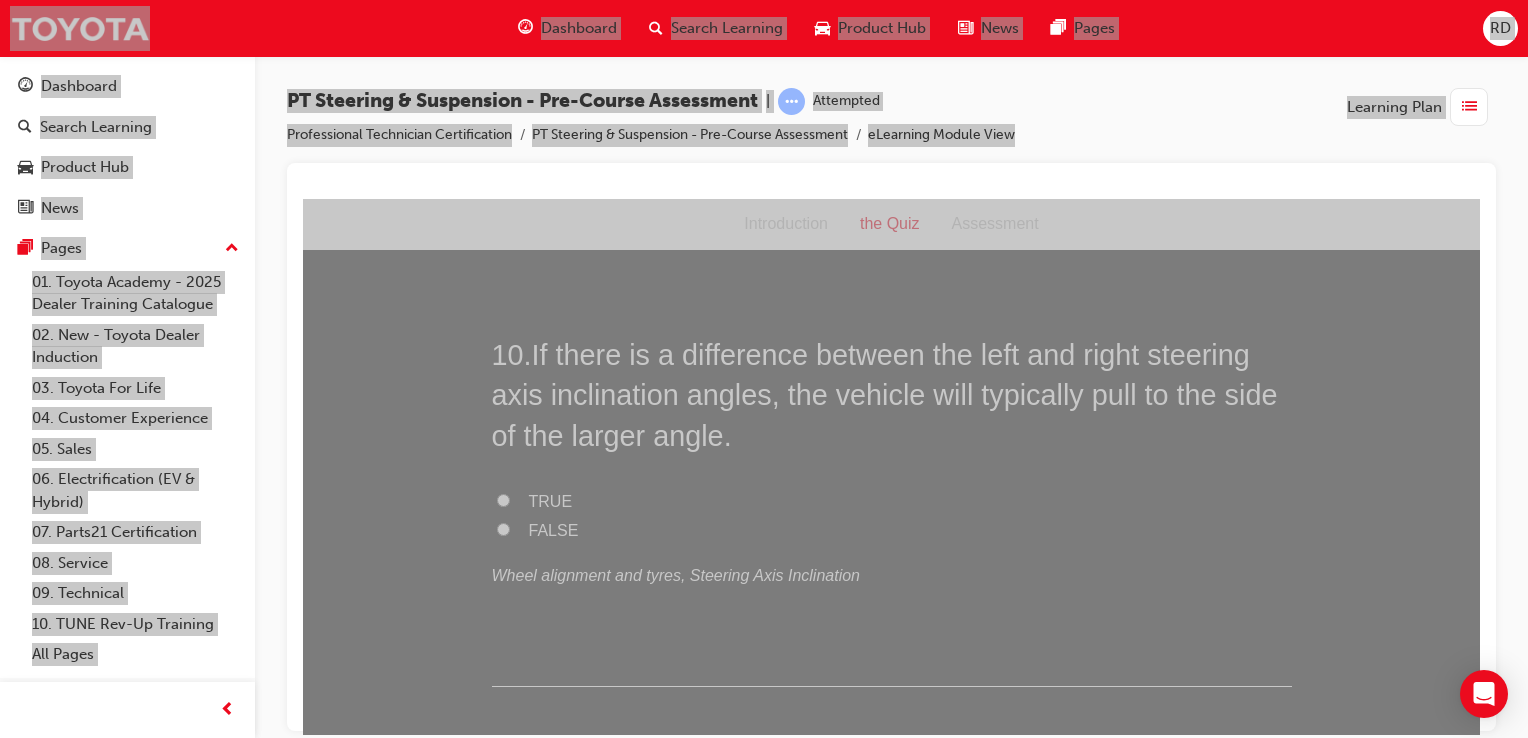 click on "TRUE" at bounding box center [892, 501] 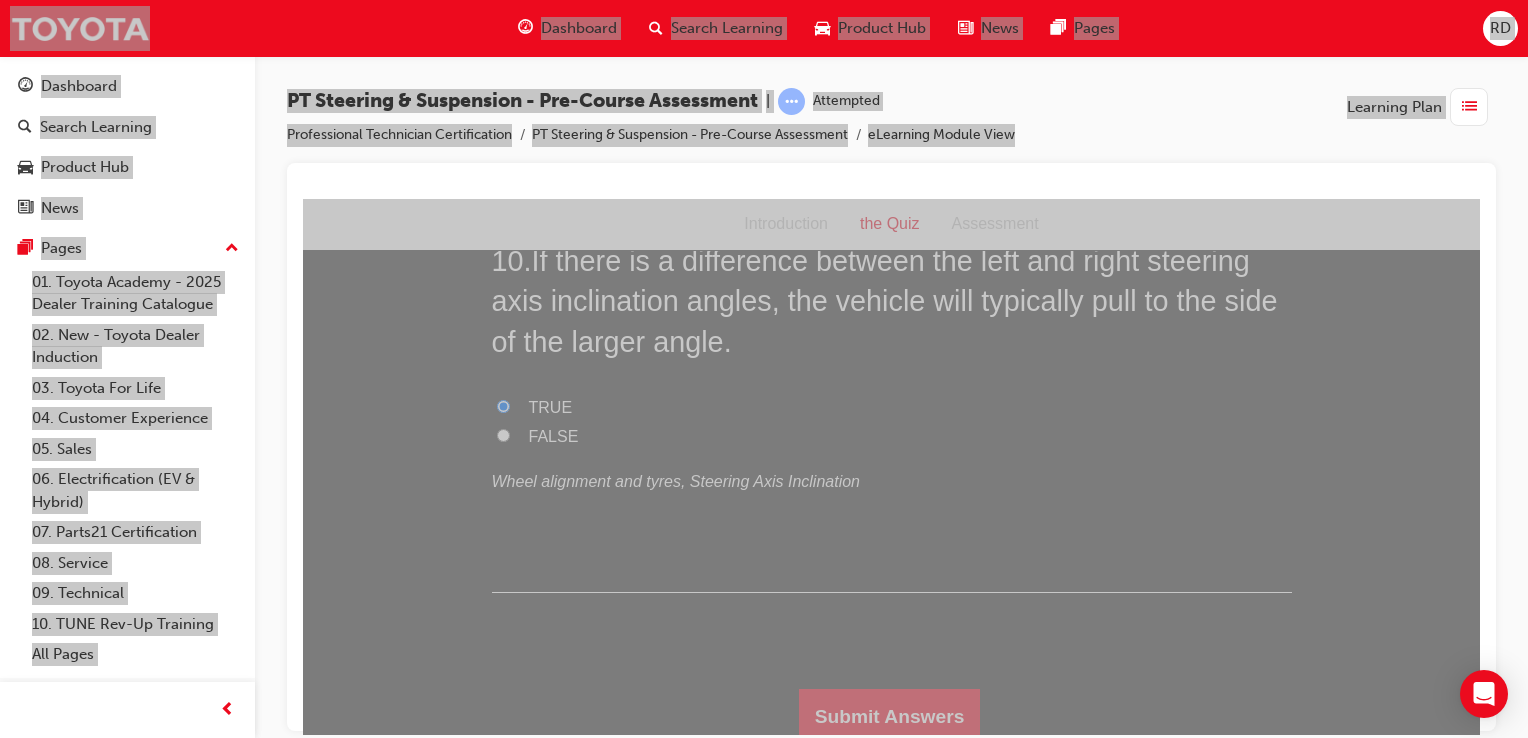 scroll, scrollTop: 3994, scrollLeft: 0, axis: vertical 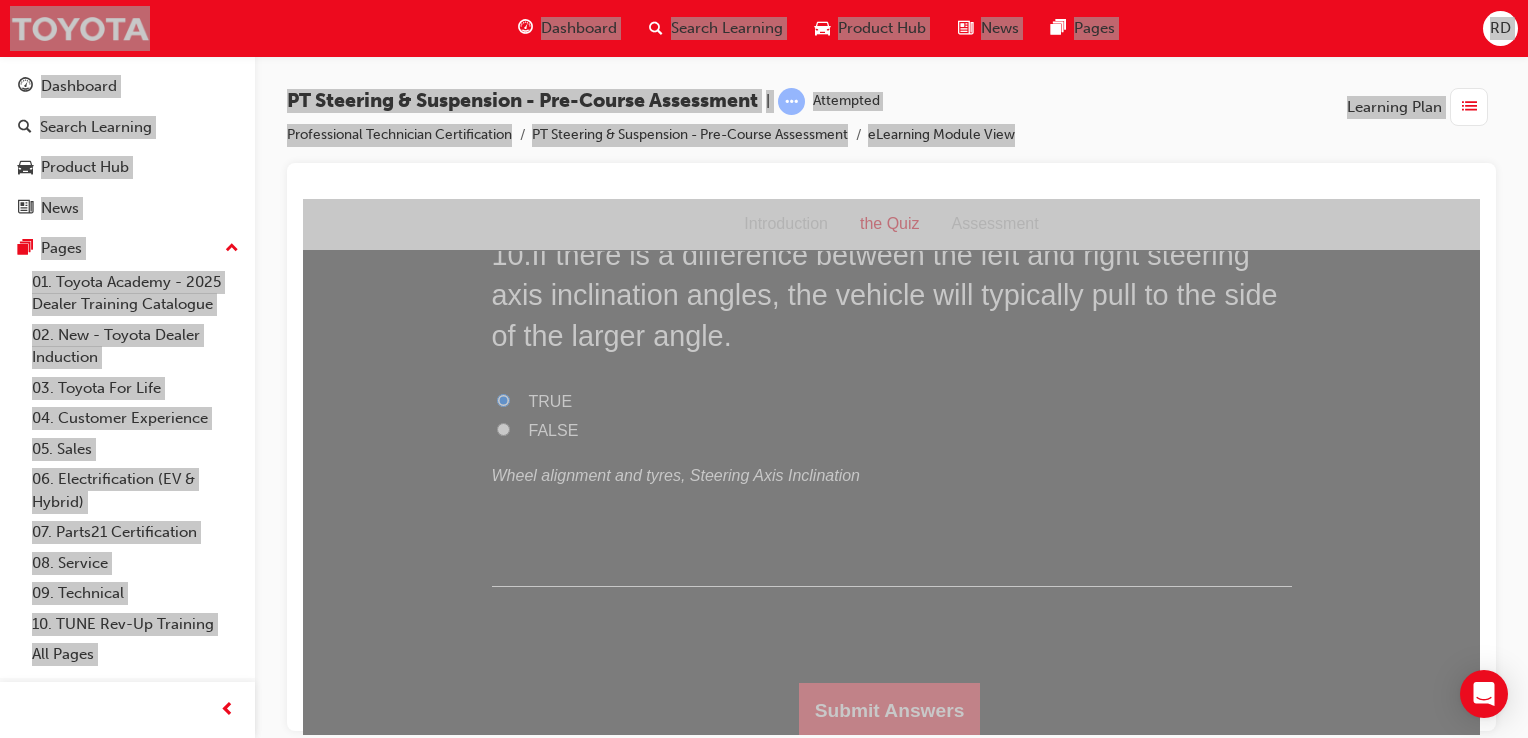 click on "Submit Answers" at bounding box center [890, 710] 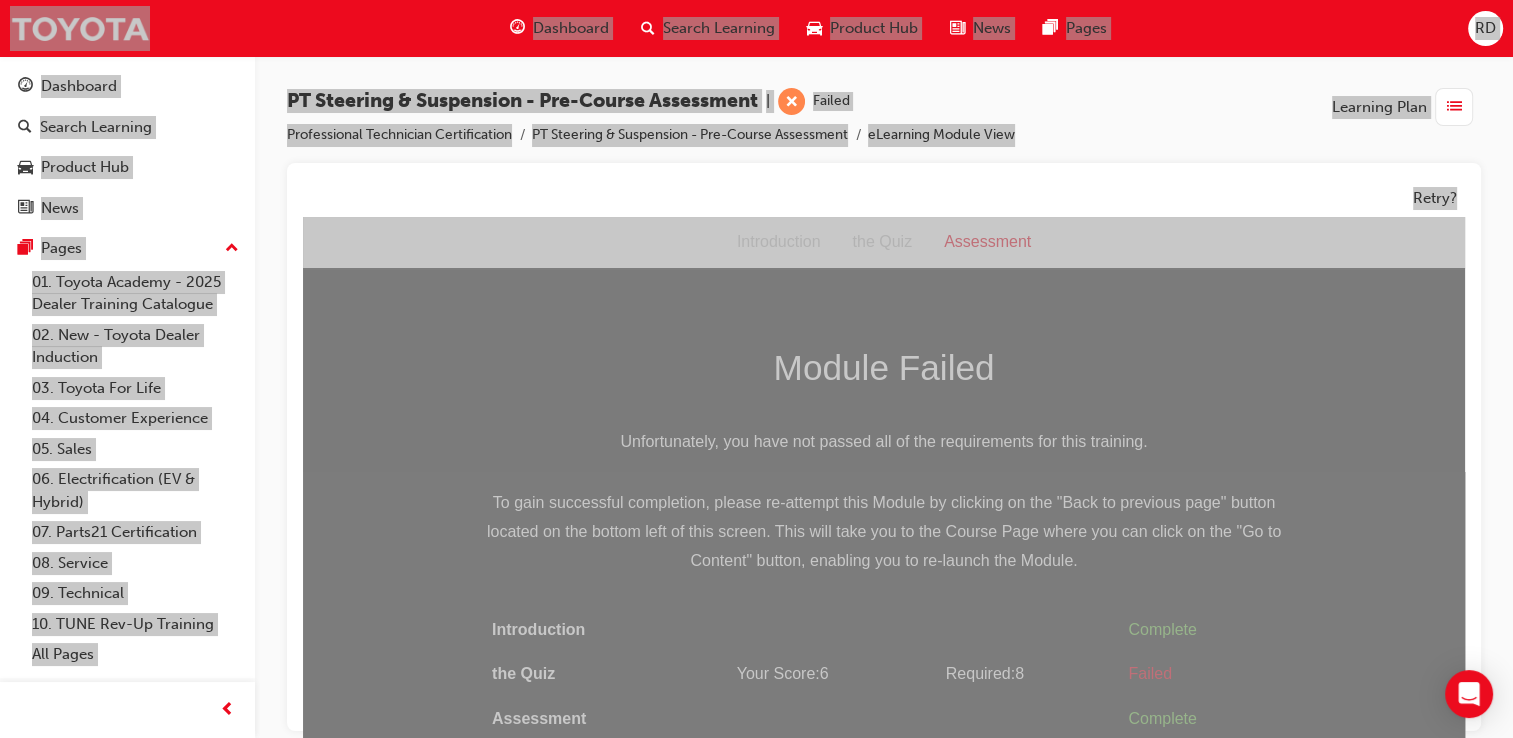 scroll, scrollTop: 14, scrollLeft: 0, axis: vertical 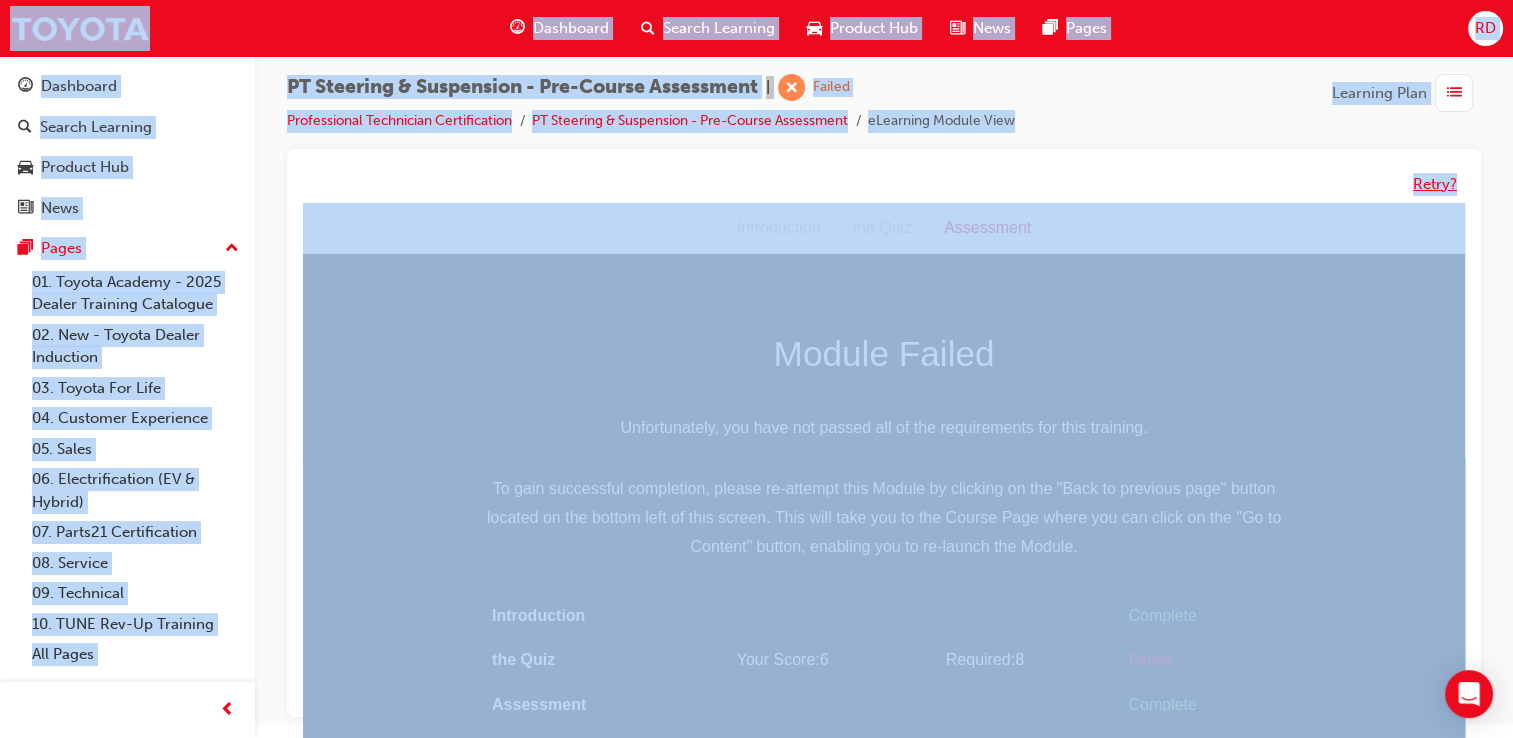 click on "Retry?" at bounding box center (1435, 184) 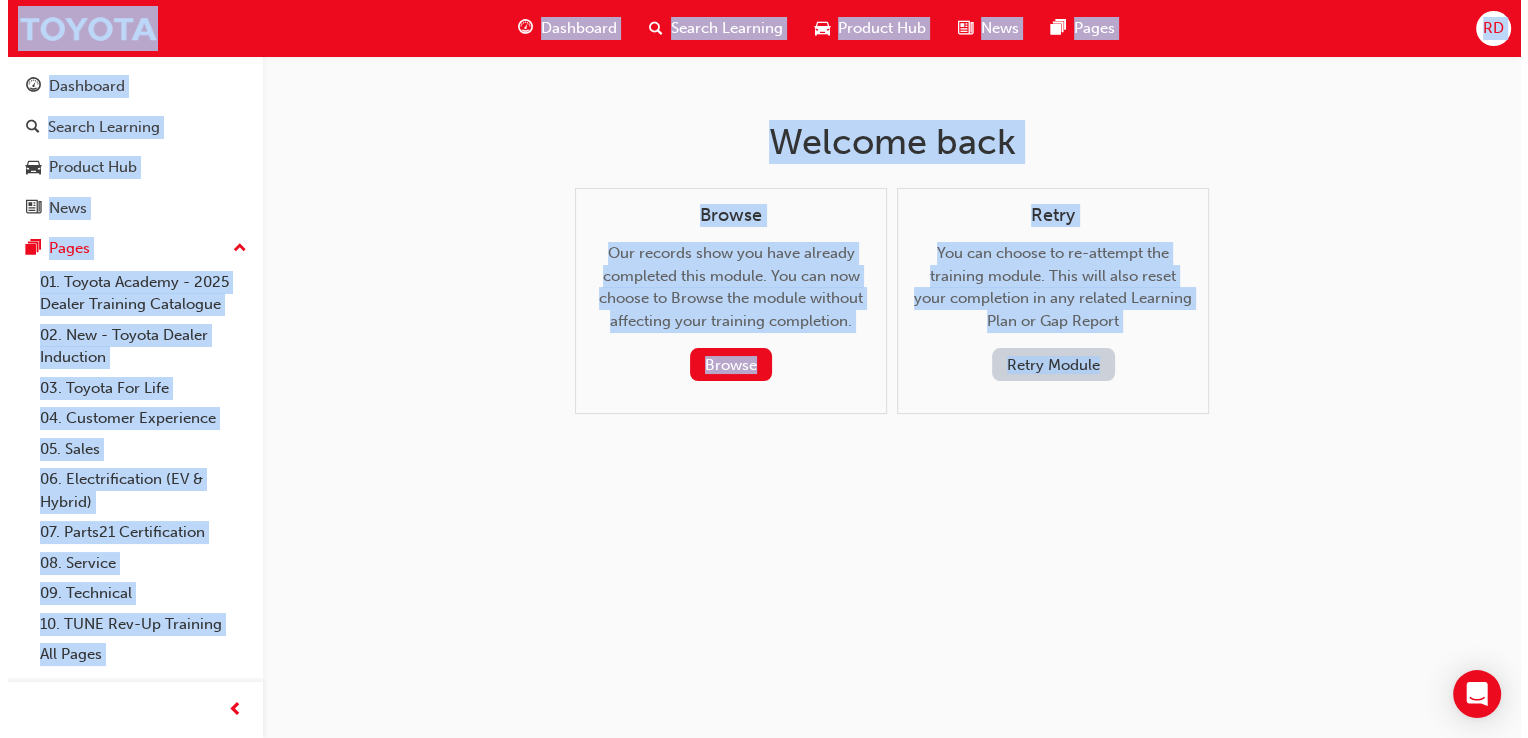 scroll, scrollTop: 0, scrollLeft: 0, axis: both 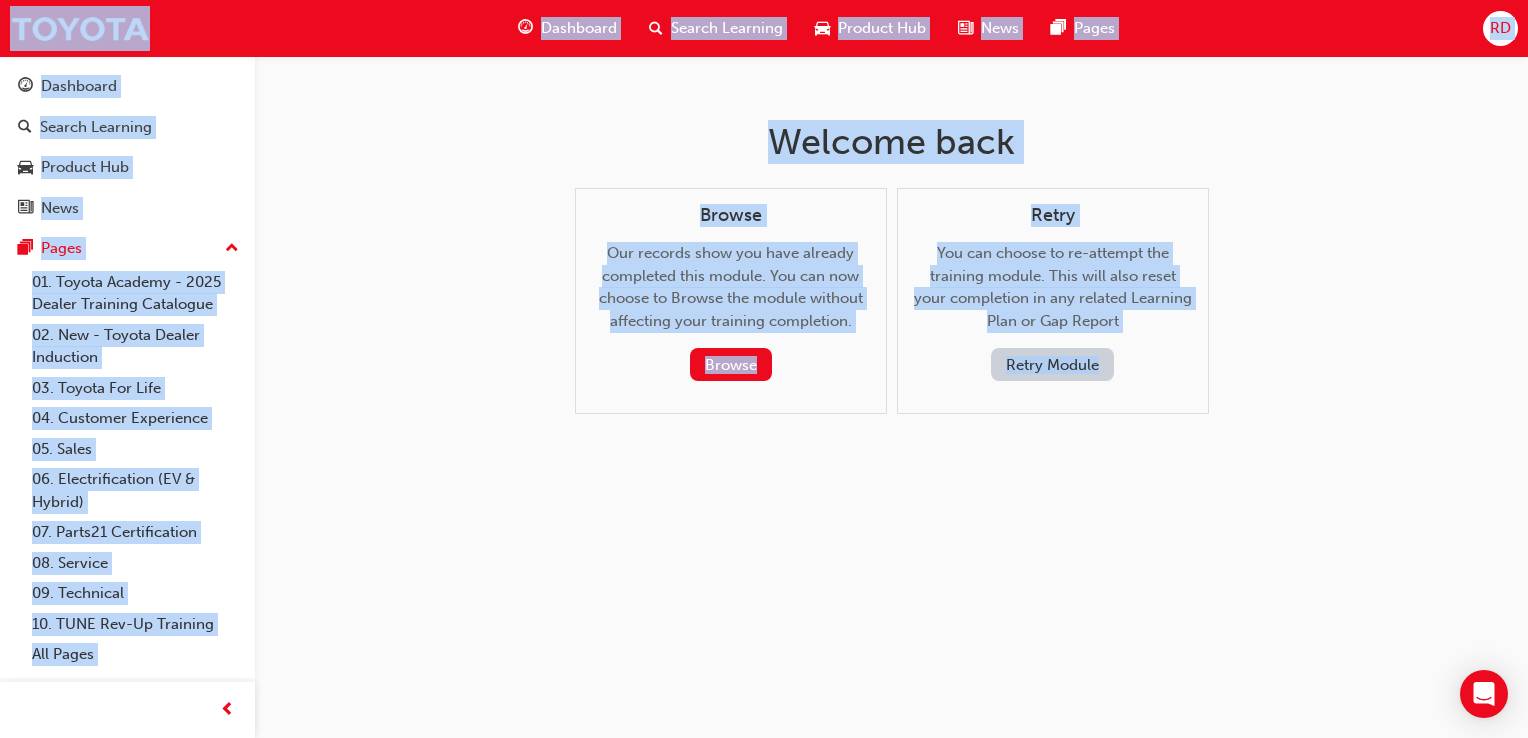 click on "Retry Module" at bounding box center (1052, 364) 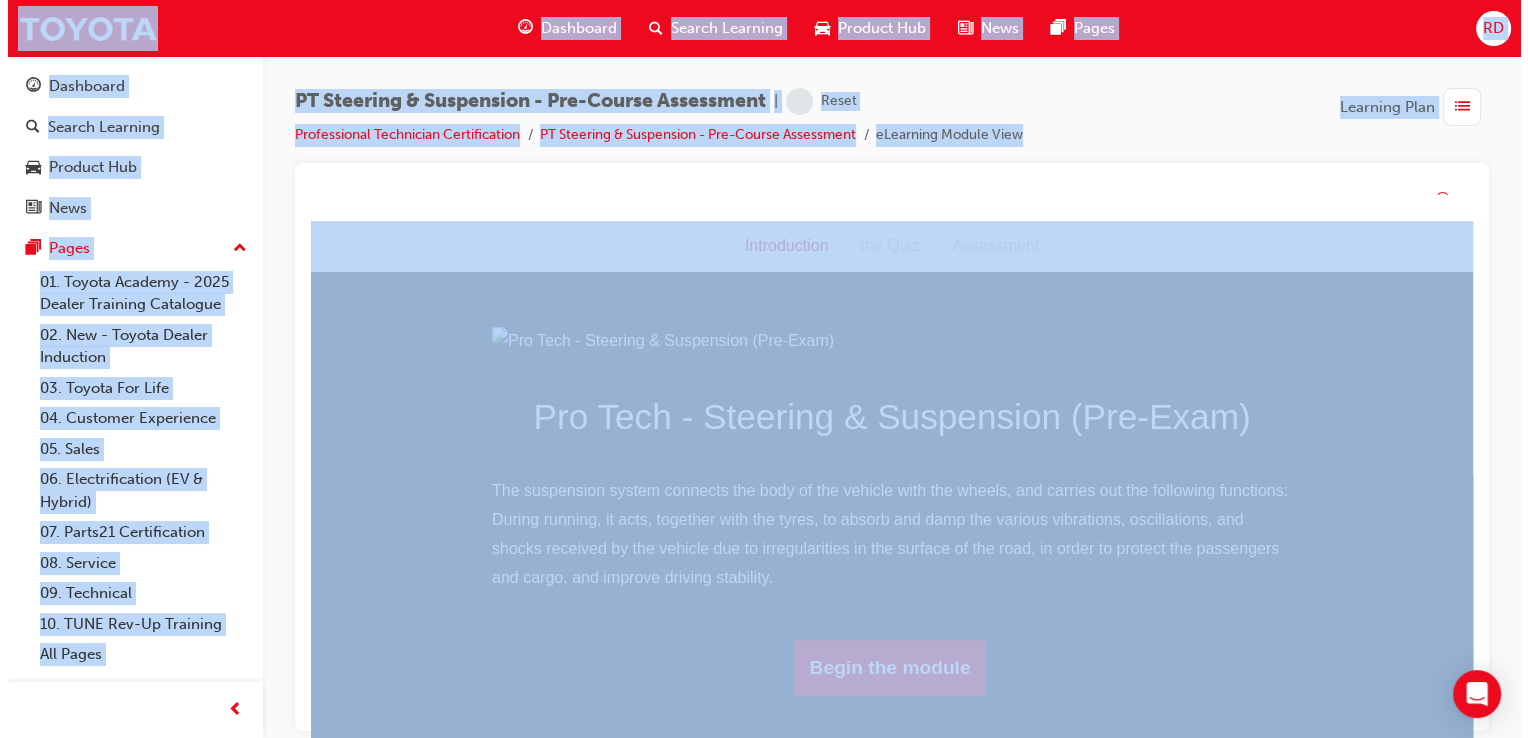 scroll, scrollTop: 159, scrollLeft: 0, axis: vertical 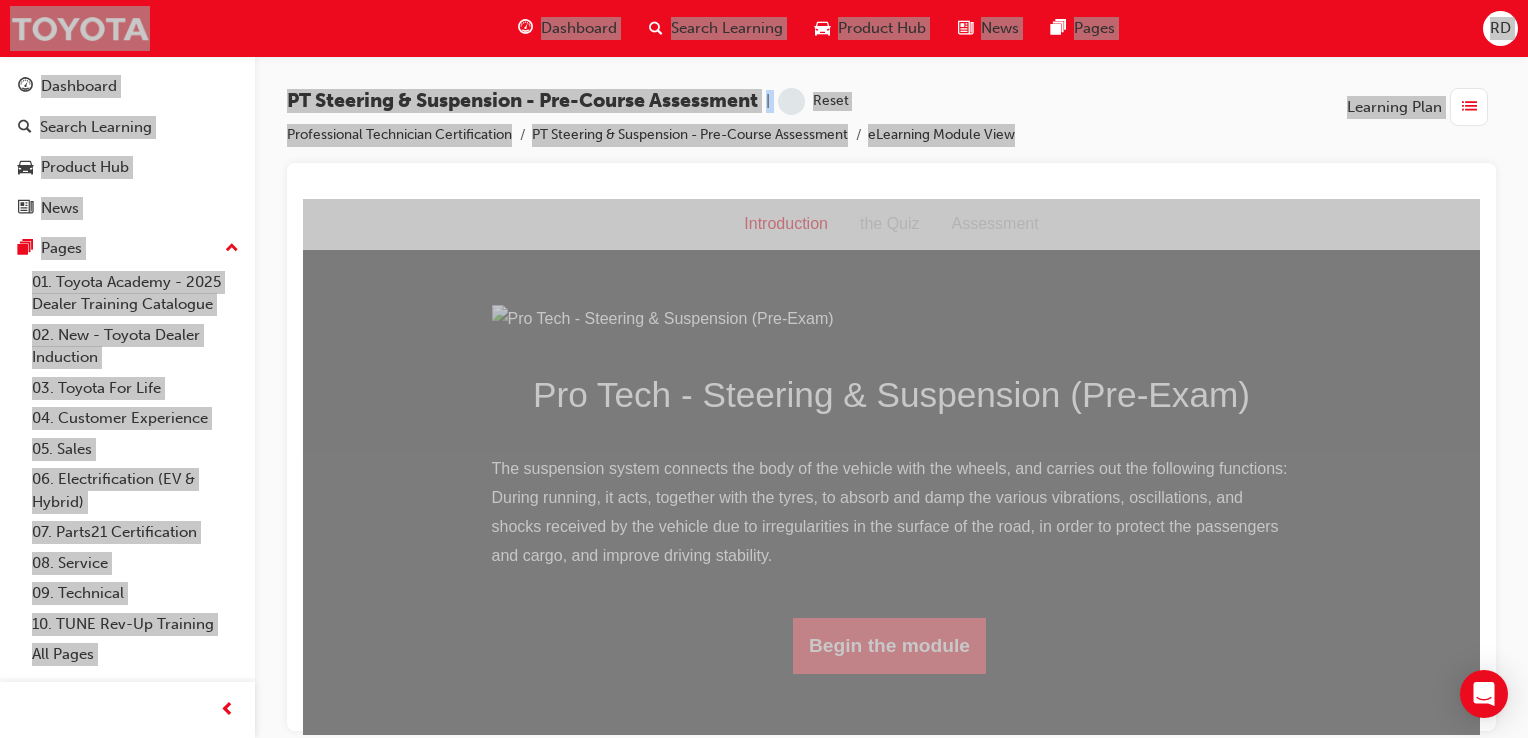 click on "Begin the module" at bounding box center (889, 645) 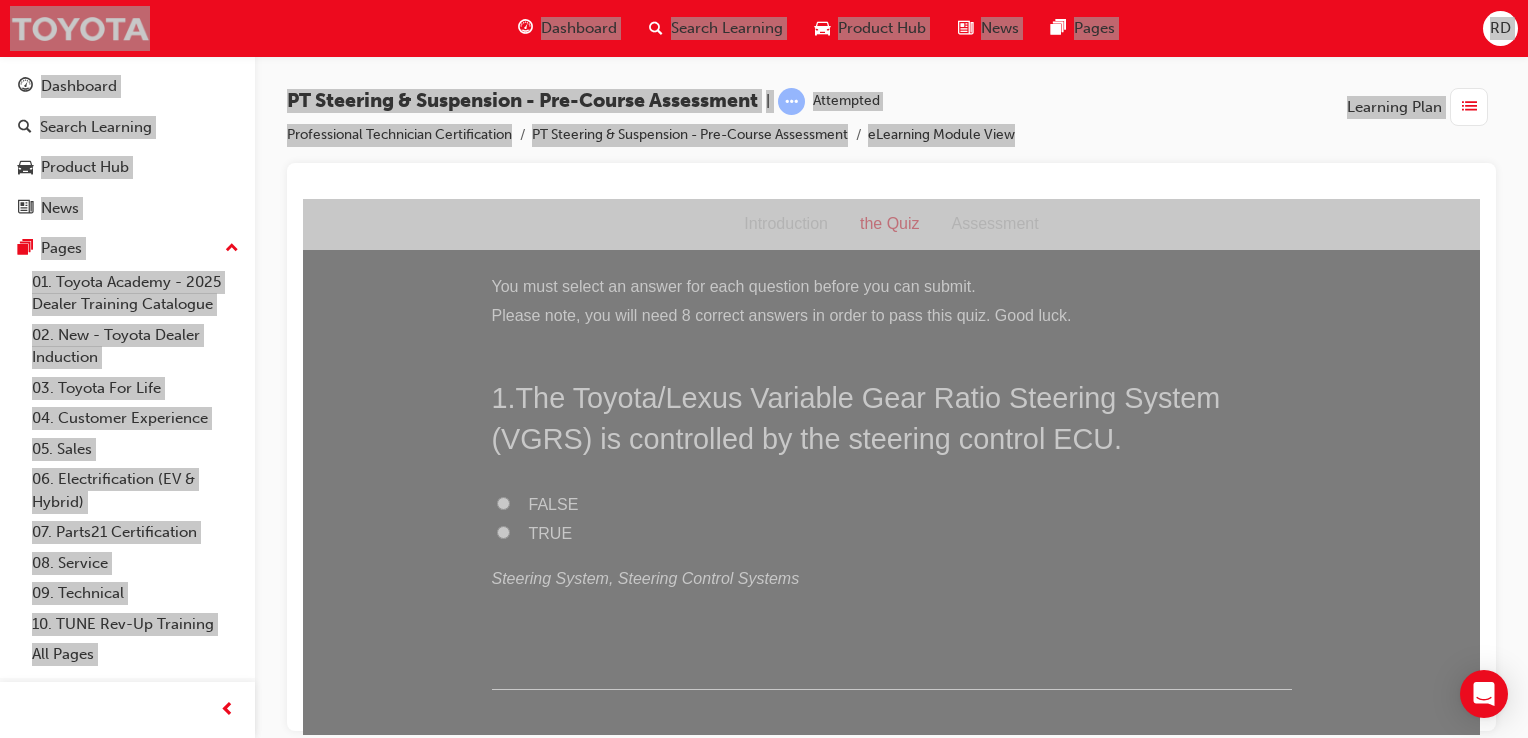 drag, startPoint x: 497, startPoint y: 536, endPoint x: 523, endPoint y: 533, distance: 26.172504 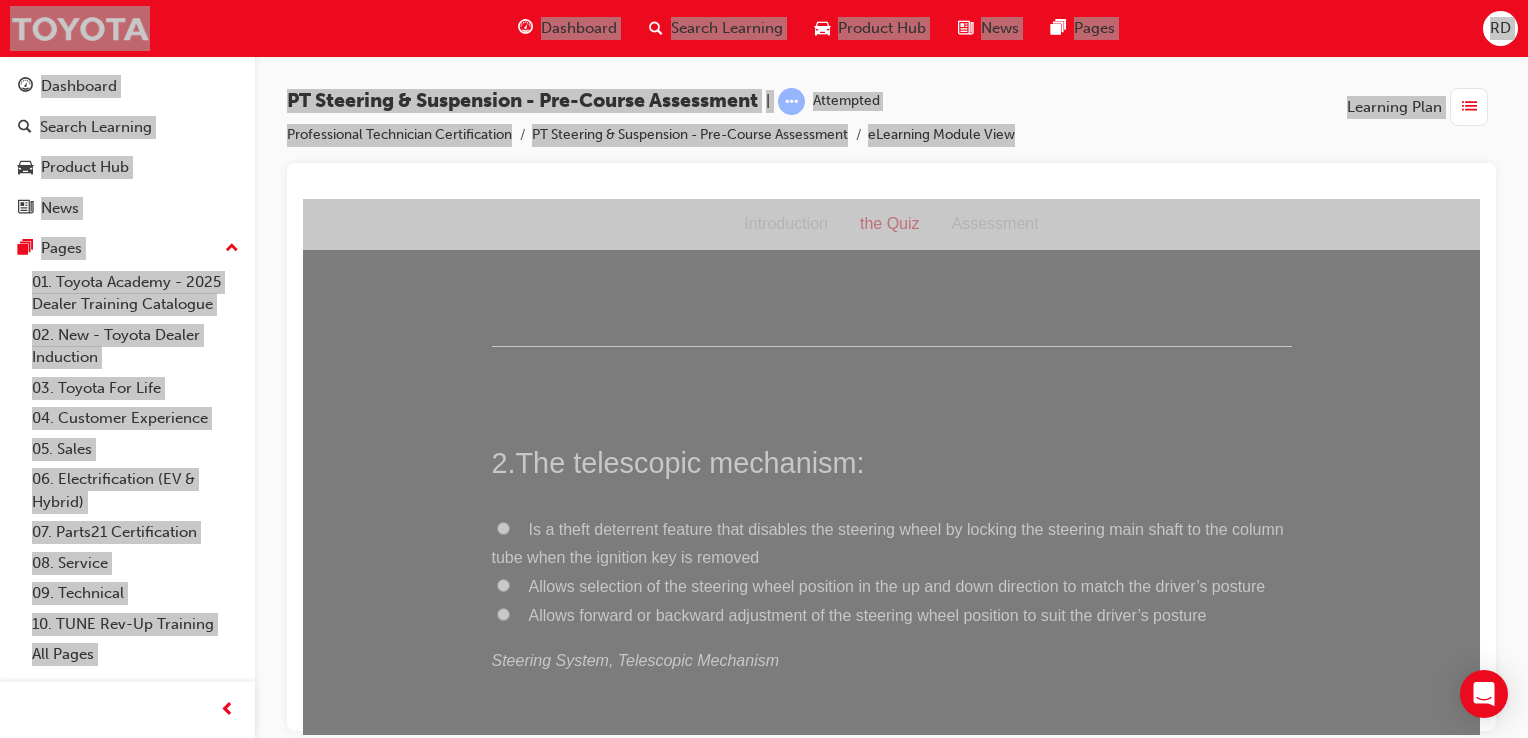 scroll, scrollTop: 400, scrollLeft: 0, axis: vertical 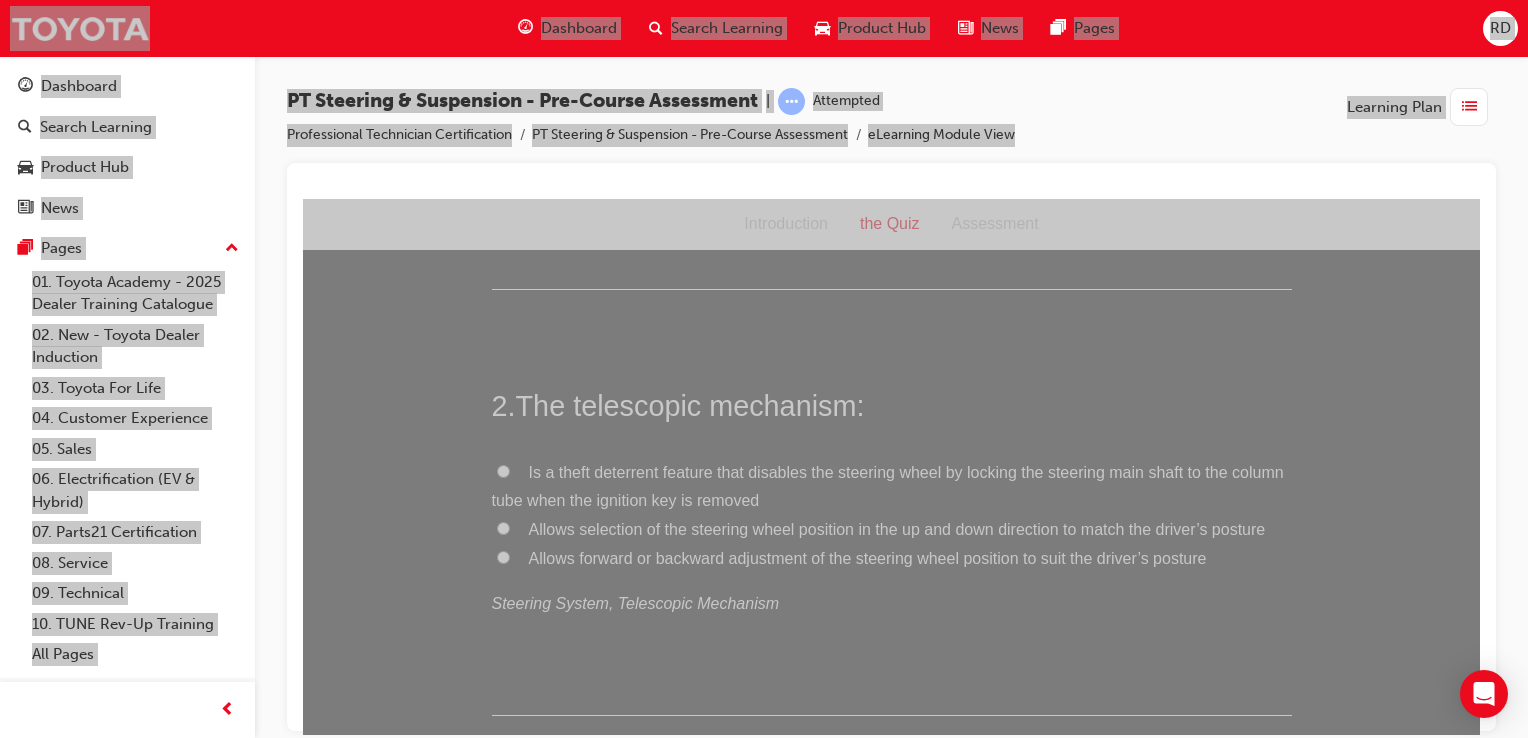 click on "Allows selection of the steering wheel position in the up and down direction to match the driver’s posture" at bounding box center (892, 529) 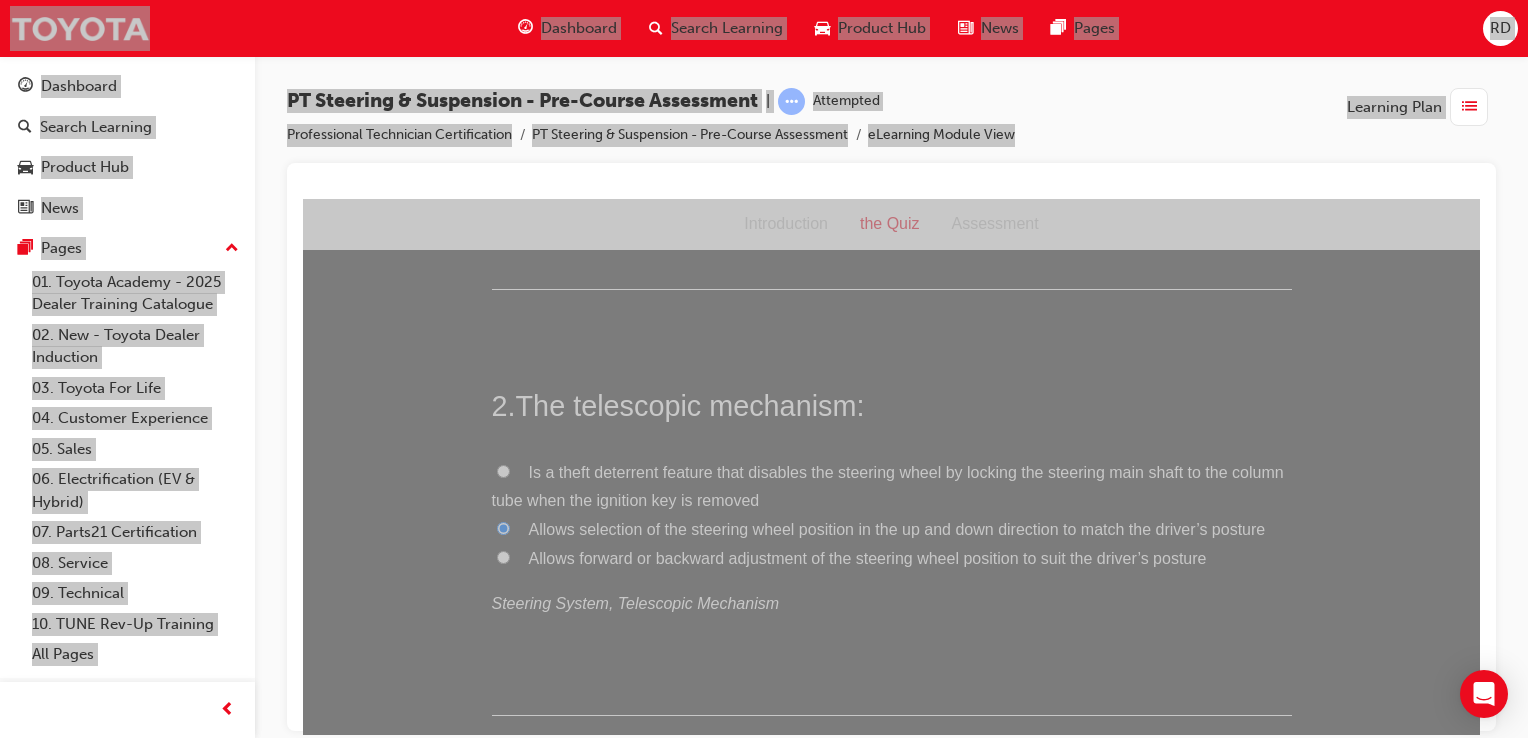 drag, startPoint x: 495, startPoint y: 563, endPoint x: 507, endPoint y: 572, distance: 15 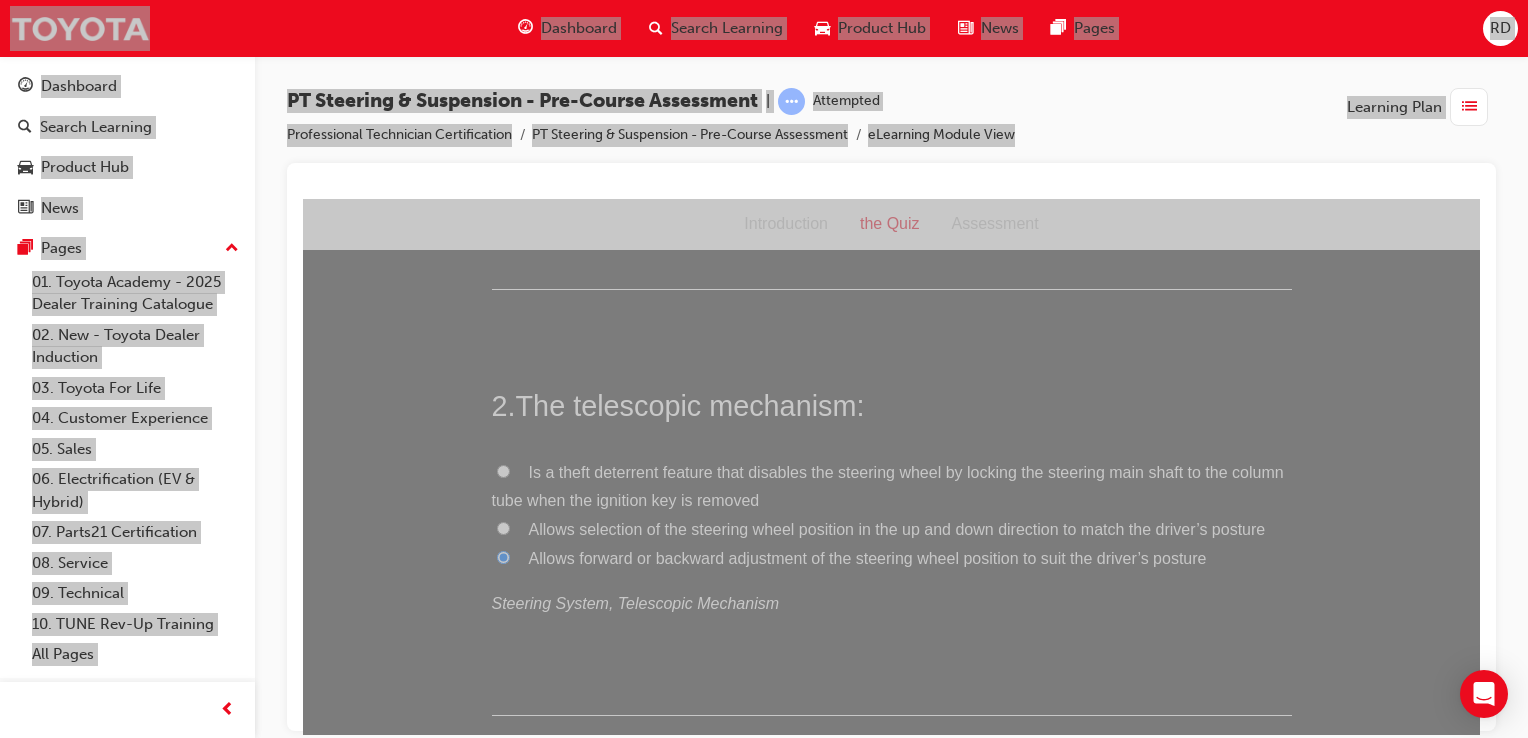 click on "Allows selection of the steering wheel position in the up and down direction to match the driver’s posture" at bounding box center (503, 527) 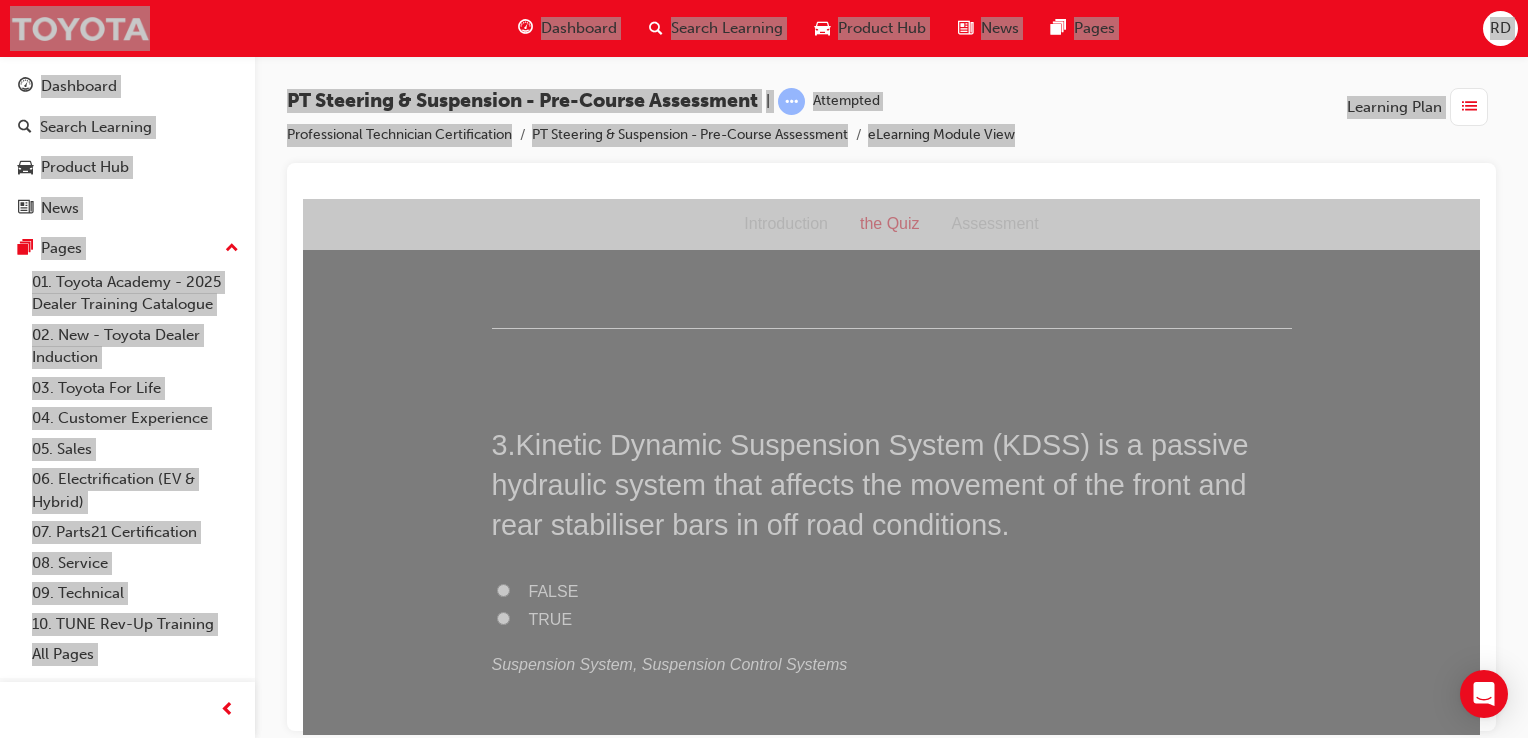 scroll, scrollTop: 800, scrollLeft: 0, axis: vertical 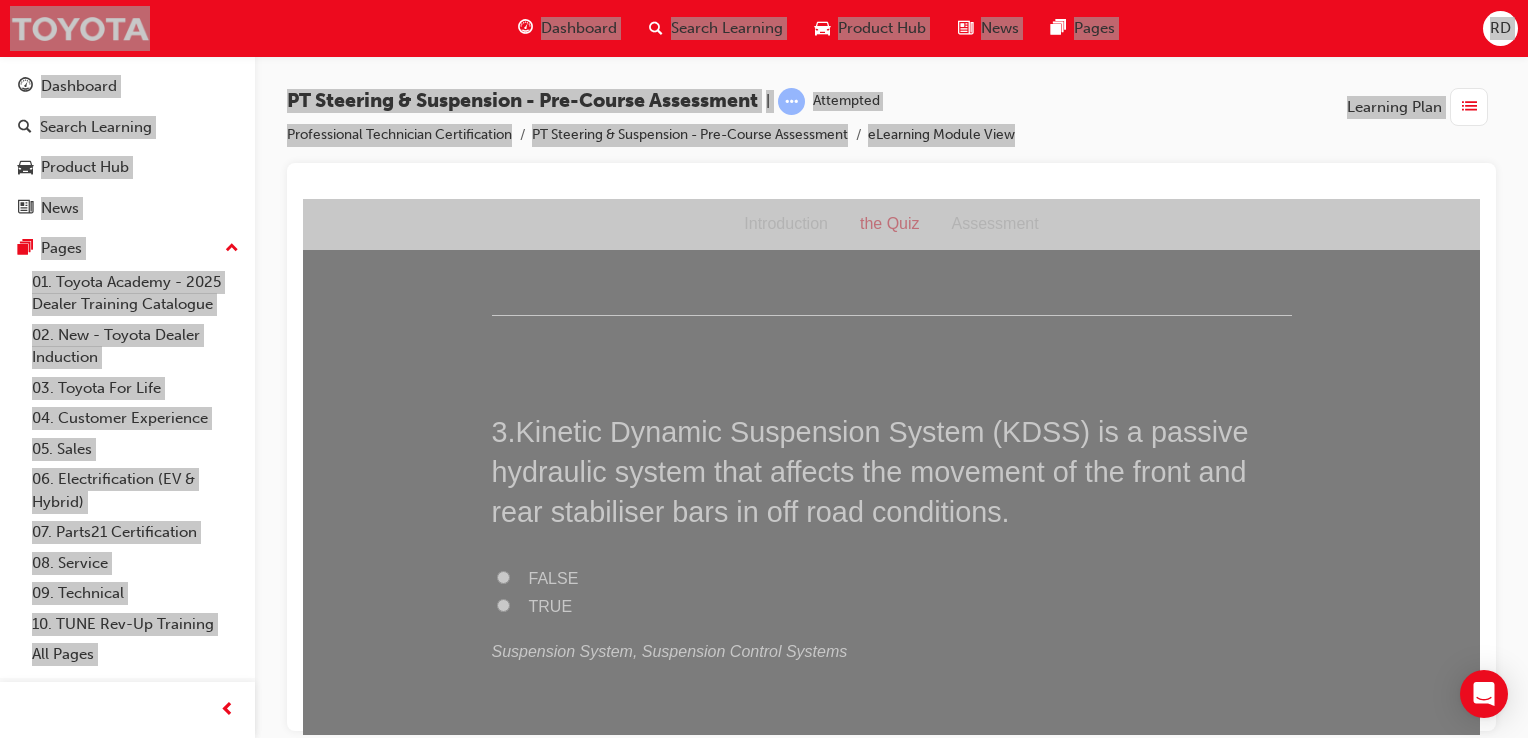 click on "TRUE" at bounding box center [503, 604] 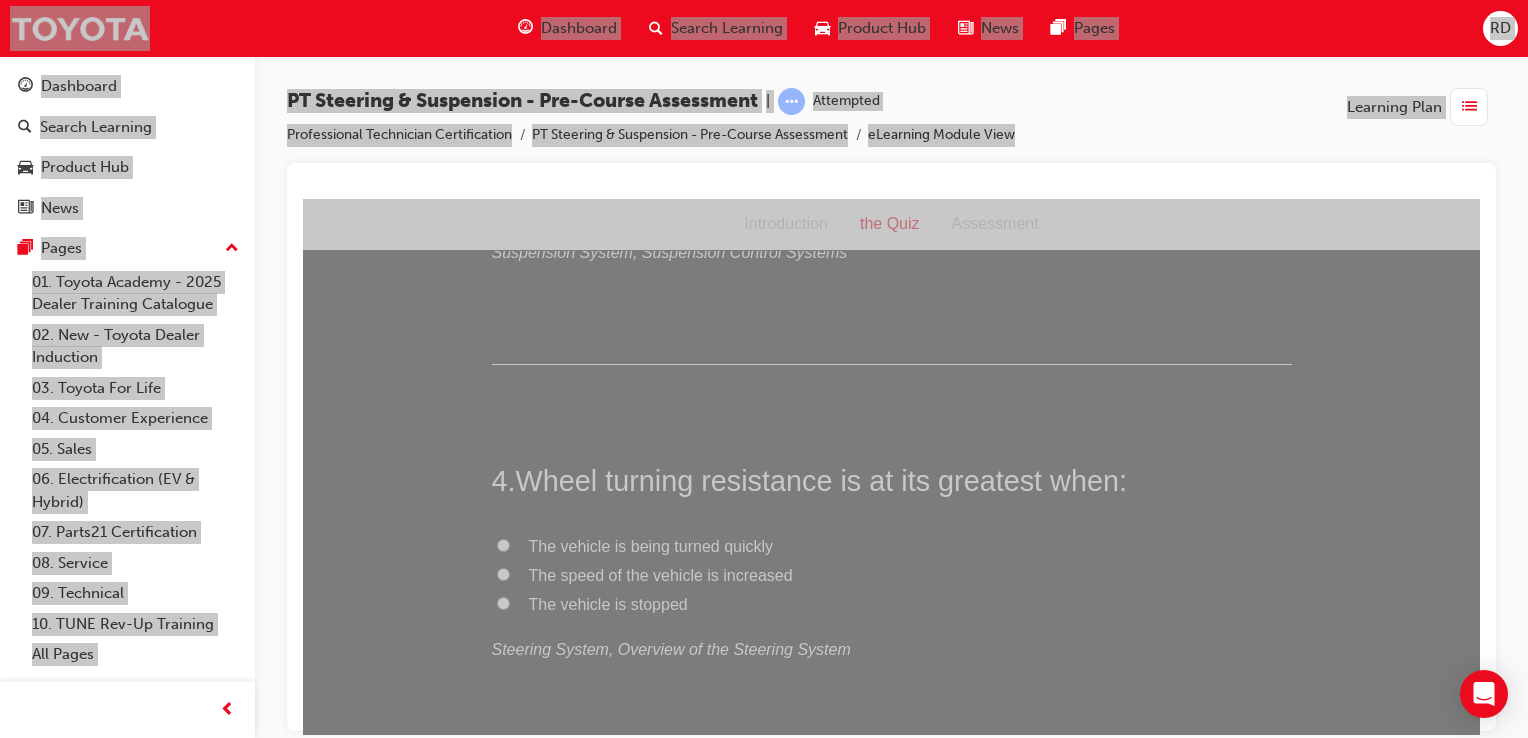 scroll, scrollTop: 1200, scrollLeft: 0, axis: vertical 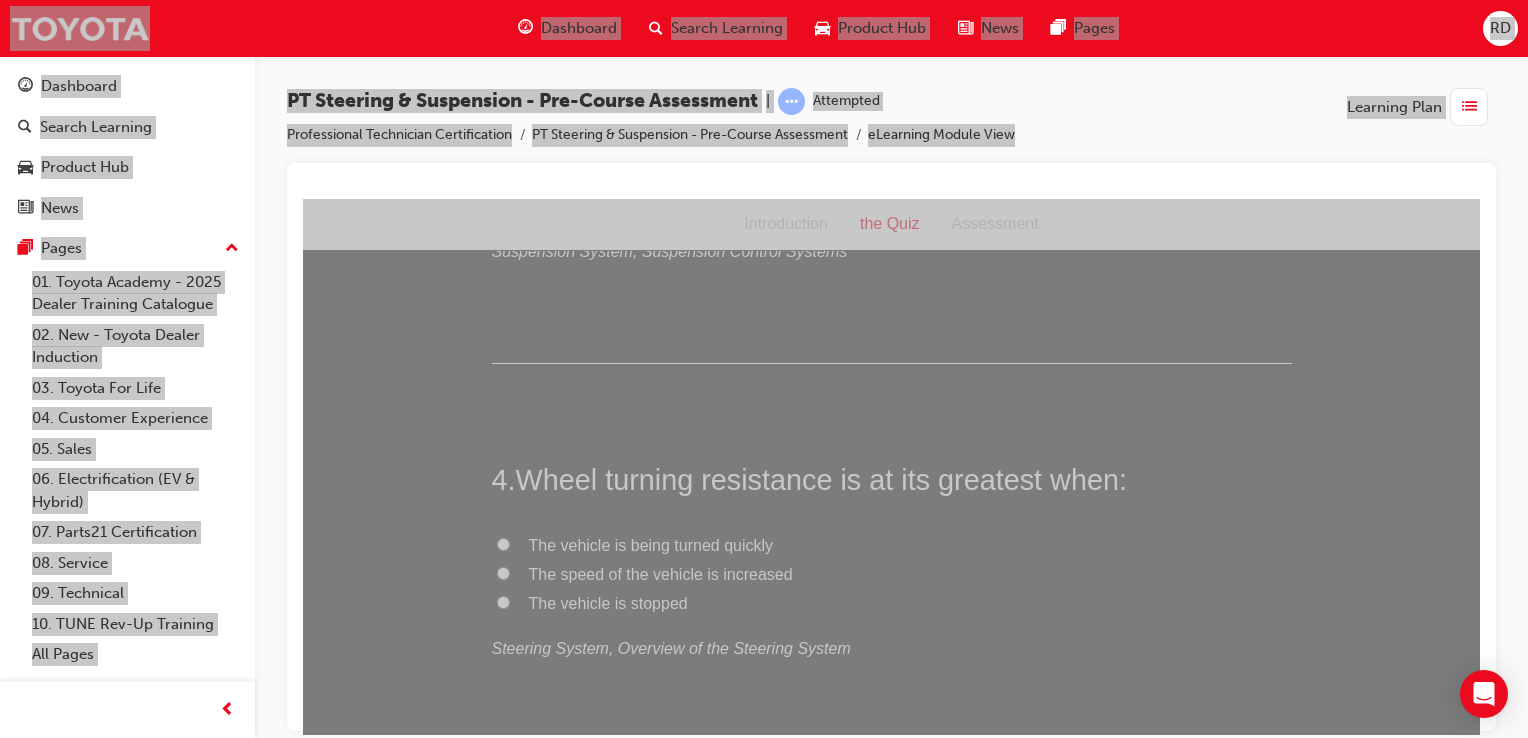 click on "The speed of the vehicle is increased" at bounding box center [892, 574] 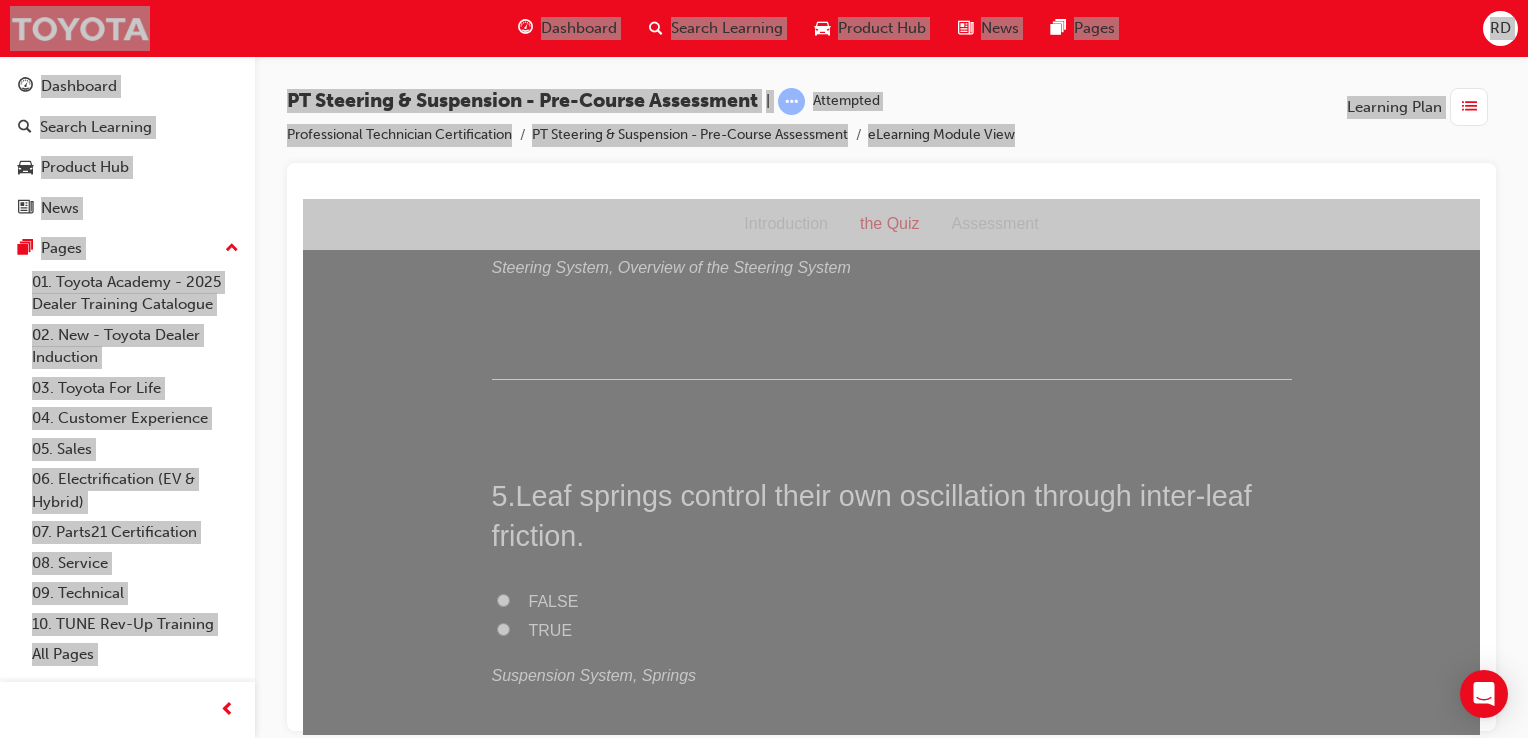 scroll, scrollTop: 1600, scrollLeft: 0, axis: vertical 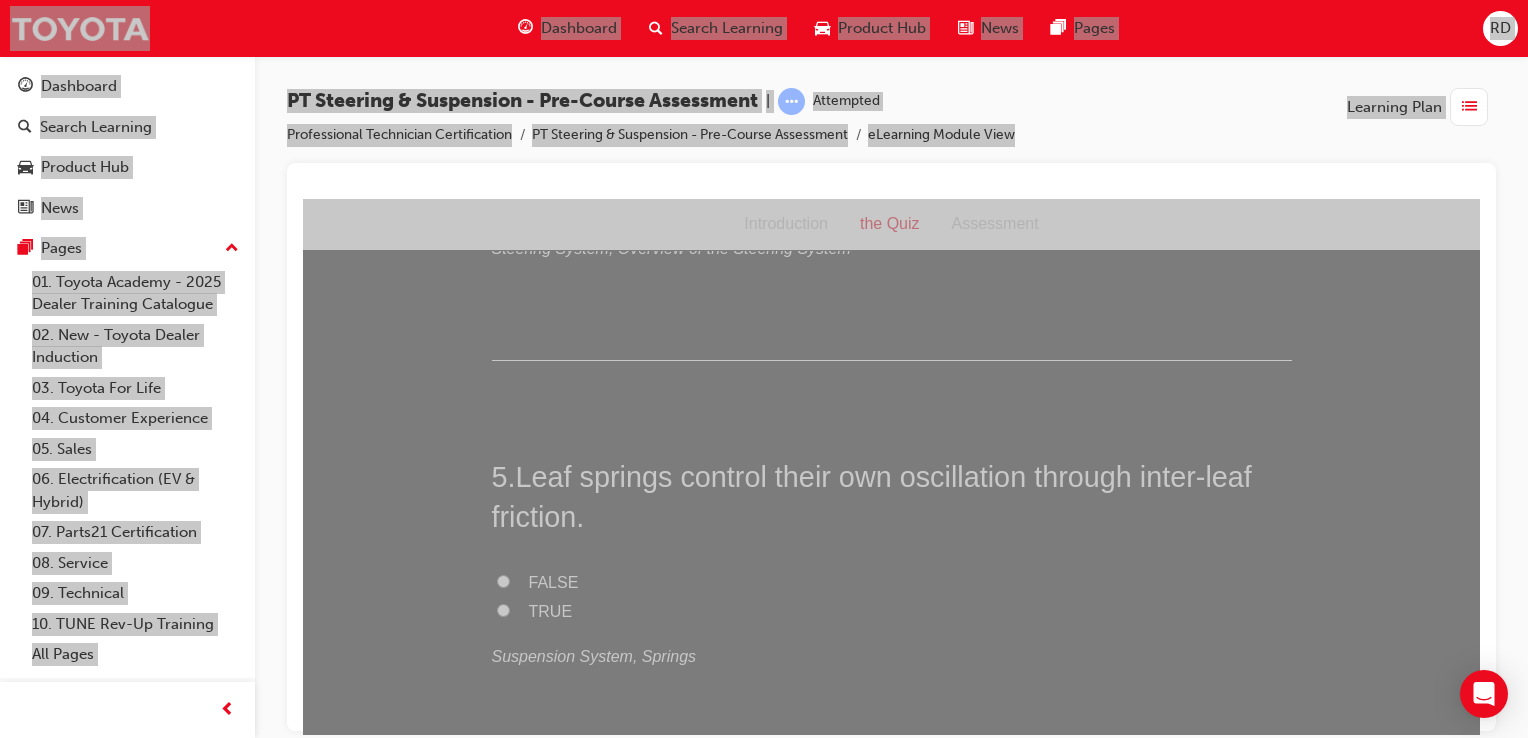 click on "TRUE" at bounding box center (892, 611) 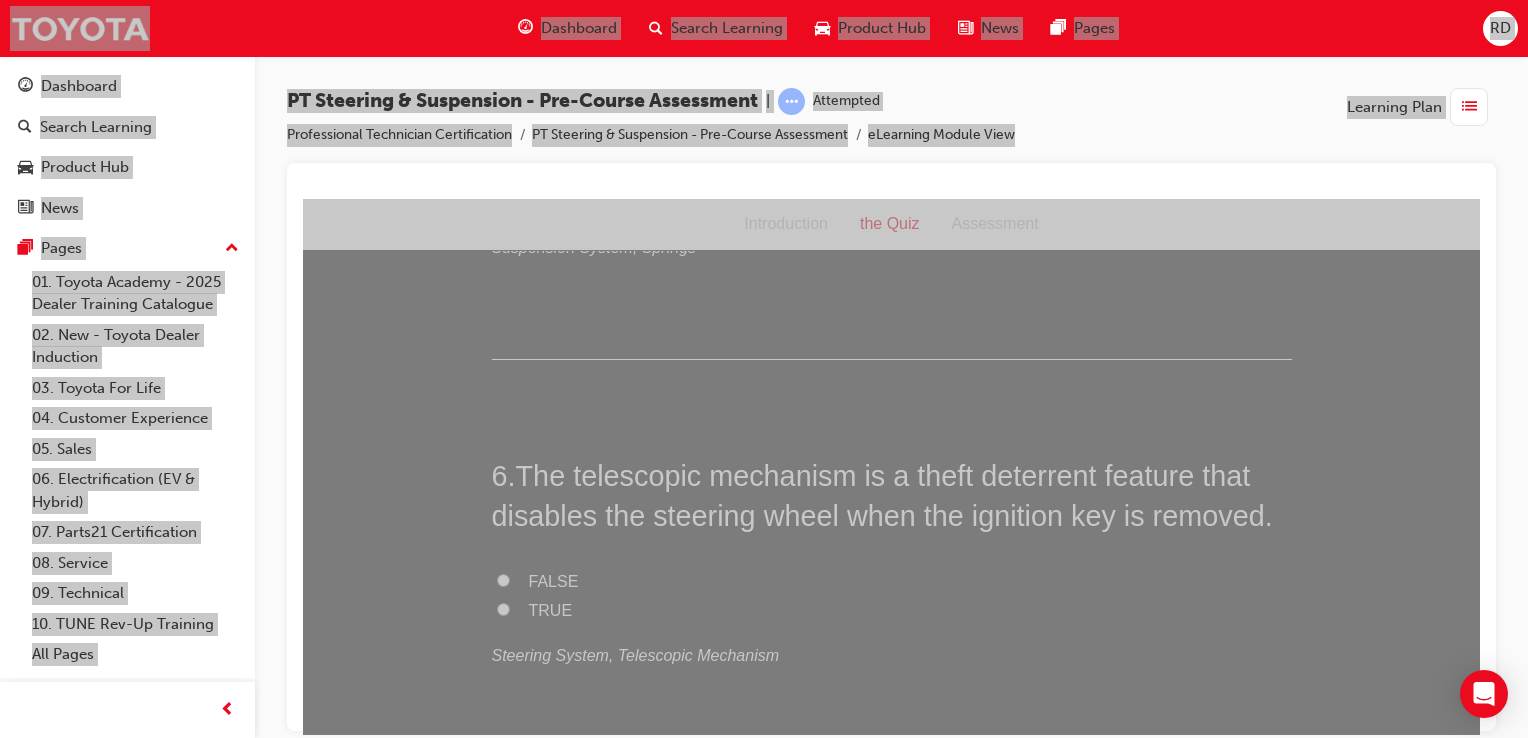 scroll, scrollTop: 2000, scrollLeft: 0, axis: vertical 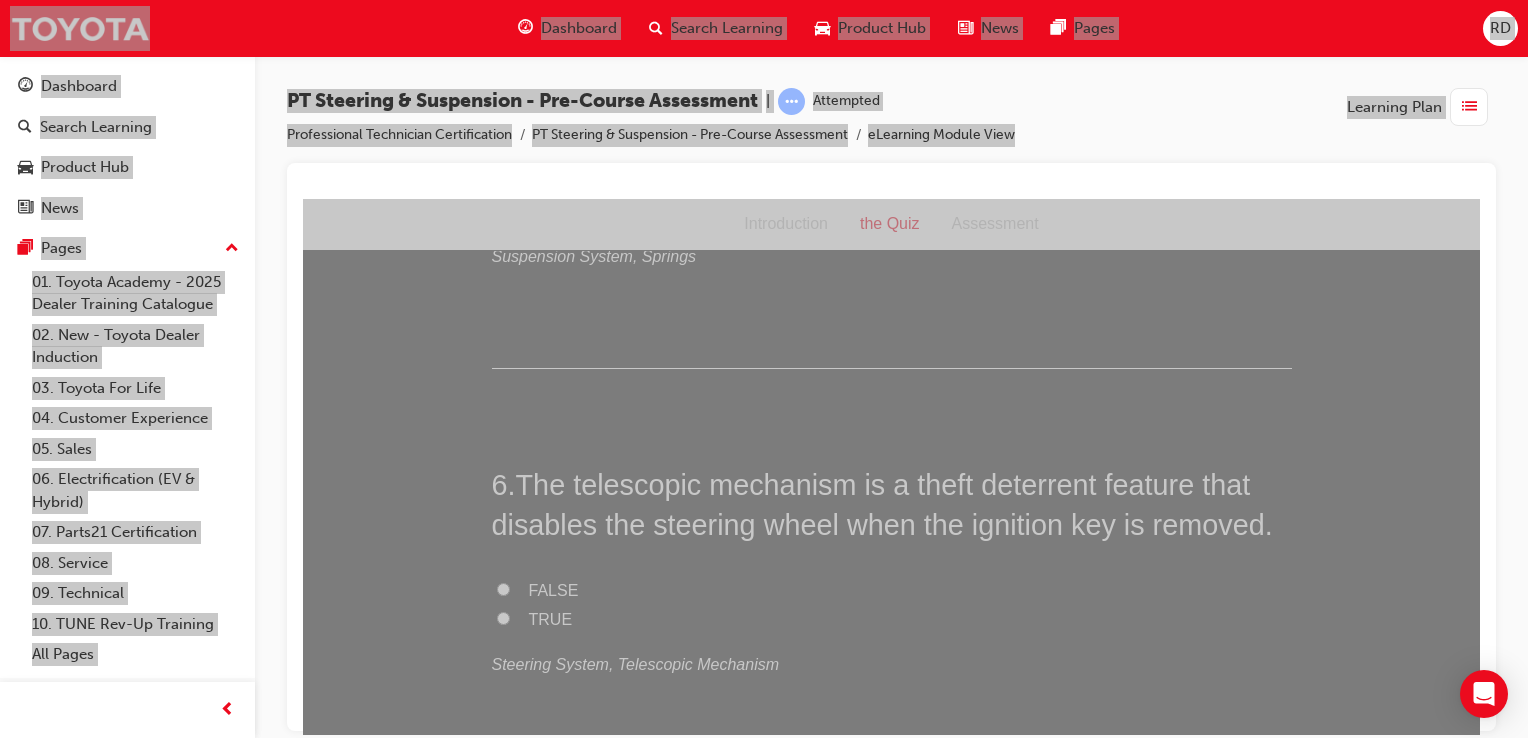 click on "FALSE TRUE
Steering System, Telescopic Mechanism" at bounding box center (892, 627) 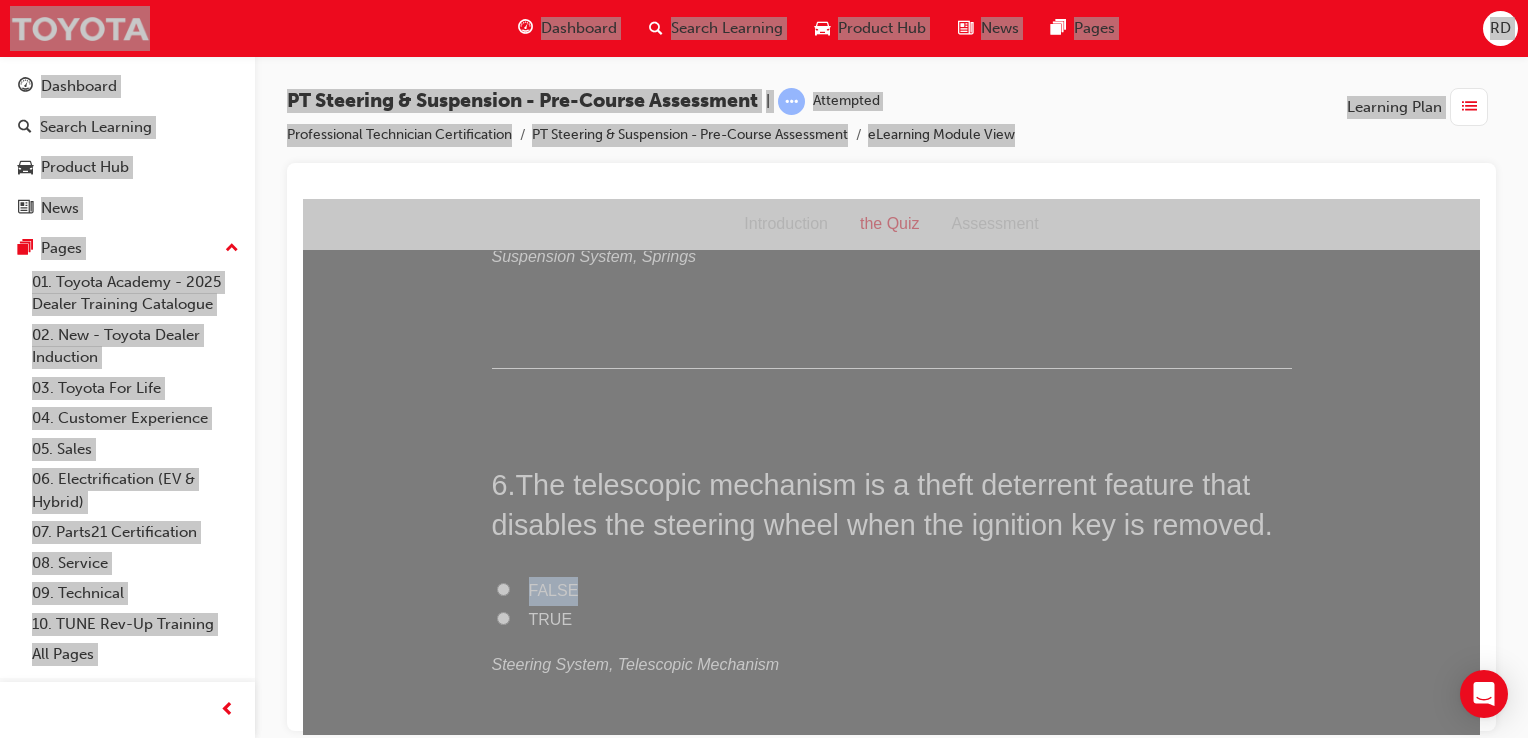 drag, startPoint x: 511, startPoint y: 604, endPoint x: 497, endPoint y: 591, distance: 19.104973 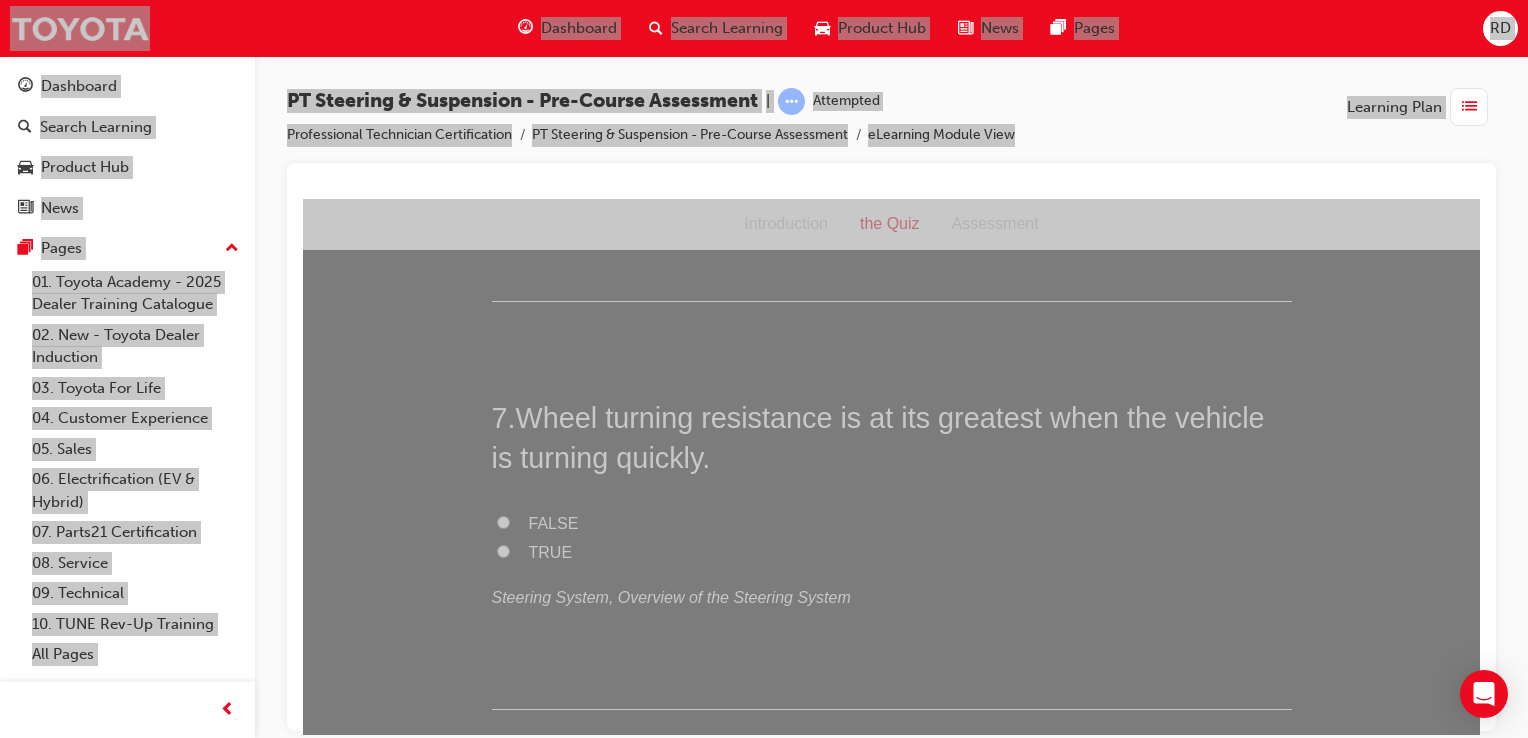 scroll, scrollTop: 2500, scrollLeft: 0, axis: vertical 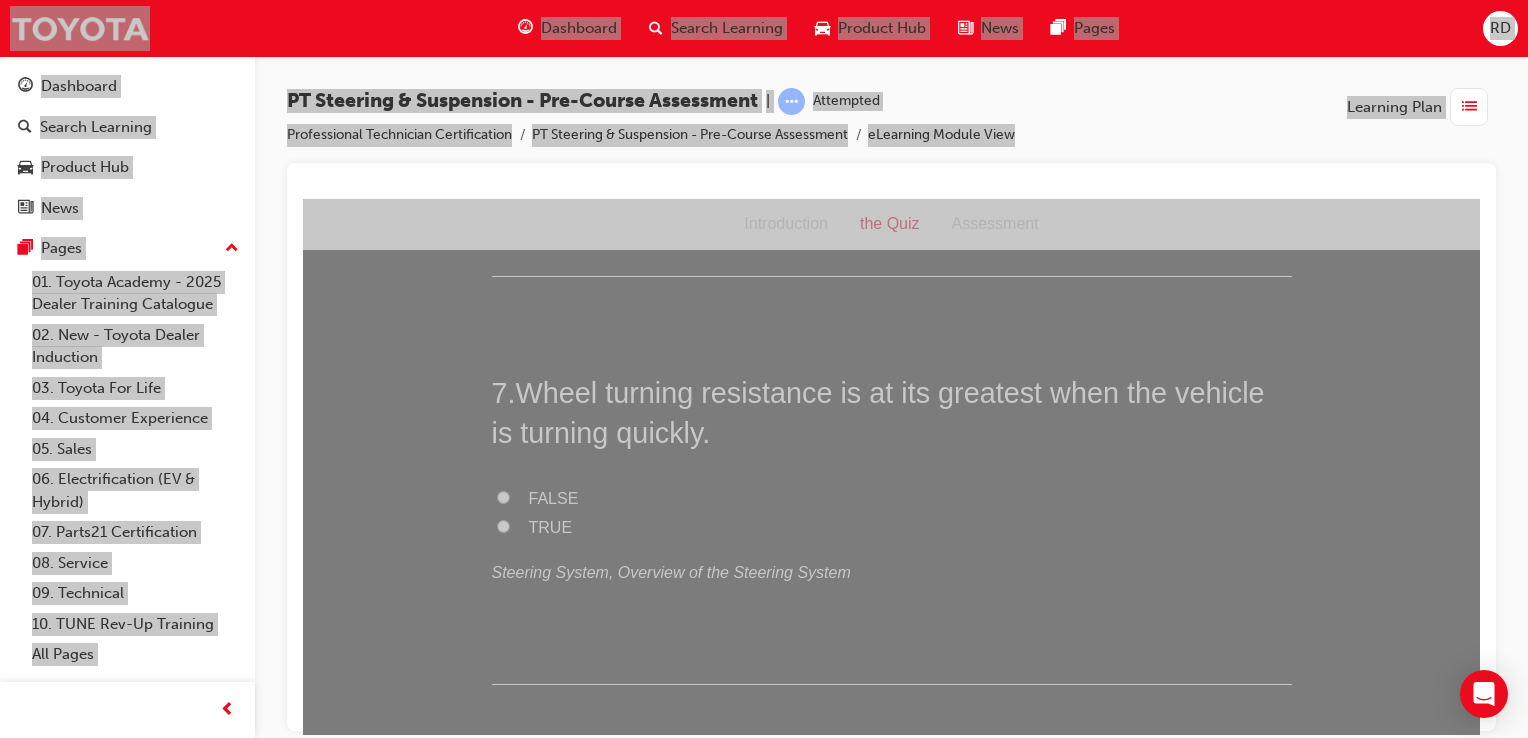 click on "FALSE" at bounding box center (892, 498) 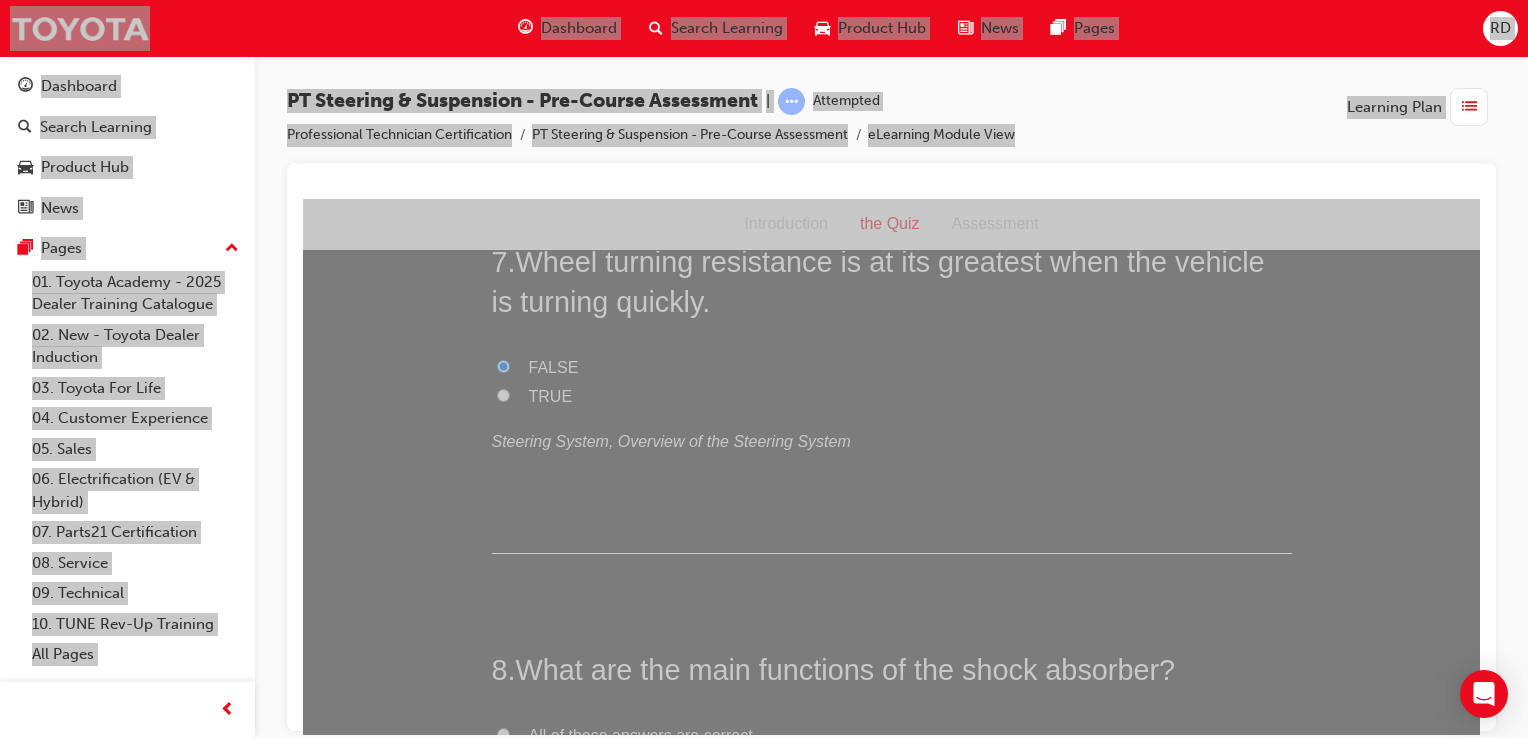 scroll, scrollTop: 3000, scrollLeft: 0, axis: vertical 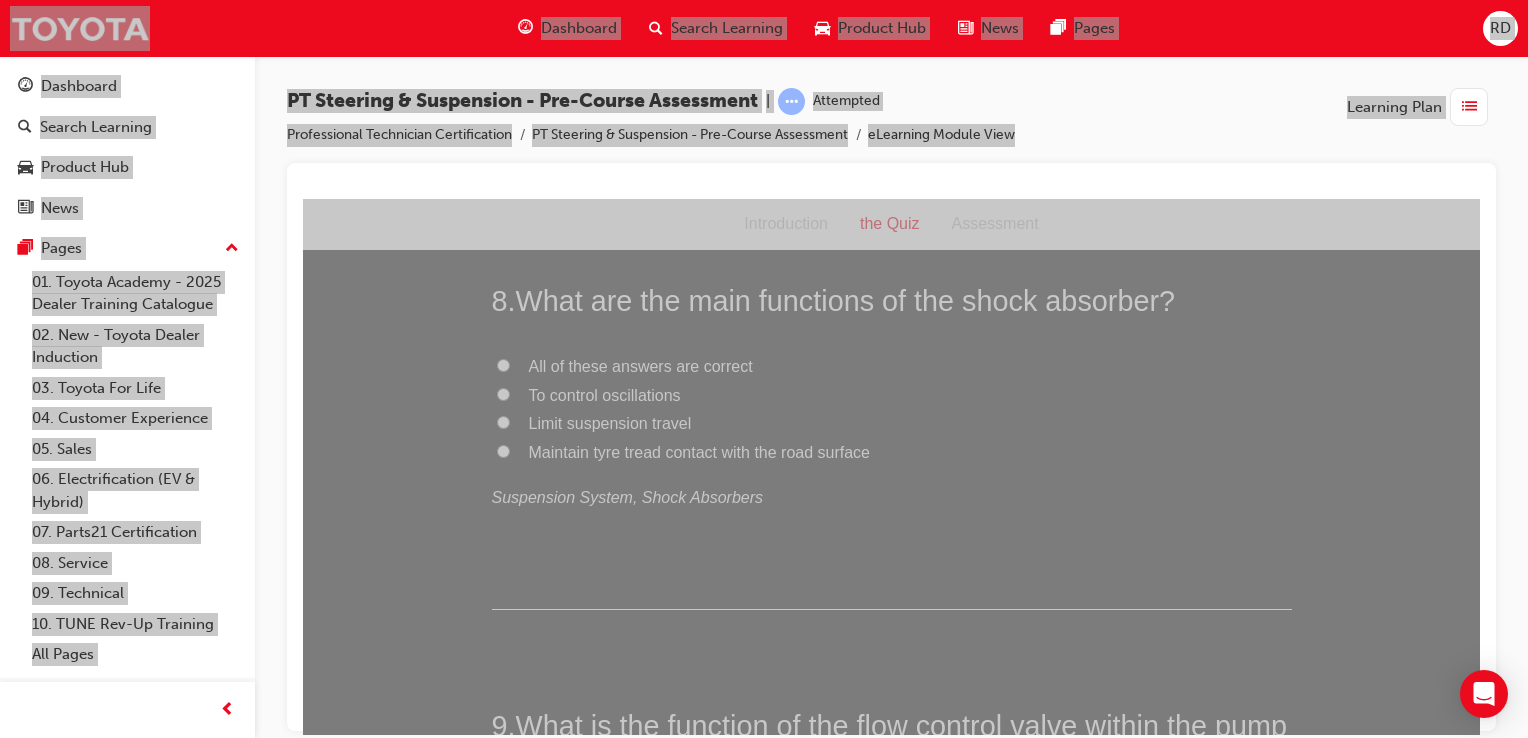 click on "All of these answers are correct" at bounding box center [503, 364] 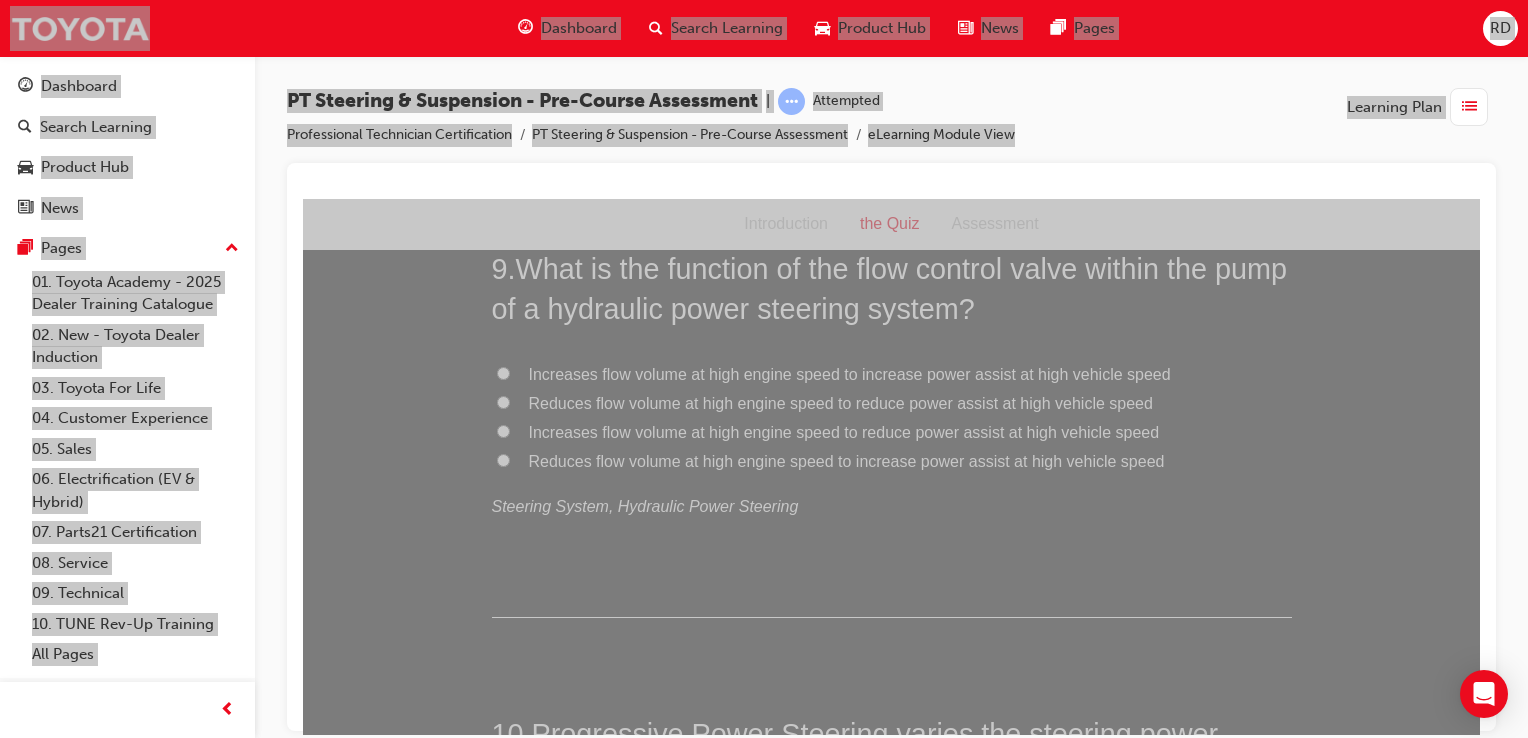 scroll, scrollTop: 3400, scrollLeft: 0, axis: vertical 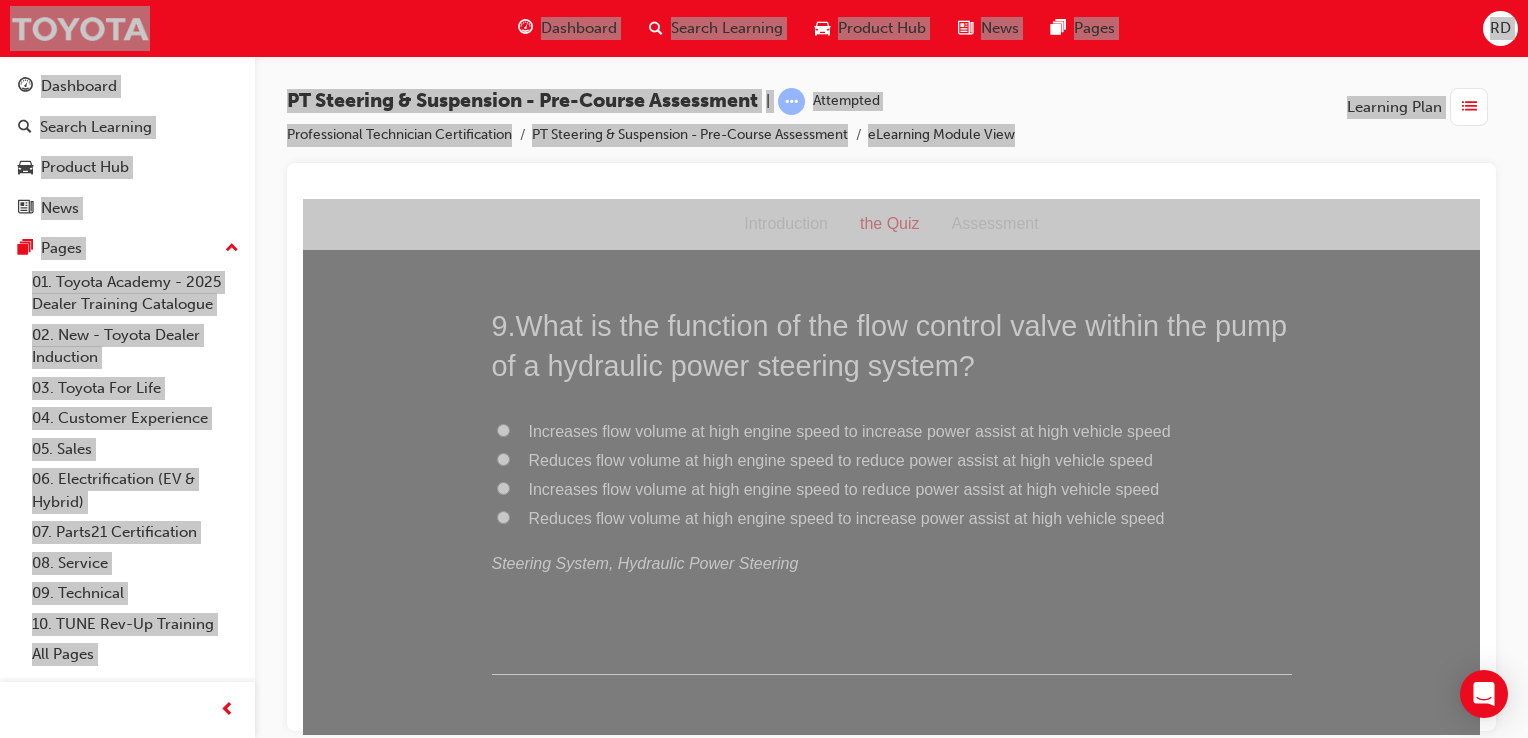 drag, startPoint x: 504, startPoint y: 456, endPoint x: 564, endPoint y: 458, distance: 60.033325 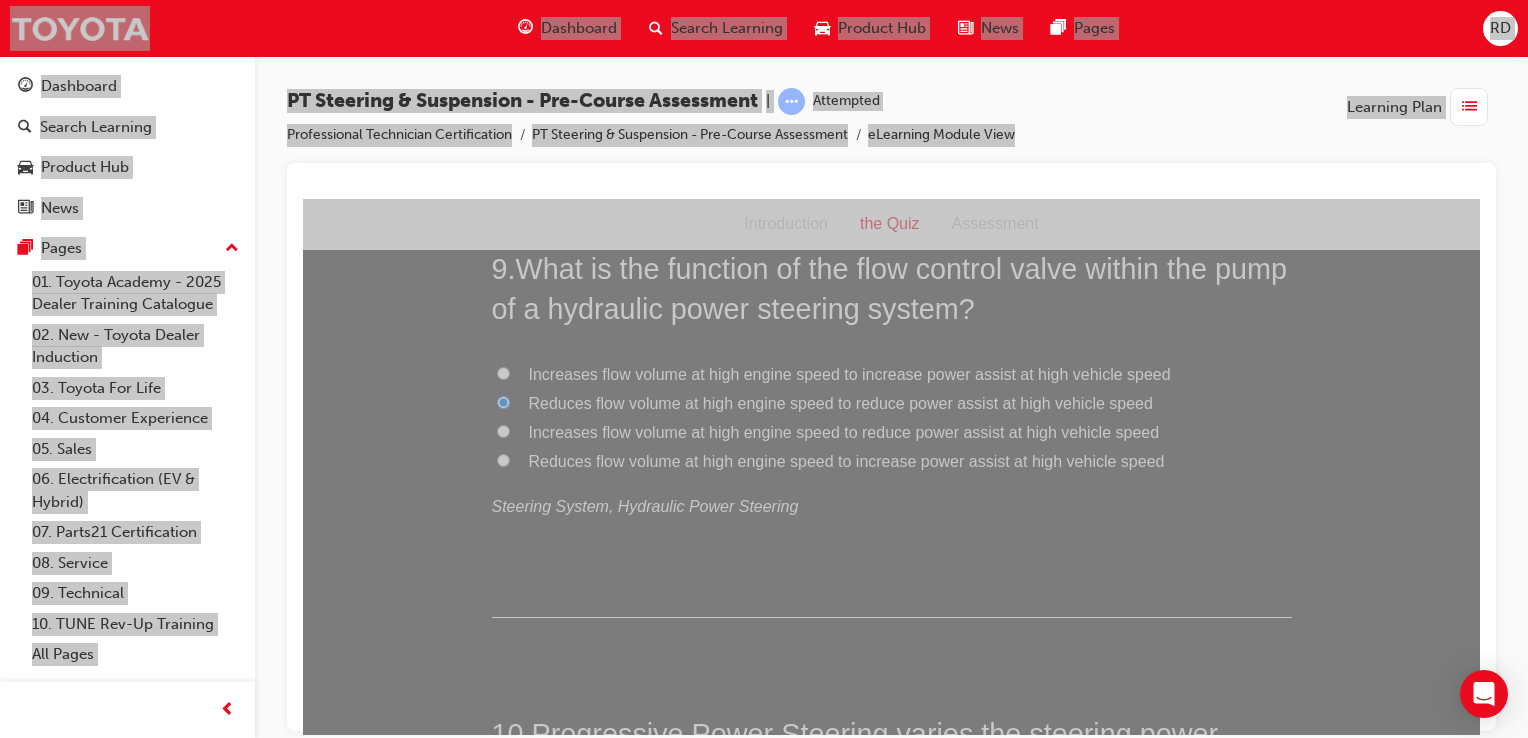 scroll, scrollTop: 3800, scrollLeft: 0, axis: vertical 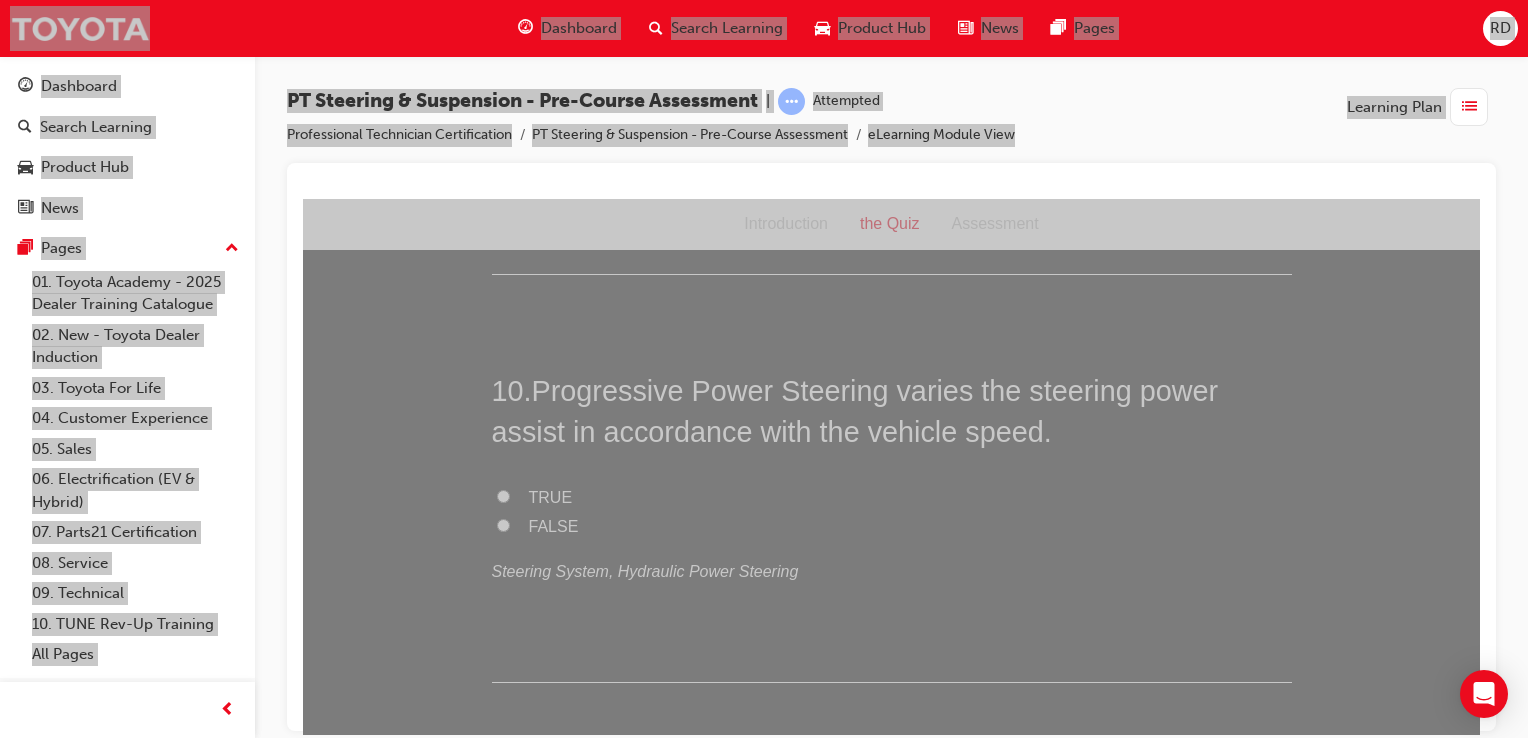 click on "TRUE" at bounding box center (892, 497) 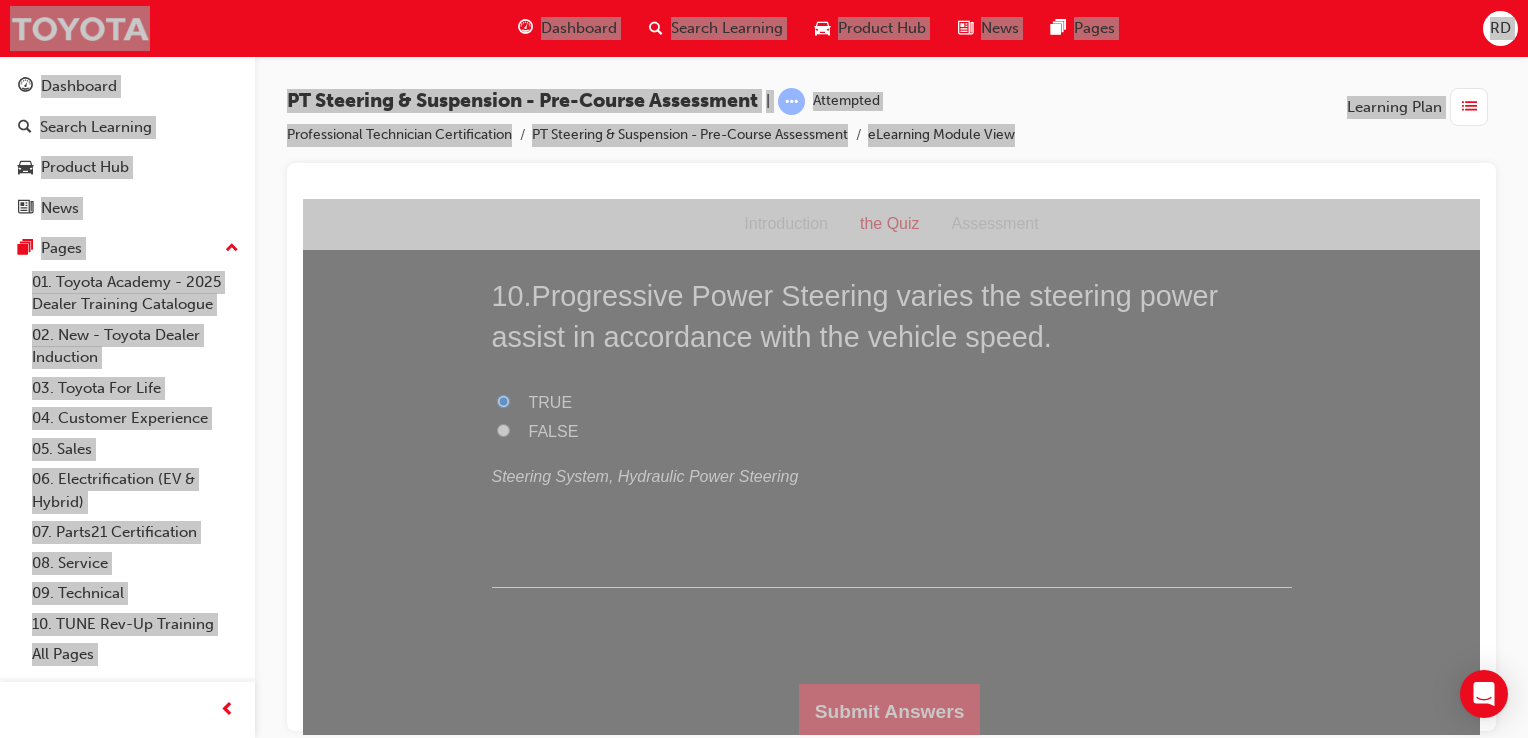 scroll, scrollTop: 3896, scrollLeft: 0, axis: vertical 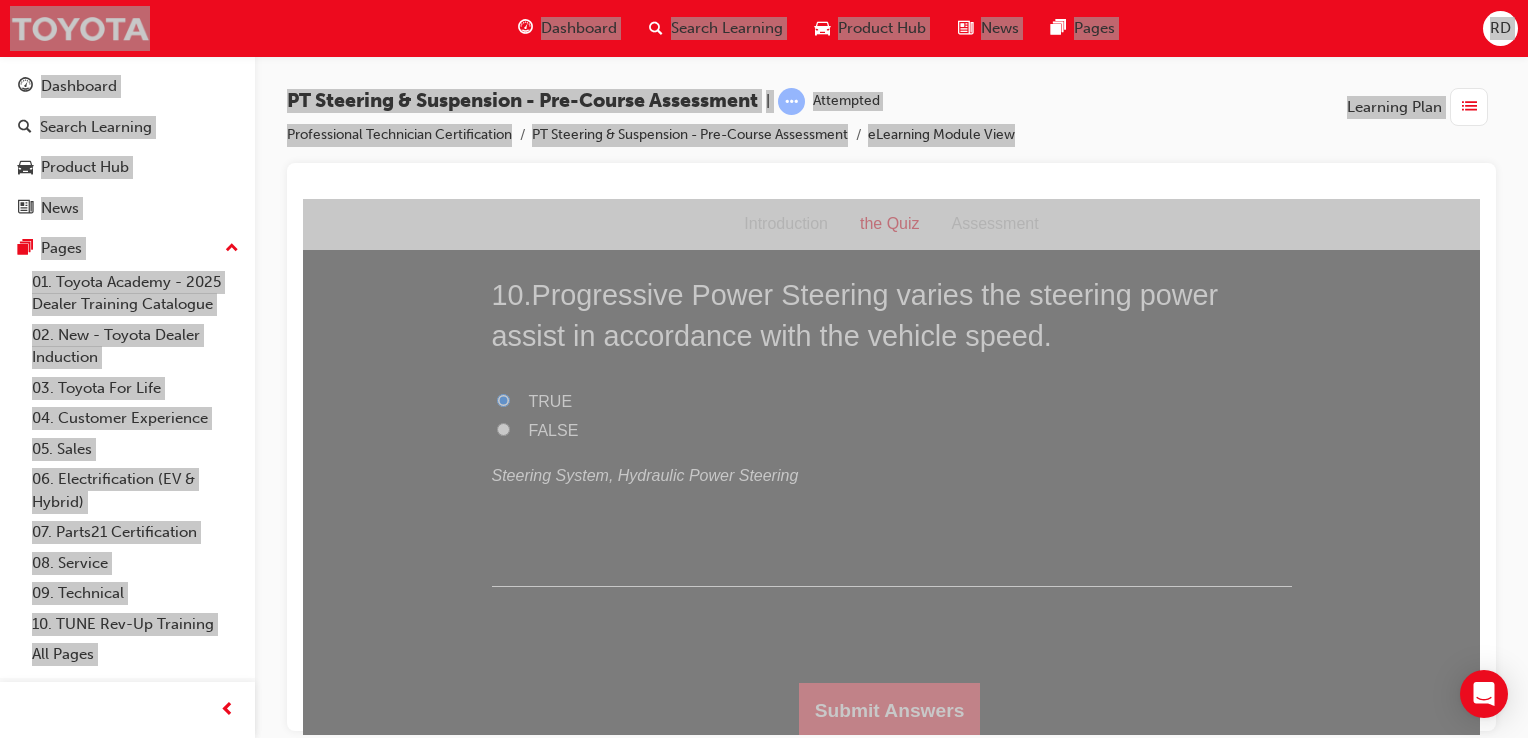 drag, startPoint x: 846, startPoint y: 691, endPoint x: 852, endPoint y: 677, distance: 15.231546 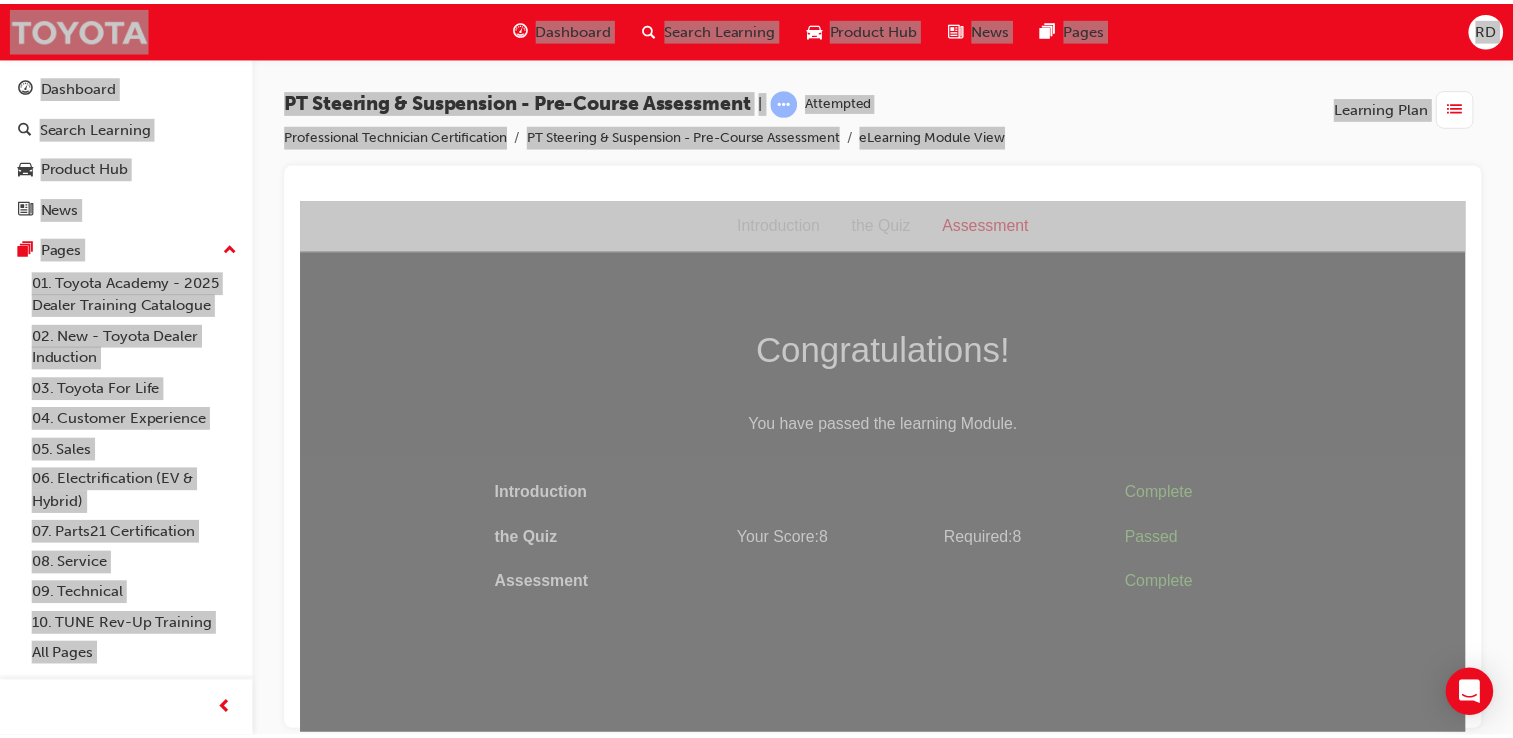 scroll, scrollTop: 0, scrollLeft: 0, axis: both 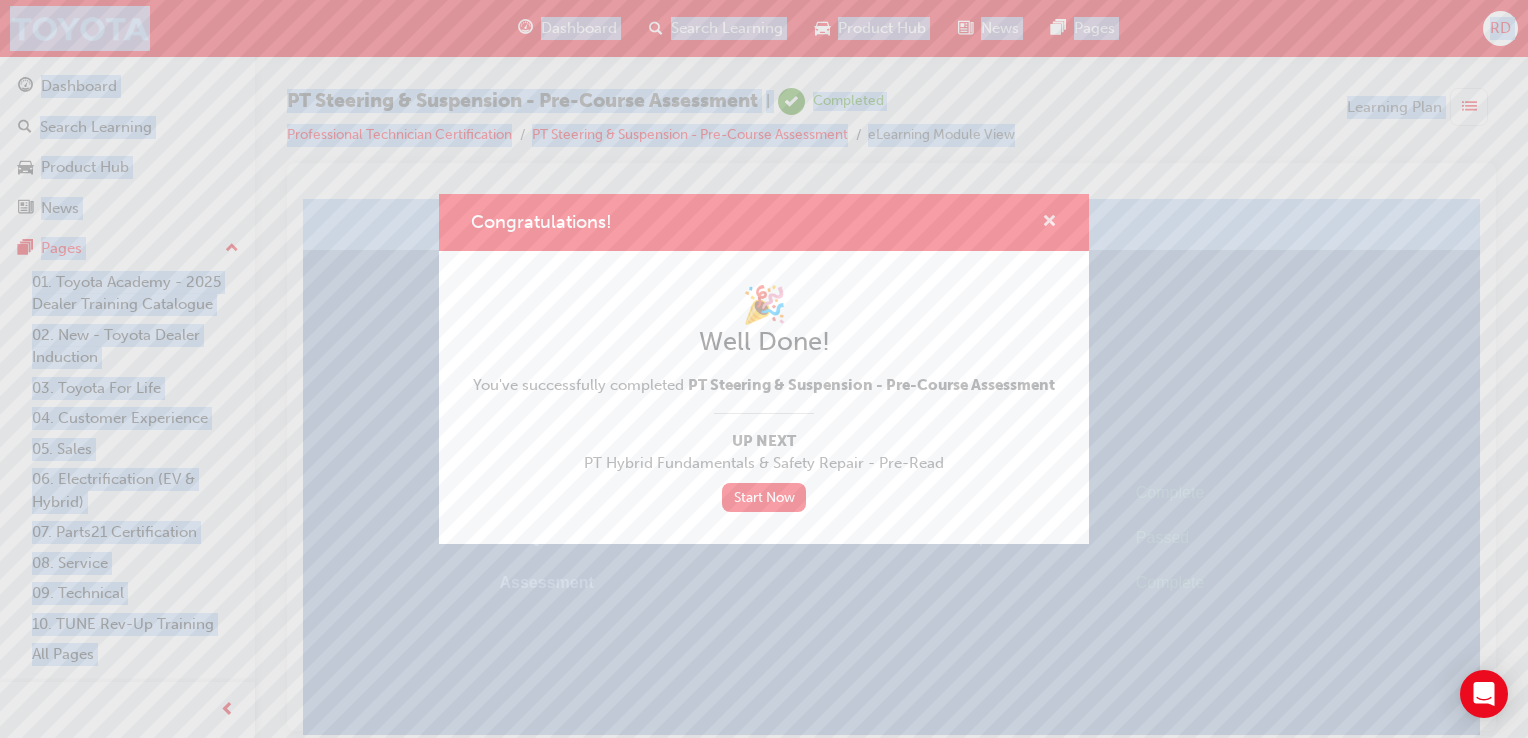 click at bounding box center [1049, 223] 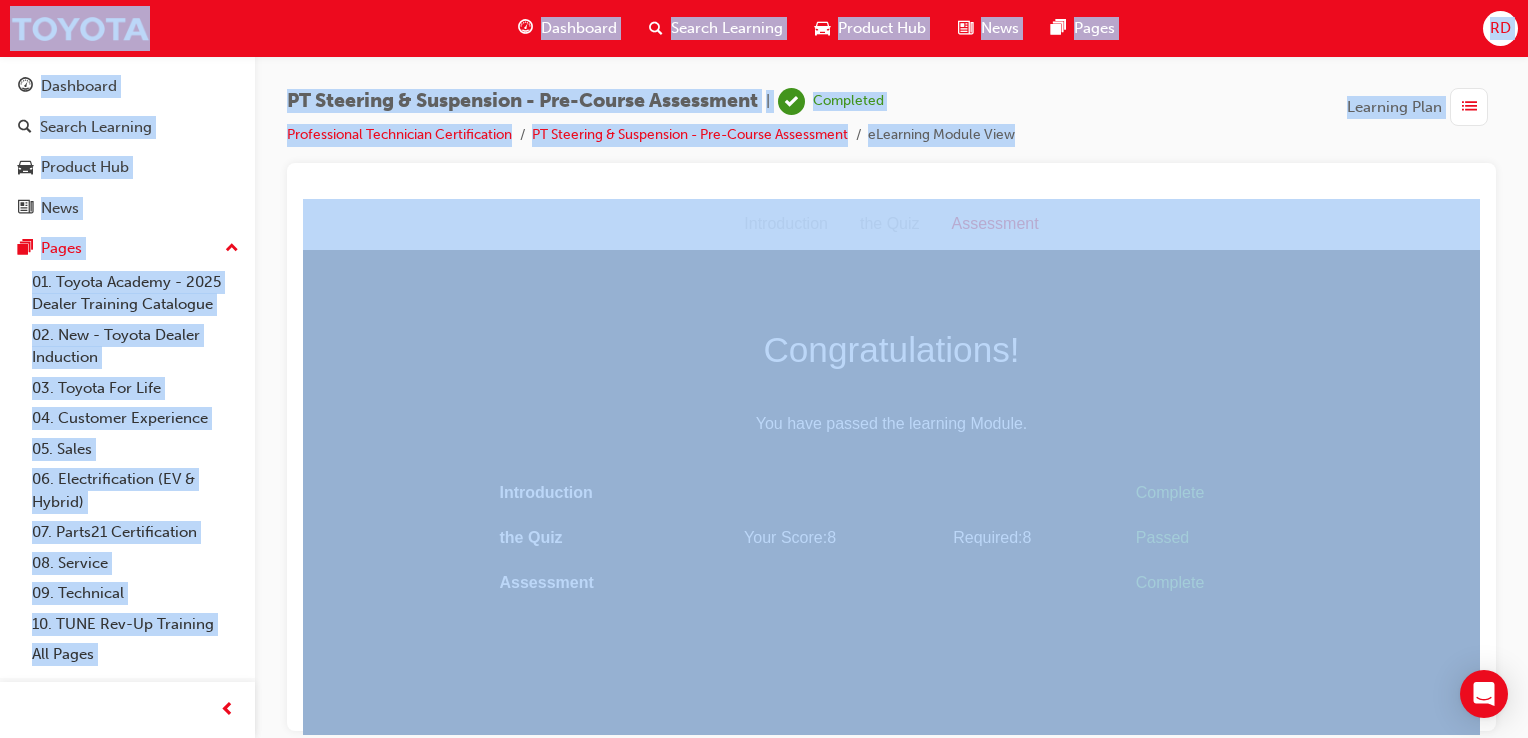 click on "Dashboard" at bounding box center (579, 28) 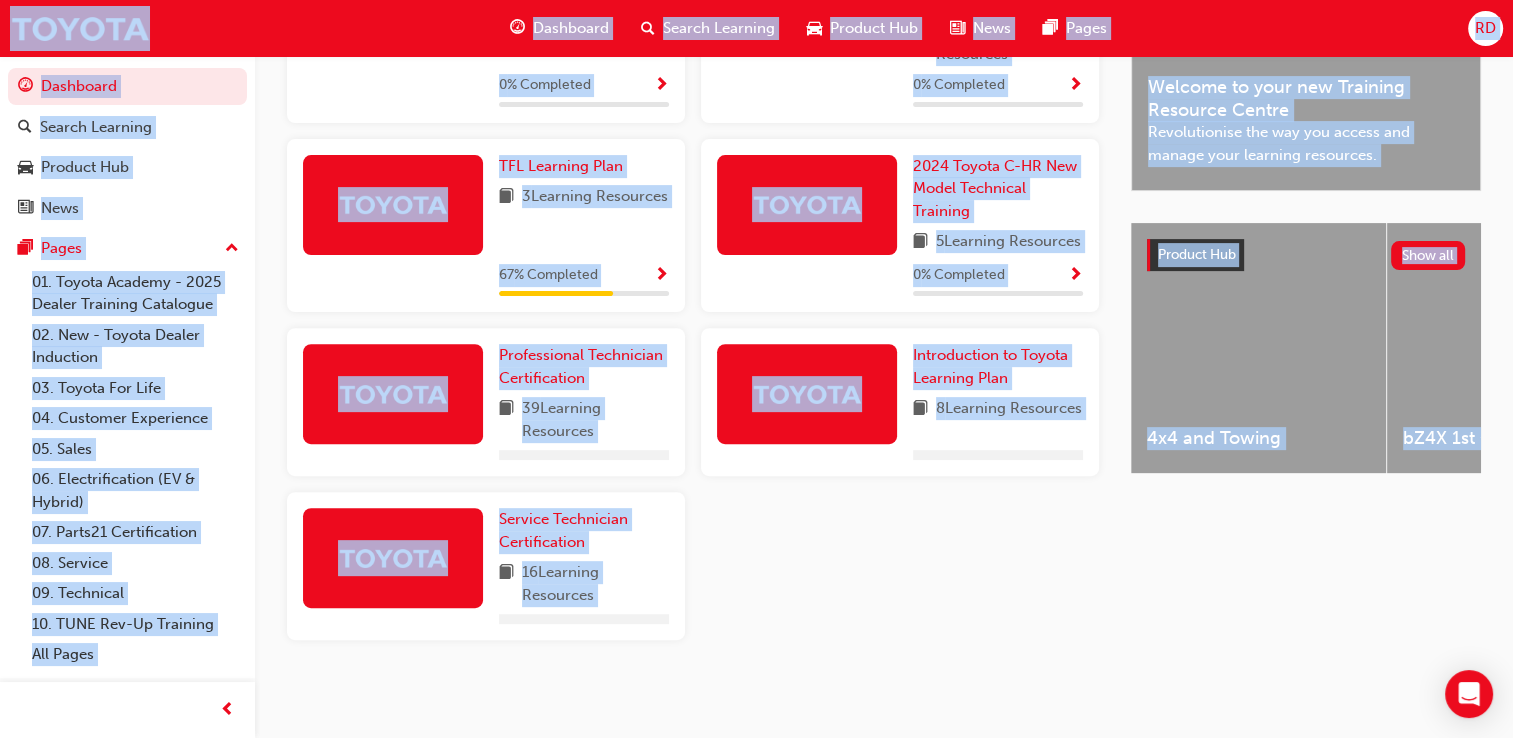 scroll, scrollTop: 648, scrollLeft: 0, axis: vertical 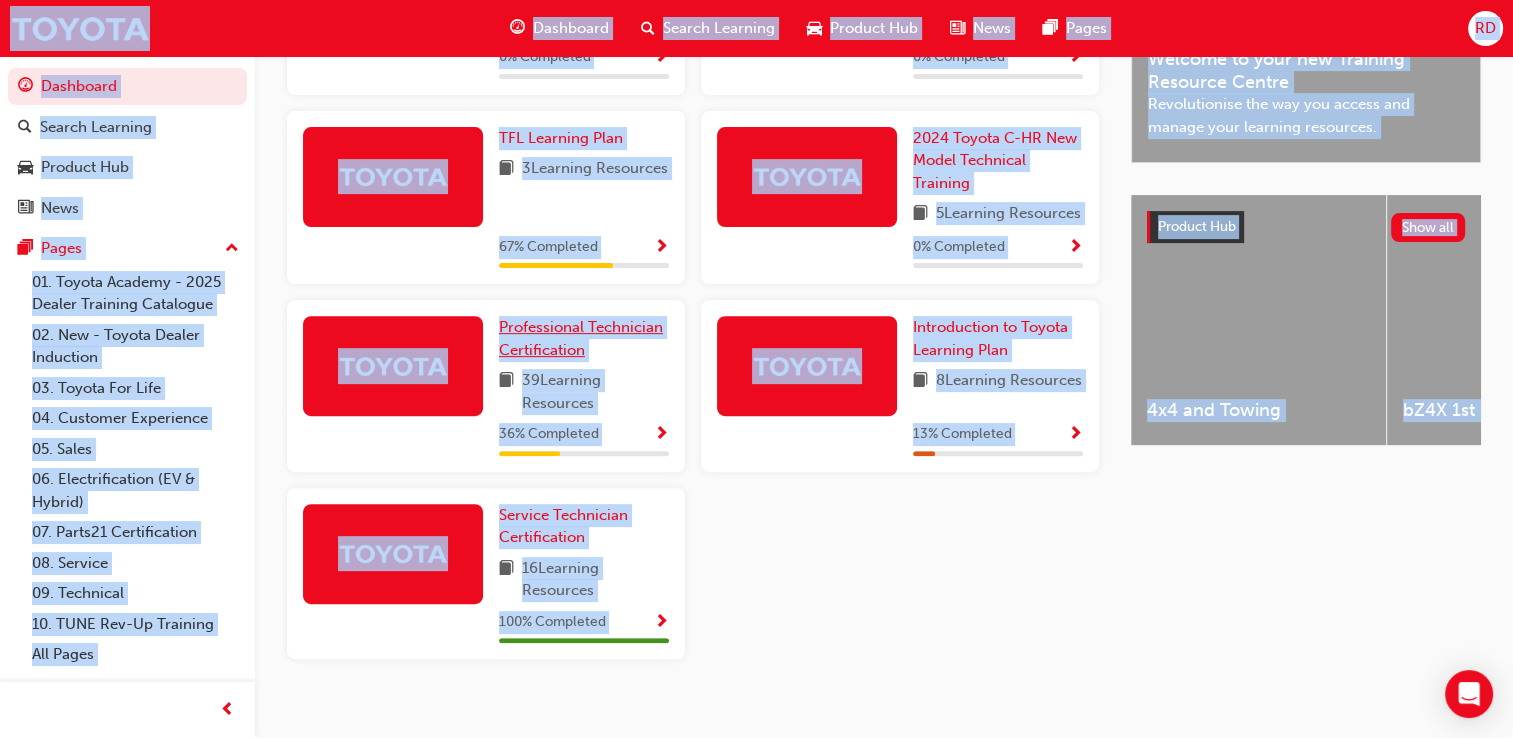 click on "Professional Technician Certification" at bounding box center [581, 338] 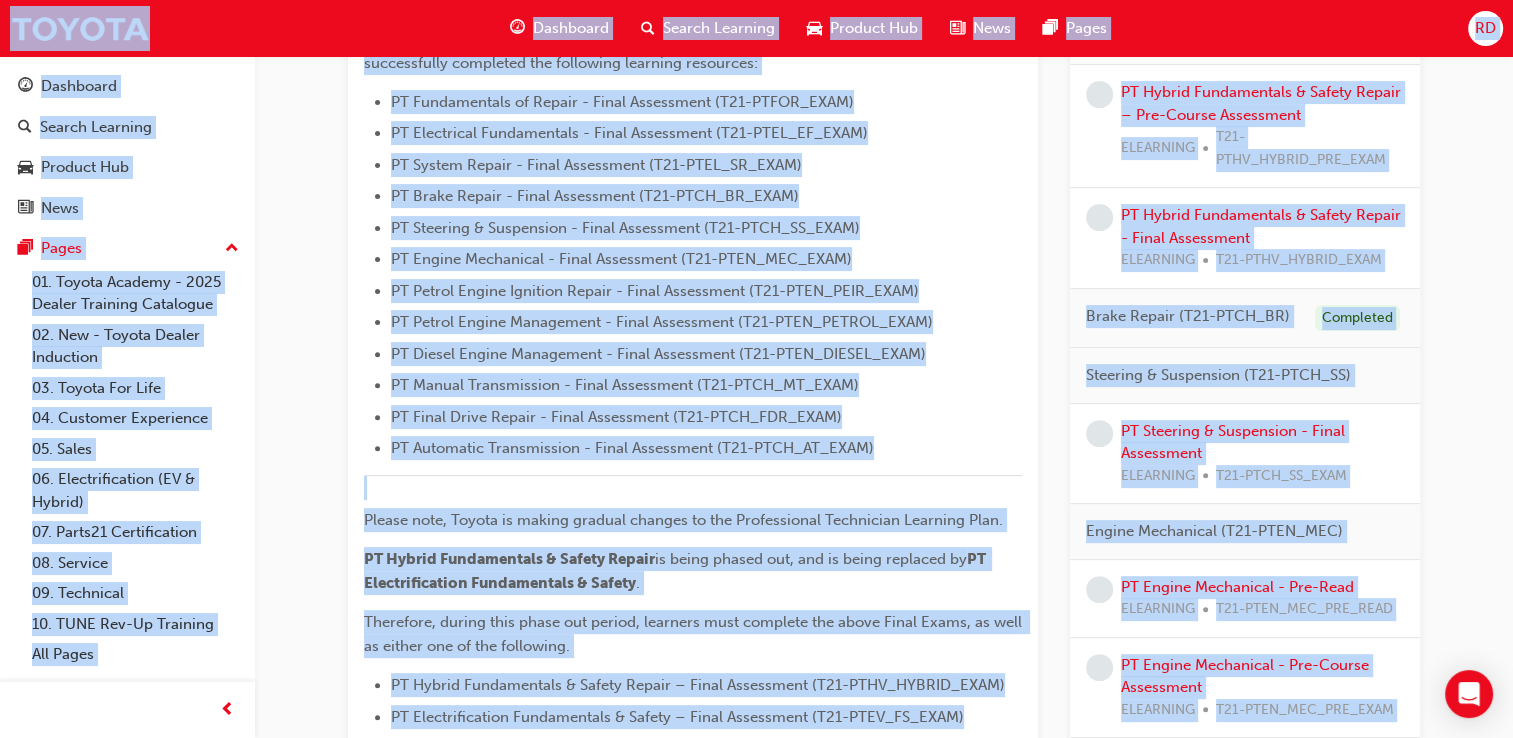 scroll, scrollTop: 600, scrollLeft: 0, axis: vertical 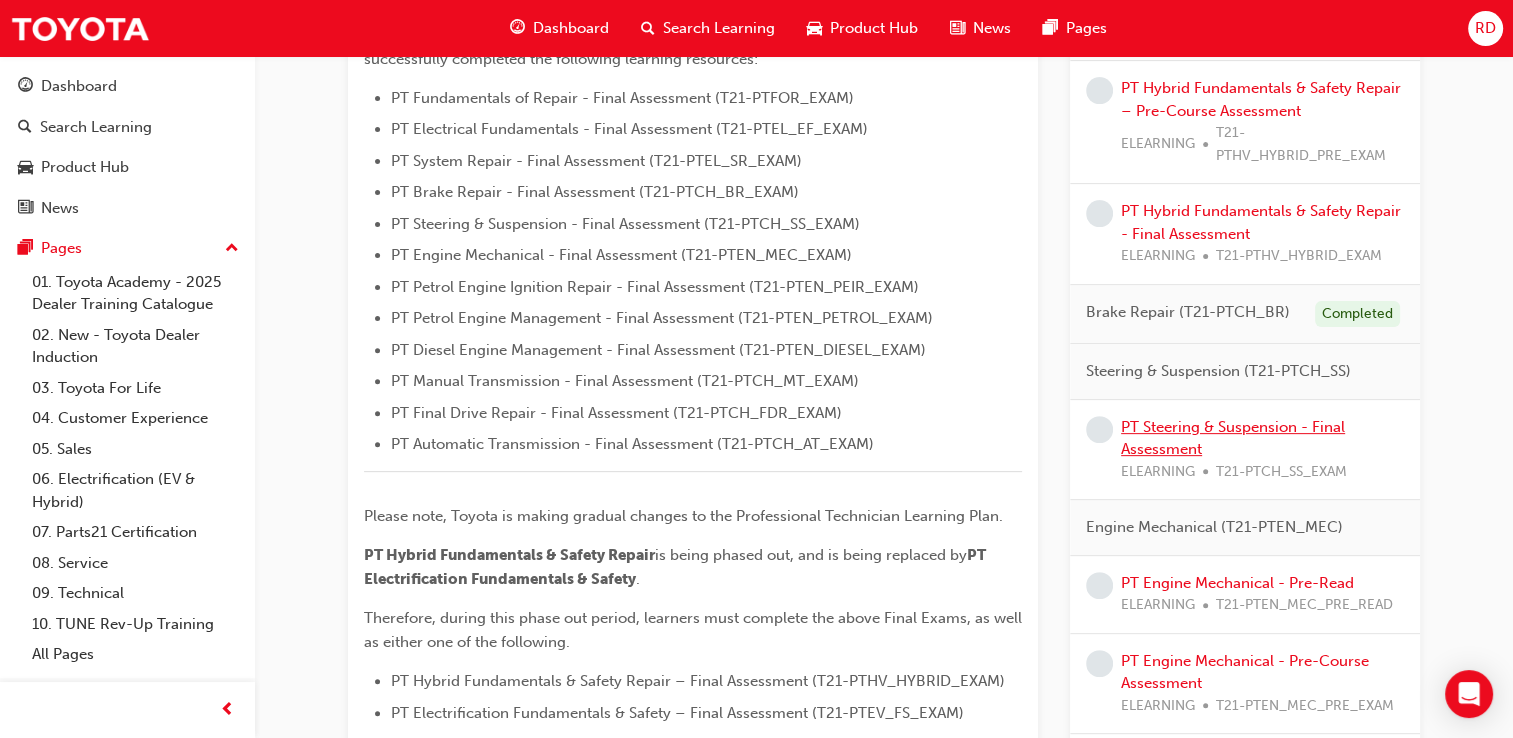 click on "PT Steering & Suspension - Final Assessment ELEARNING T21-PTCH_SS_EXAM" at bounding box center [1262, 450] 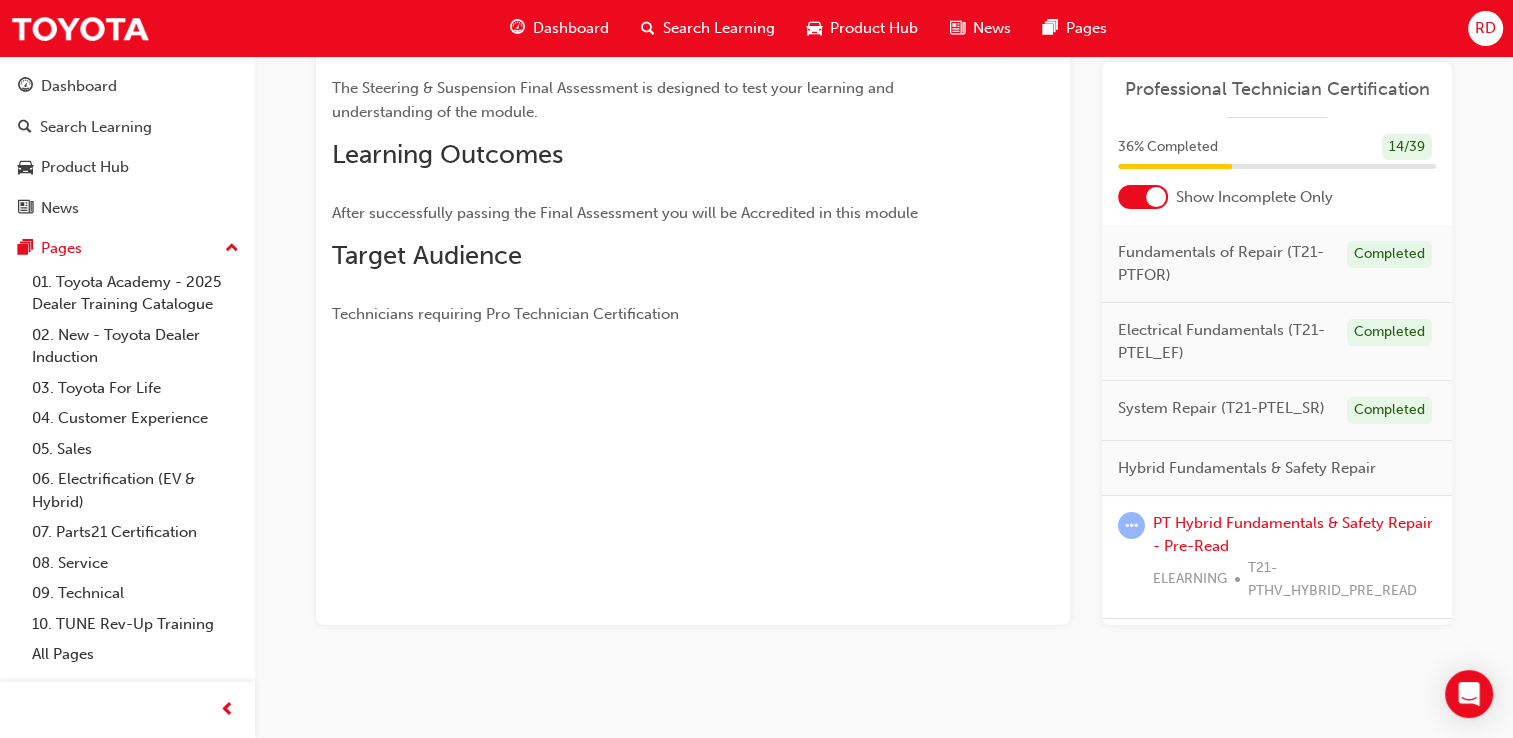 scroll, scrollTop: 300, scrollLeft: 0, axis: vertical 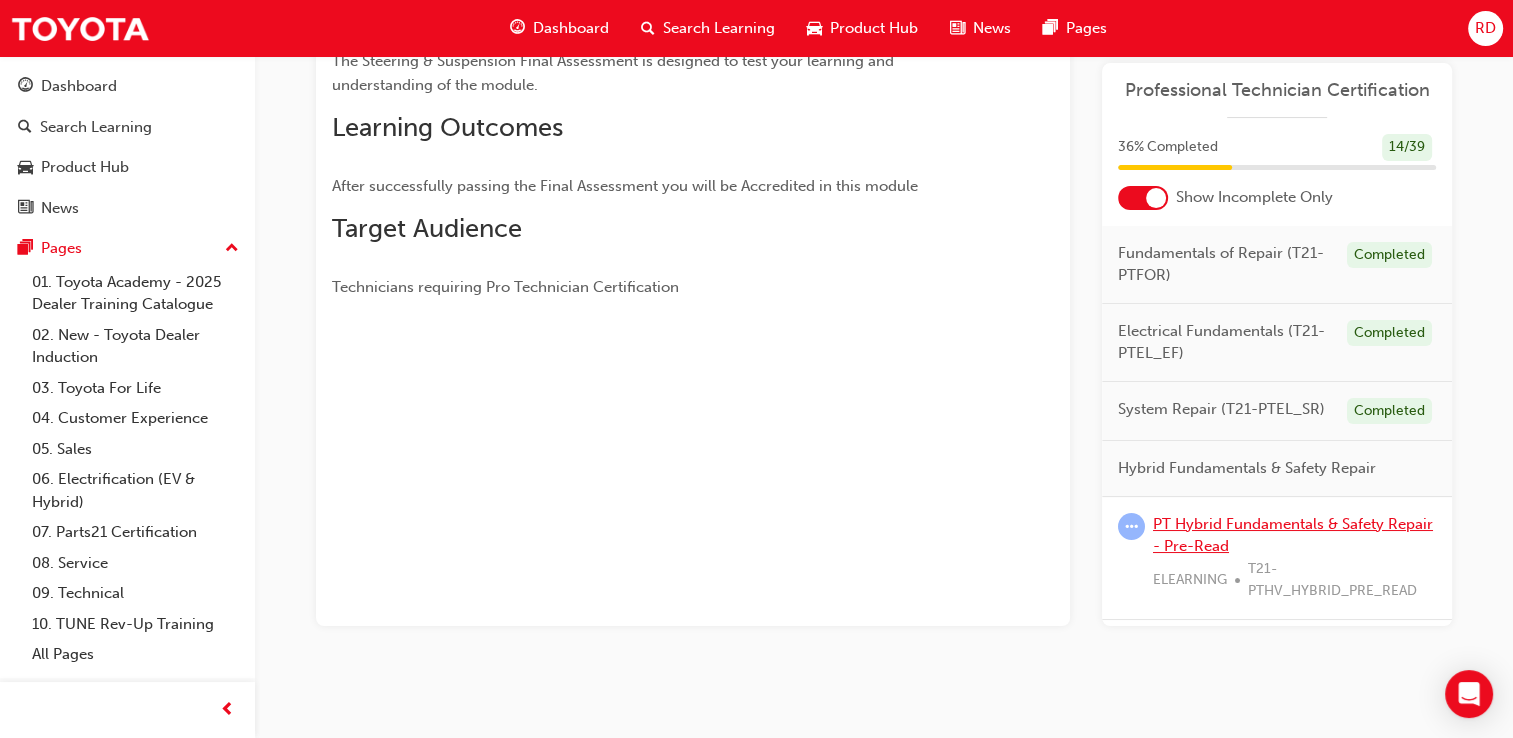 click on "PT Hybrid Fundamentals & Safety Repair - Pre-Read" at bounding box center (1293, 535) 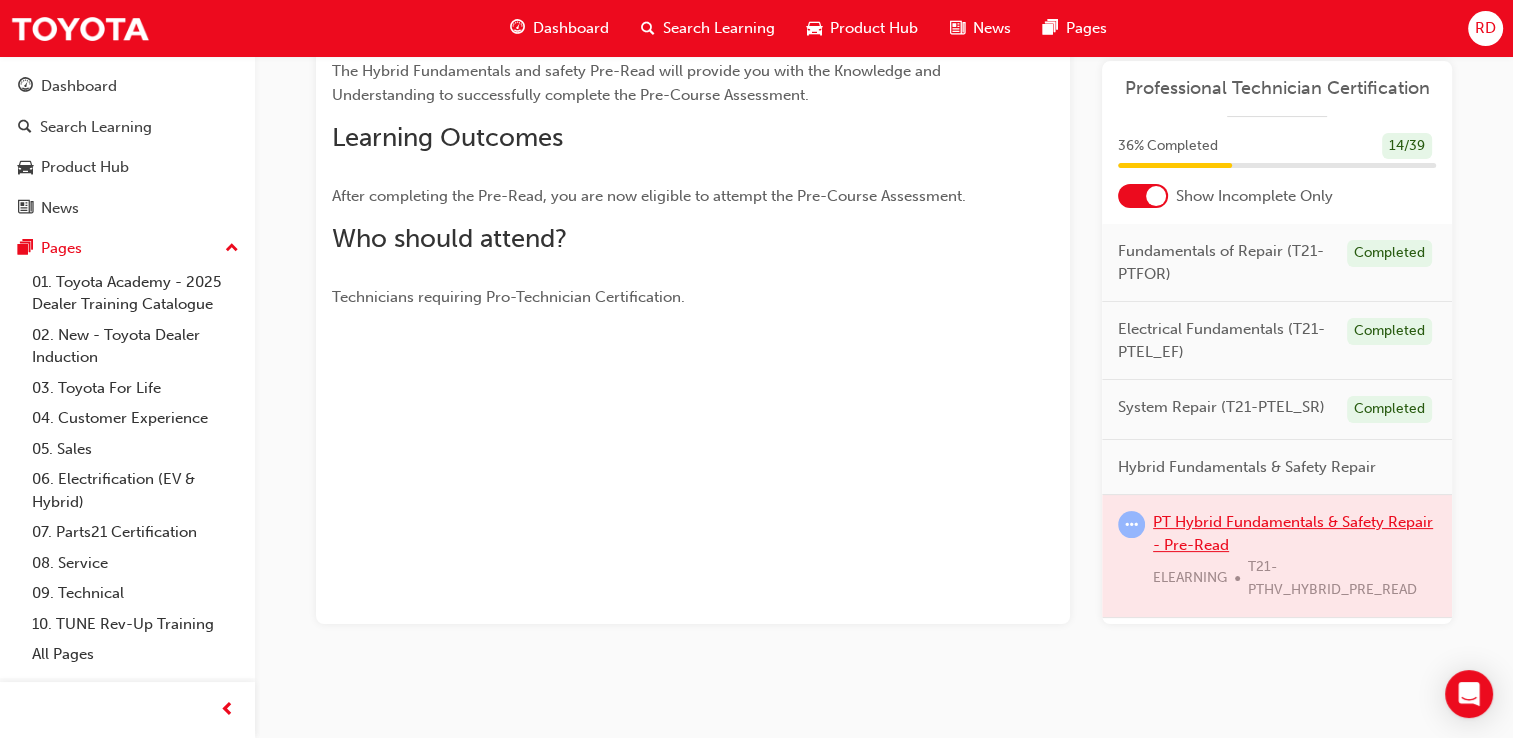 scroll, scrollTop: 288, scrollLeft: 0, axis: vertical 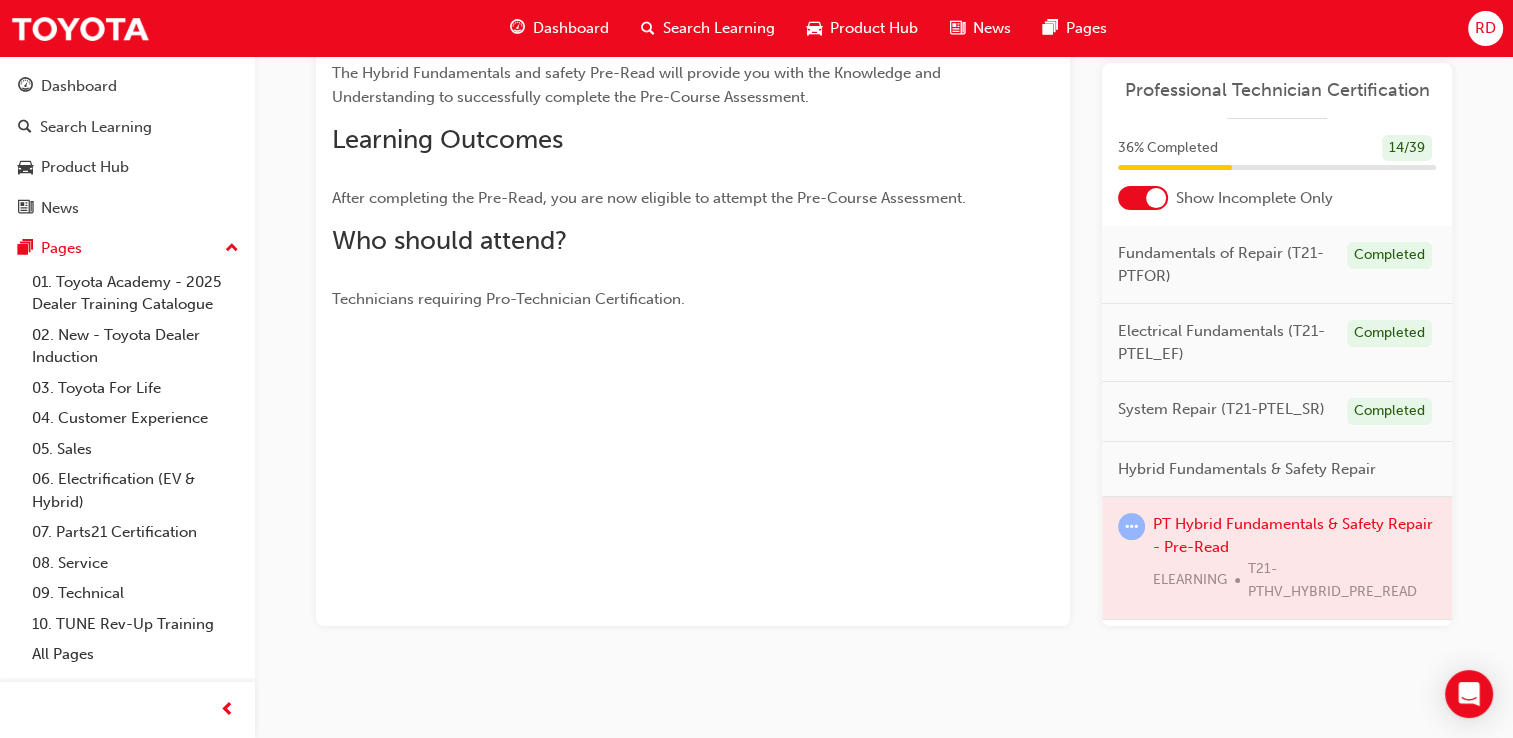 click at bounding box center [1277, 558] 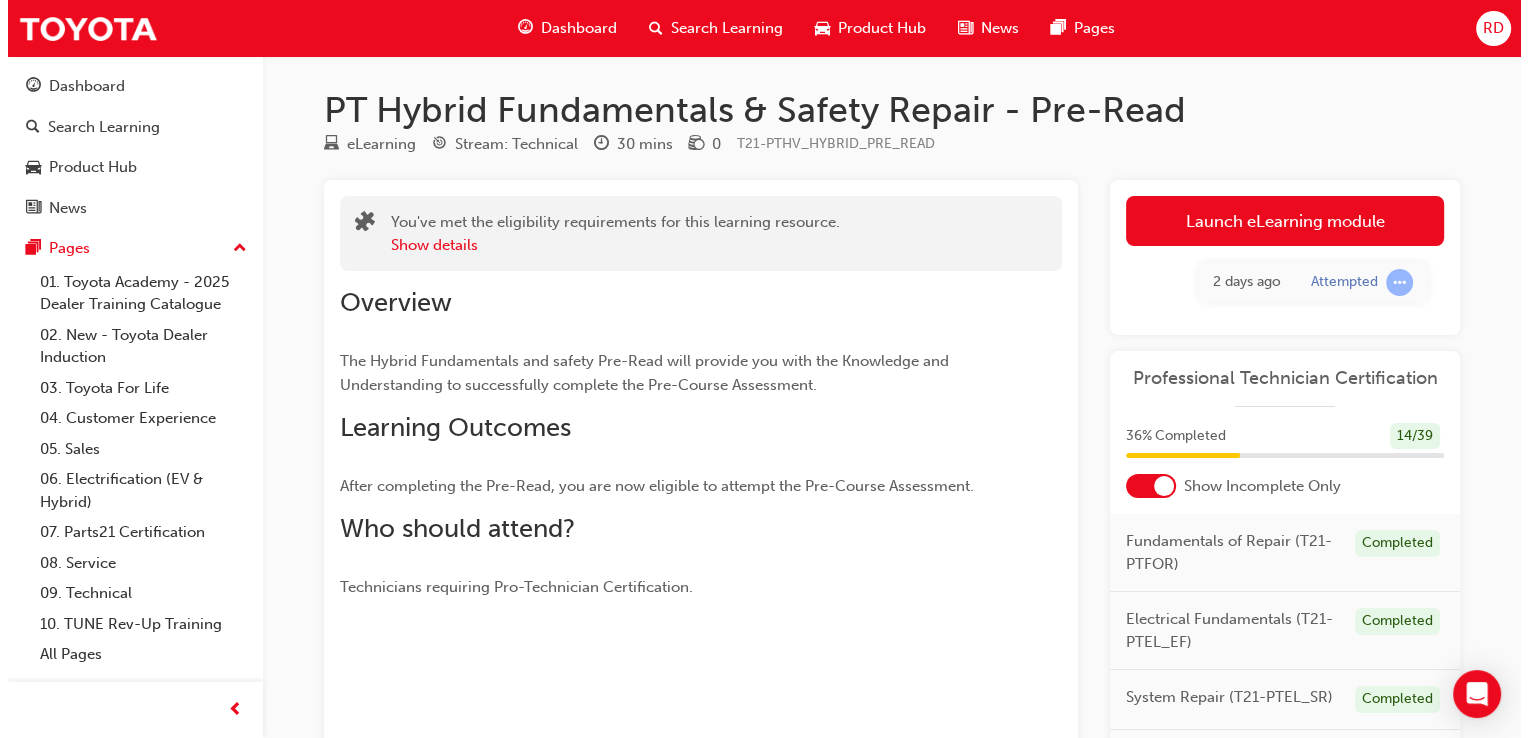scroll, scrollTop: 0, scrollLeft: 0, axis: both 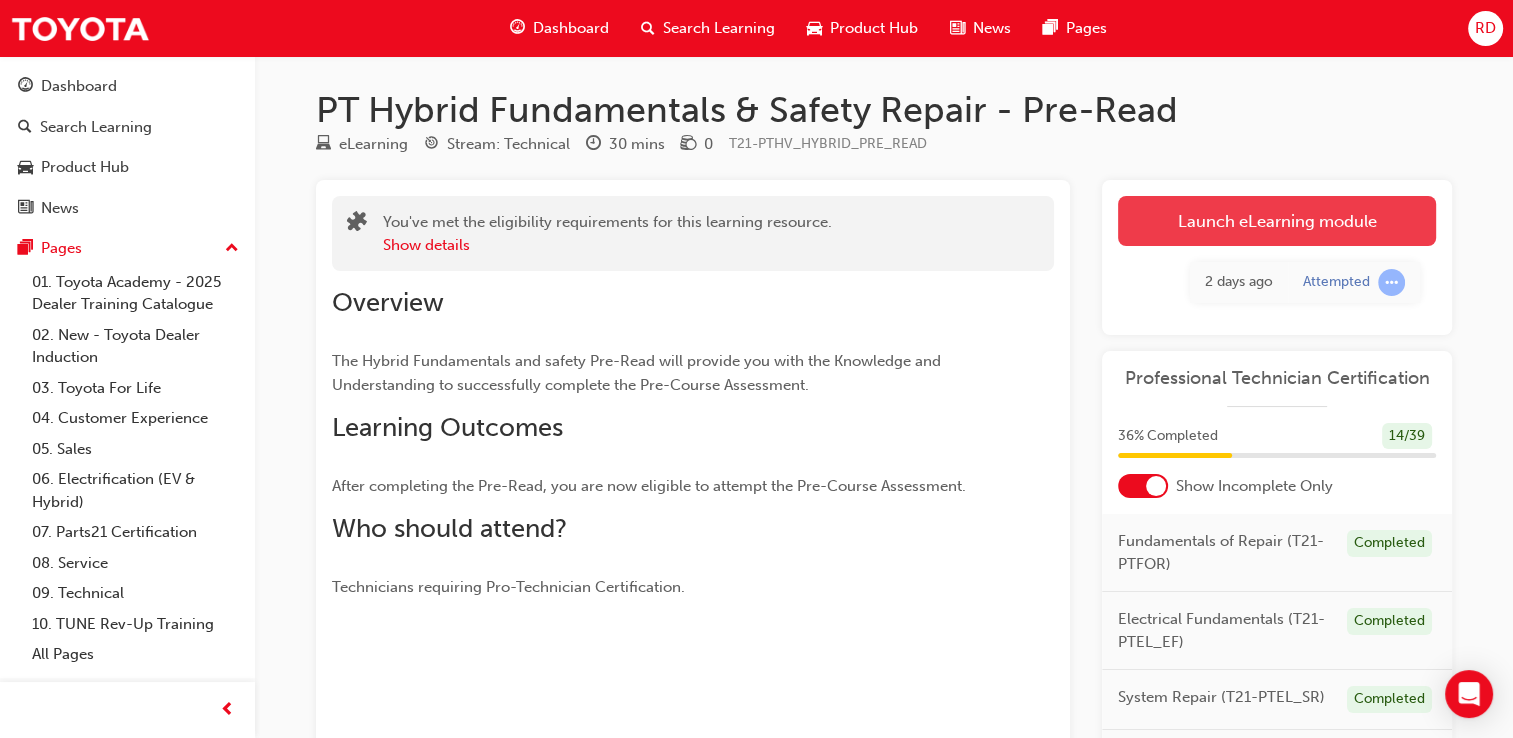 click on "Launch eLearning module" at bounding box center (1277, 221) 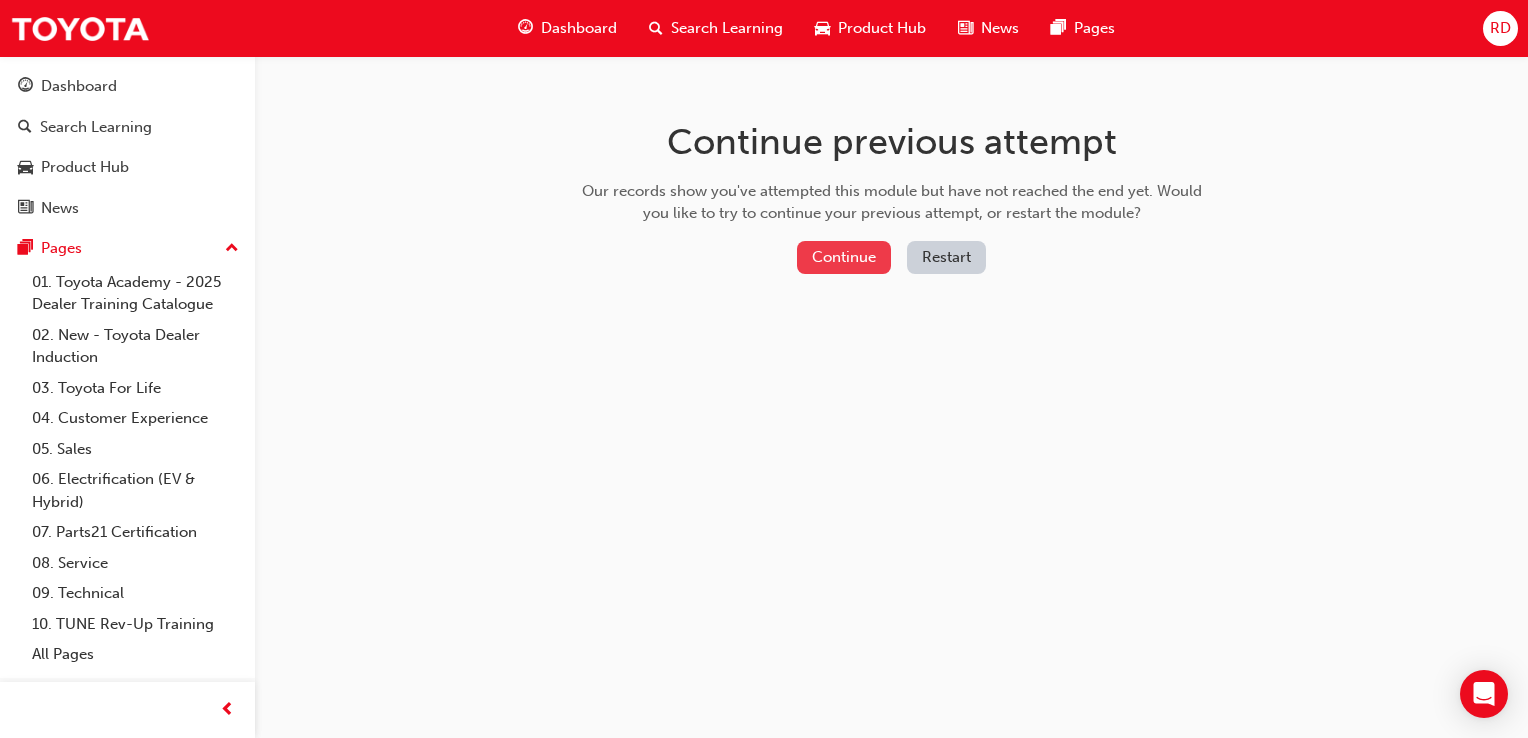 click on "Continue" at bounding box center [844, 257] 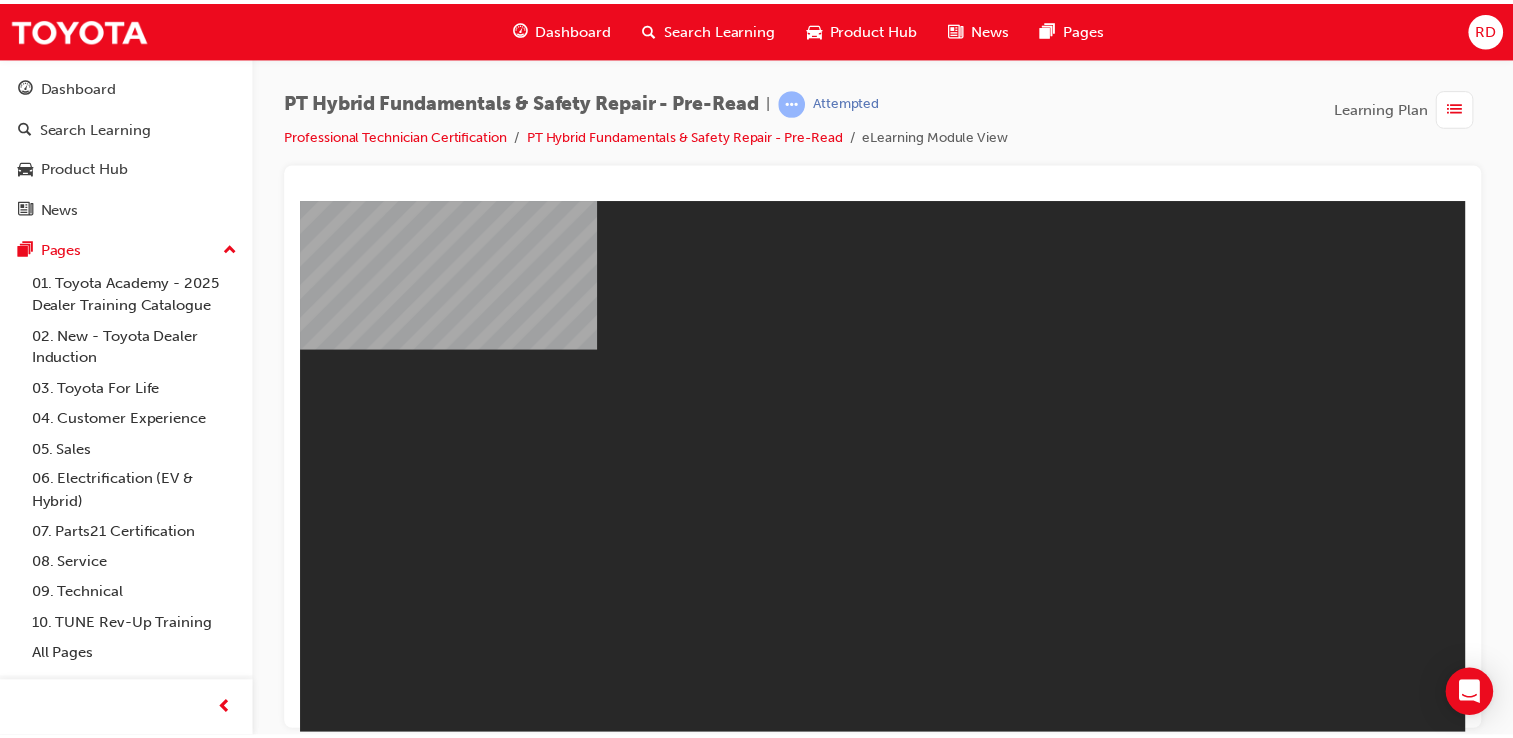 scroll, scrollTop: 0, scrollLeft: 0, axis: both 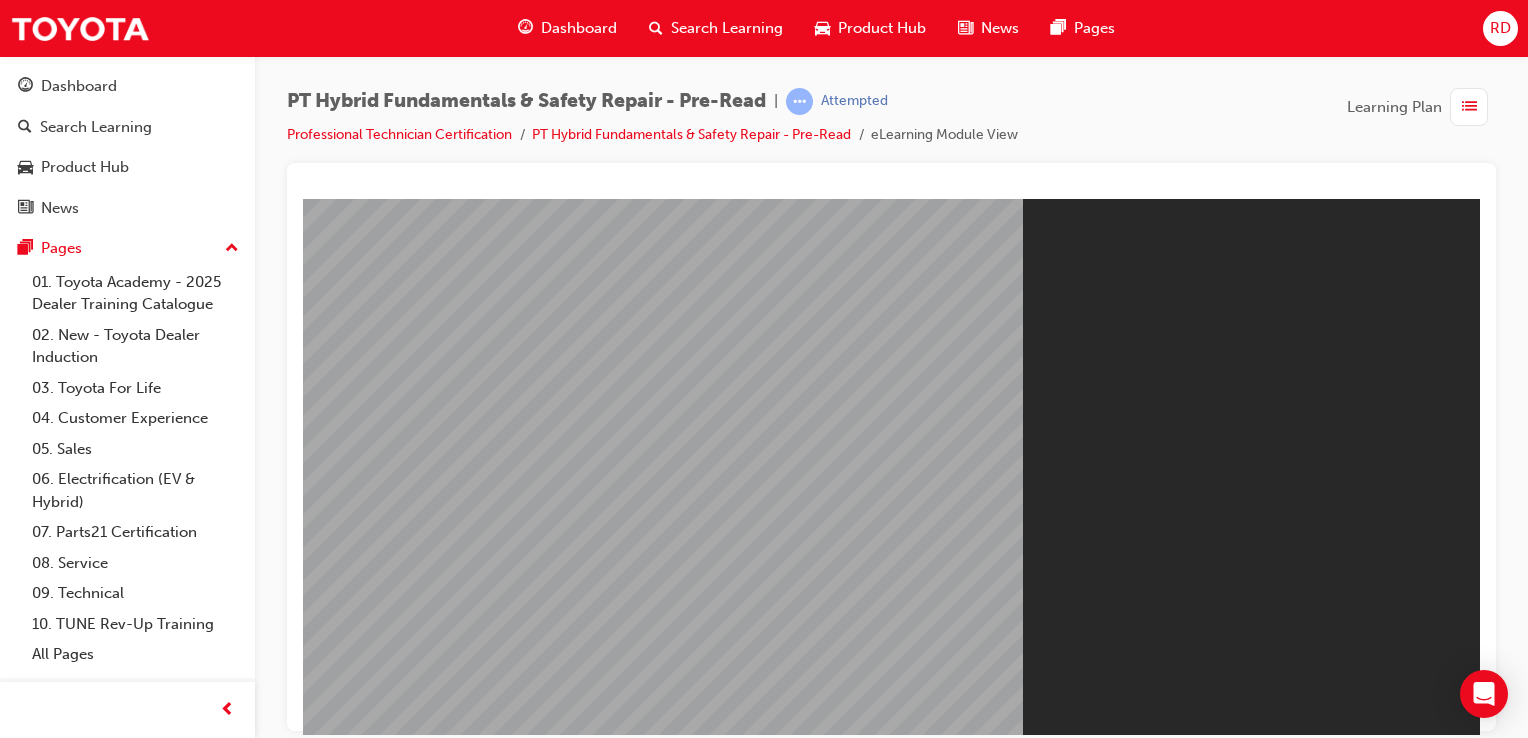 click on "Dashboard" at bounding box center (579, 28) 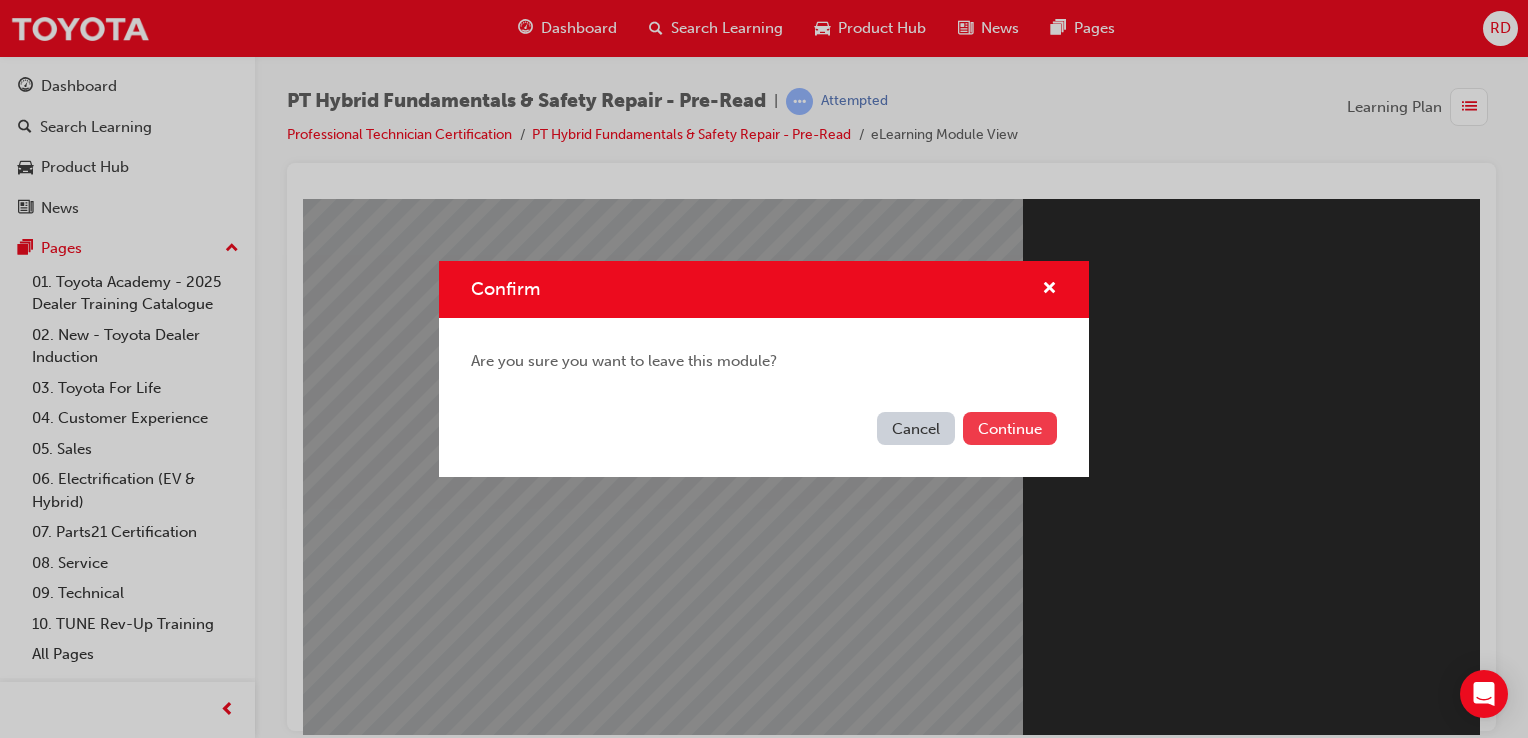 click on "Continue" at bounding box center (1010, 428) 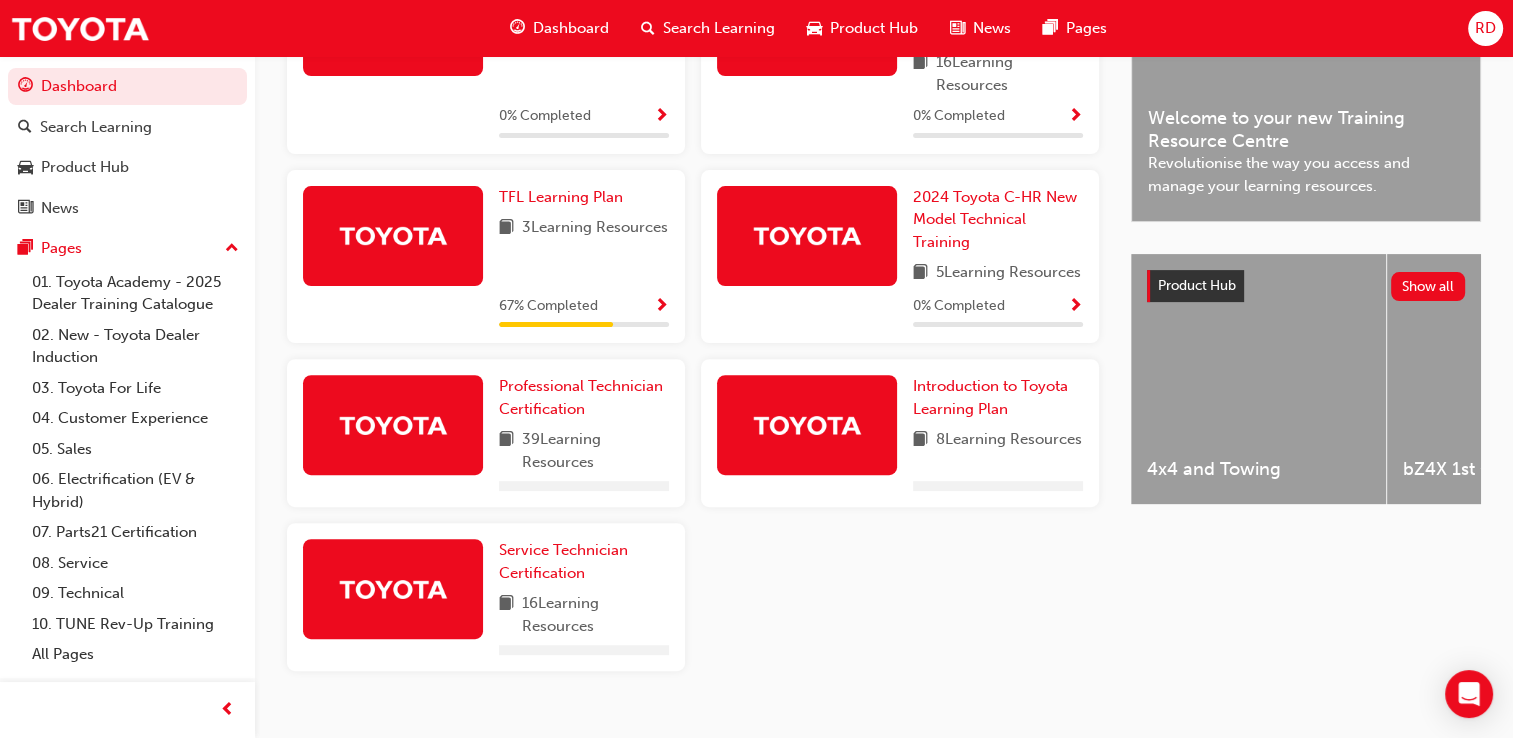 scroll, scrollTop: 600, scrollLeft: 0, axis: vertical 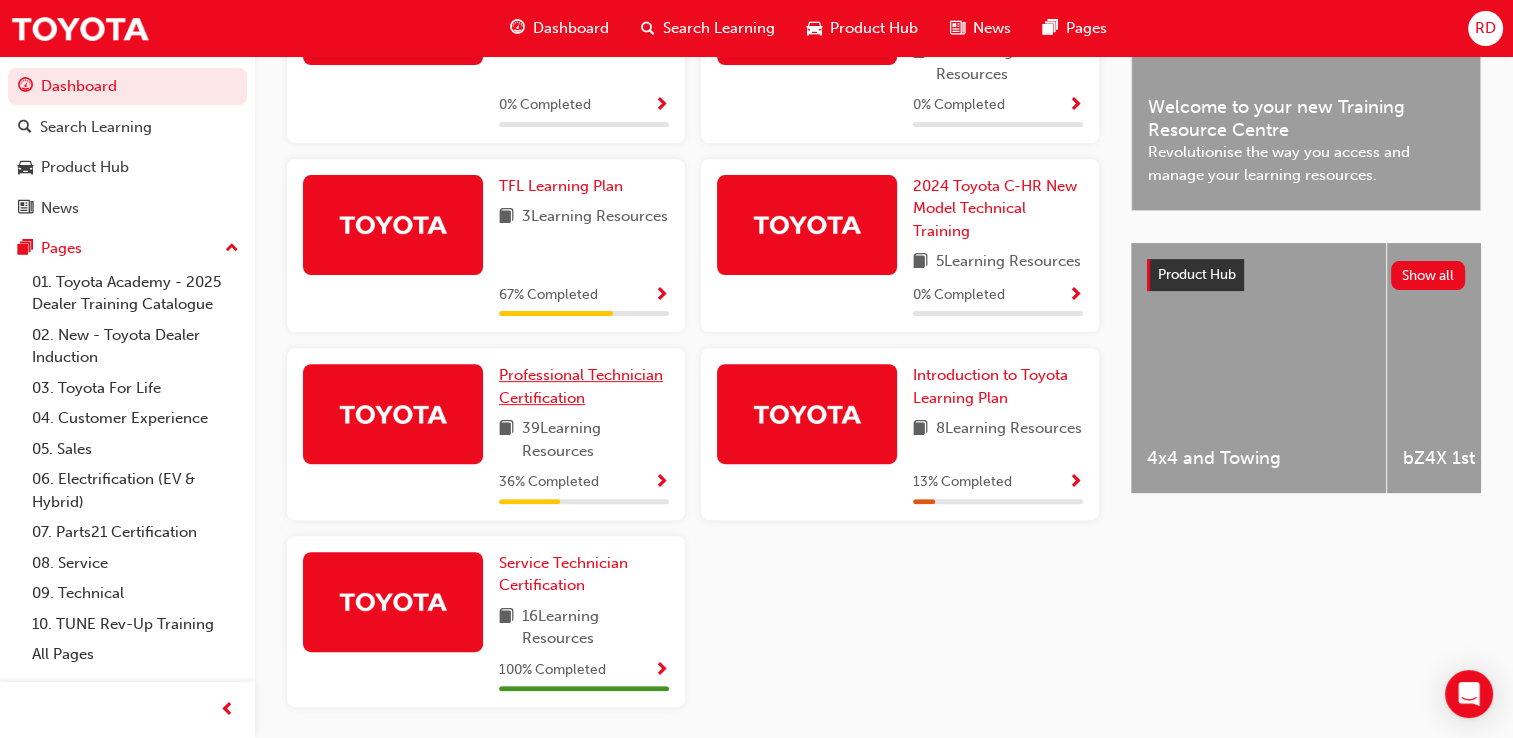 click on "Professional Technician Certification" at bounding box center [581, 386] 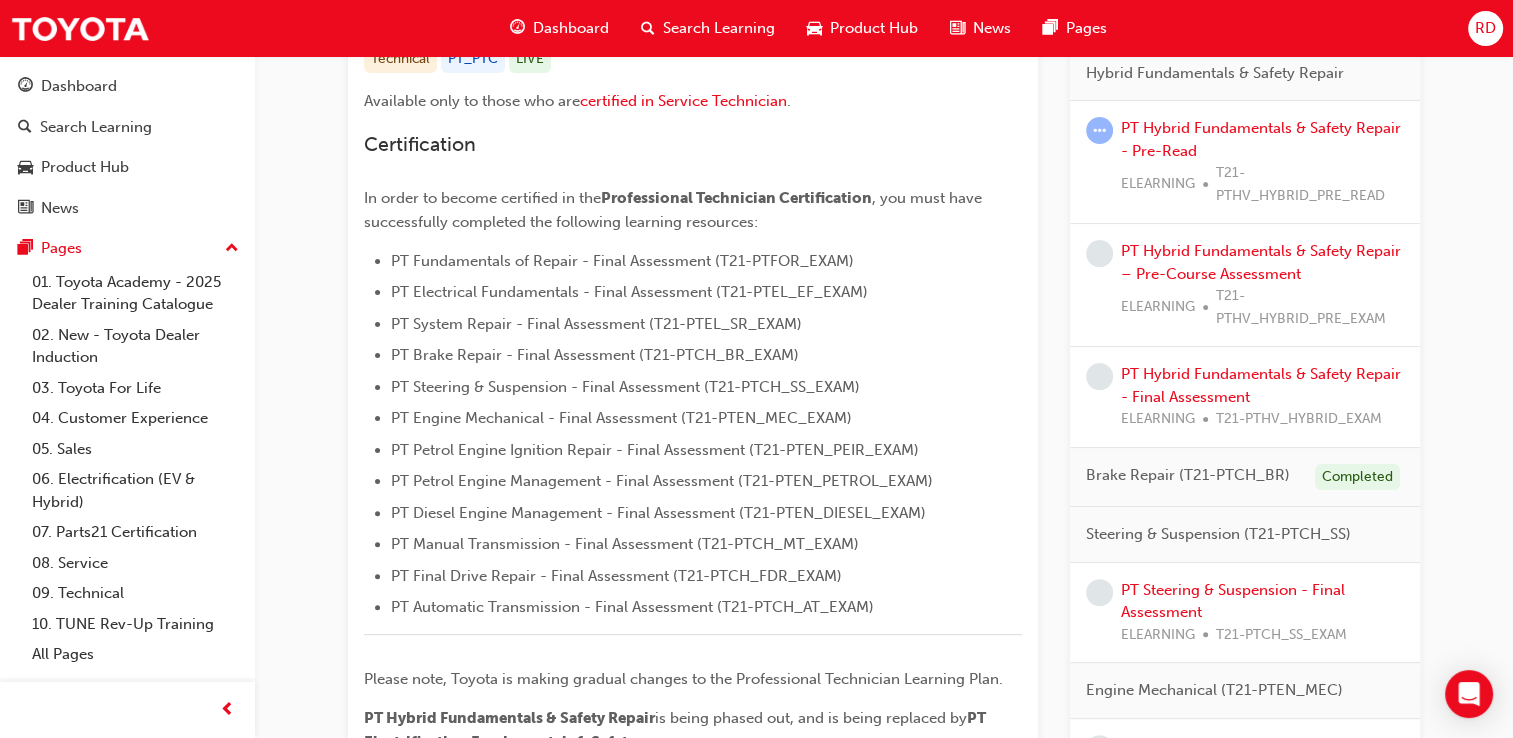 scroll, scrollTop: 500, scrollLeft: 0, axis: vertical 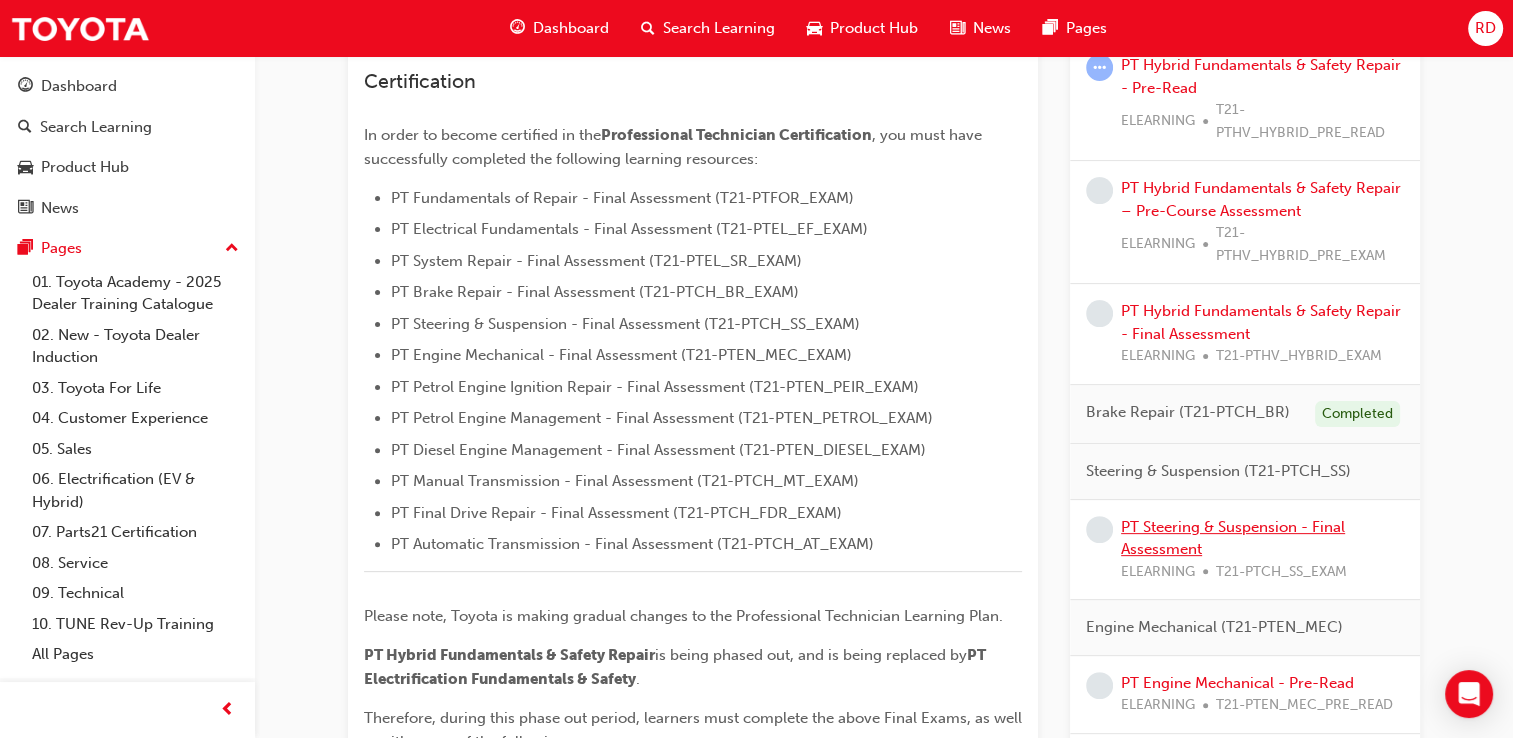 click on "PT Steering & Suspension - Final Assessment" at bounding box center (1233, 538) 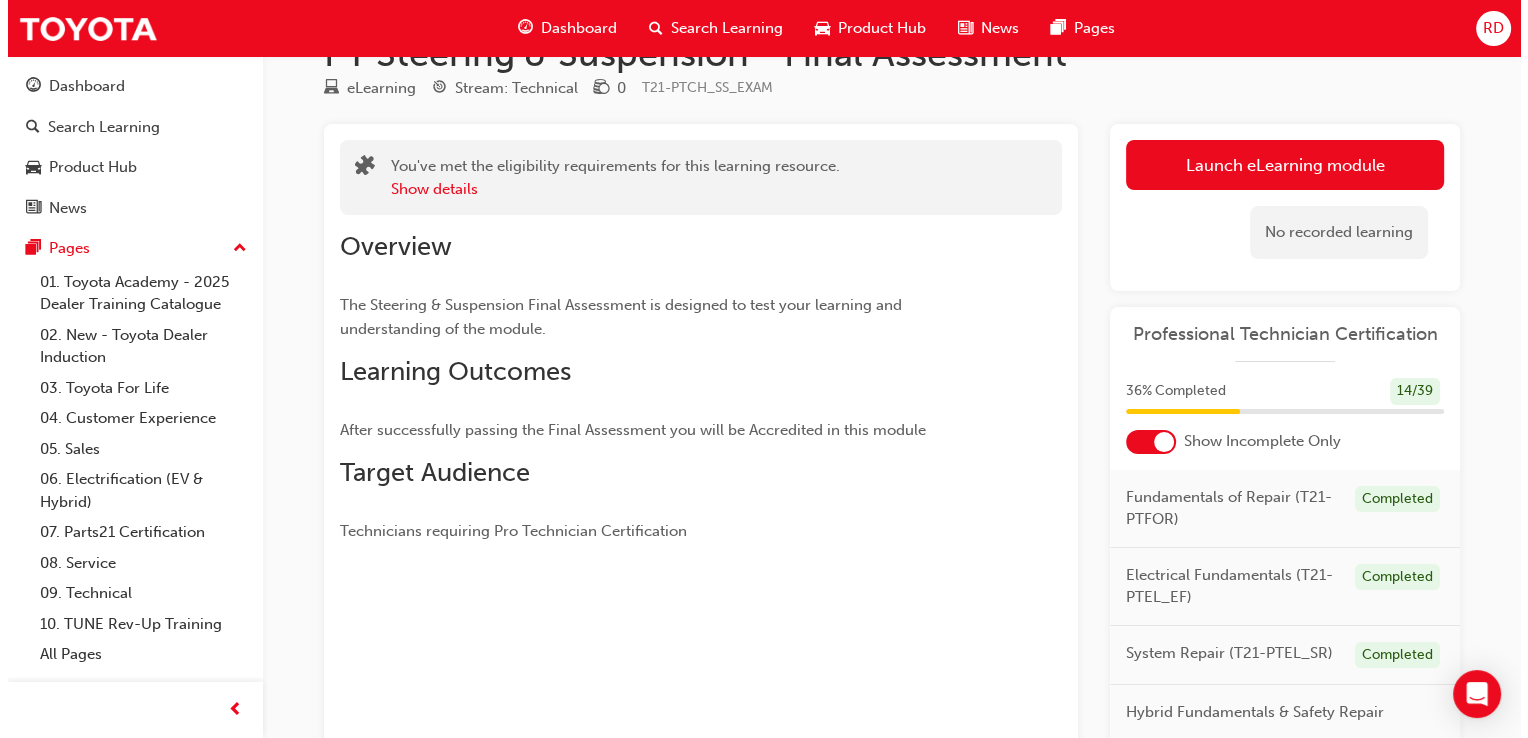 scroll, scrollTop: 0, scrollLeft: 0, axis: both 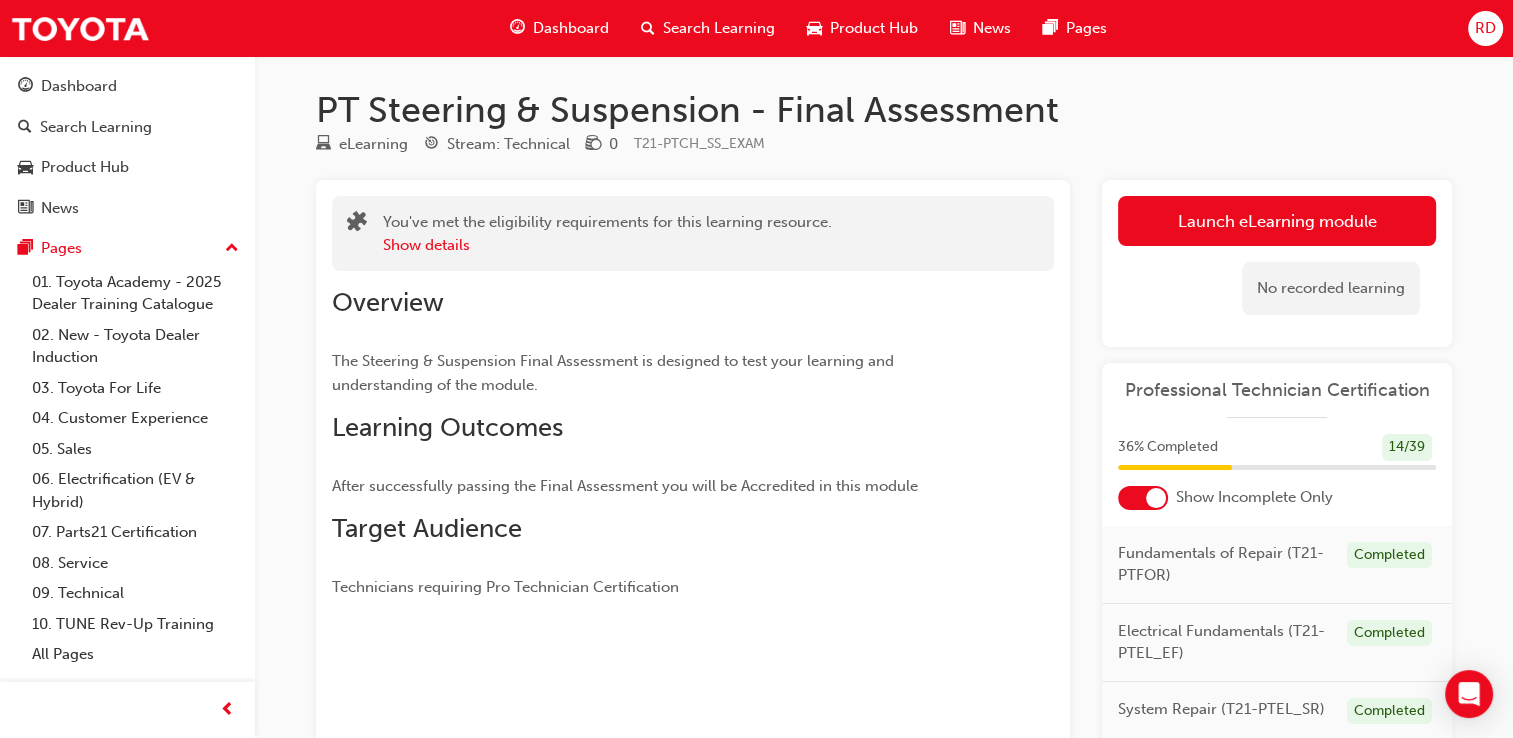 click on "Launch eLearning module" at bounding box center [1277, 221] 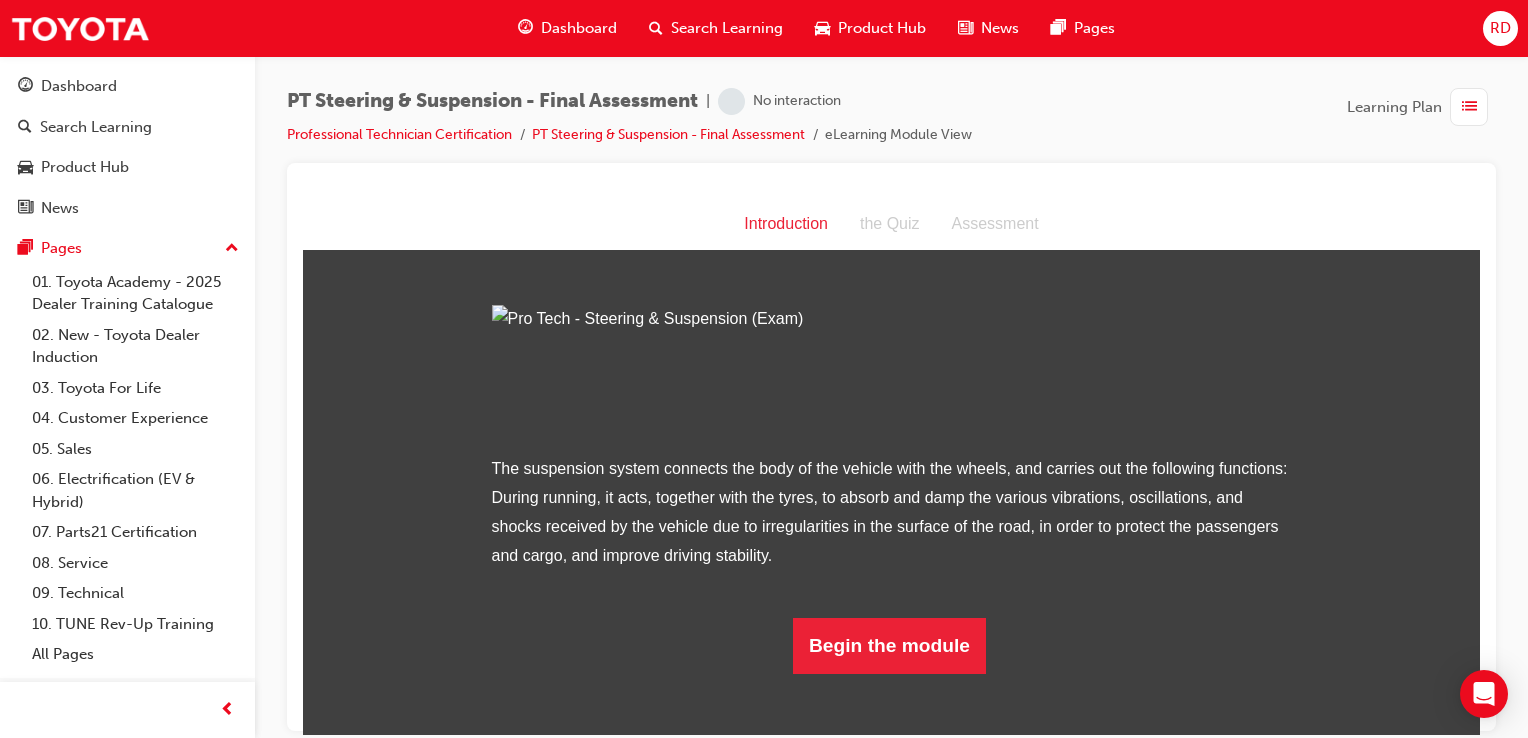 scroll, scrollTop: 159, scrollLeft: 0, axis: vertical 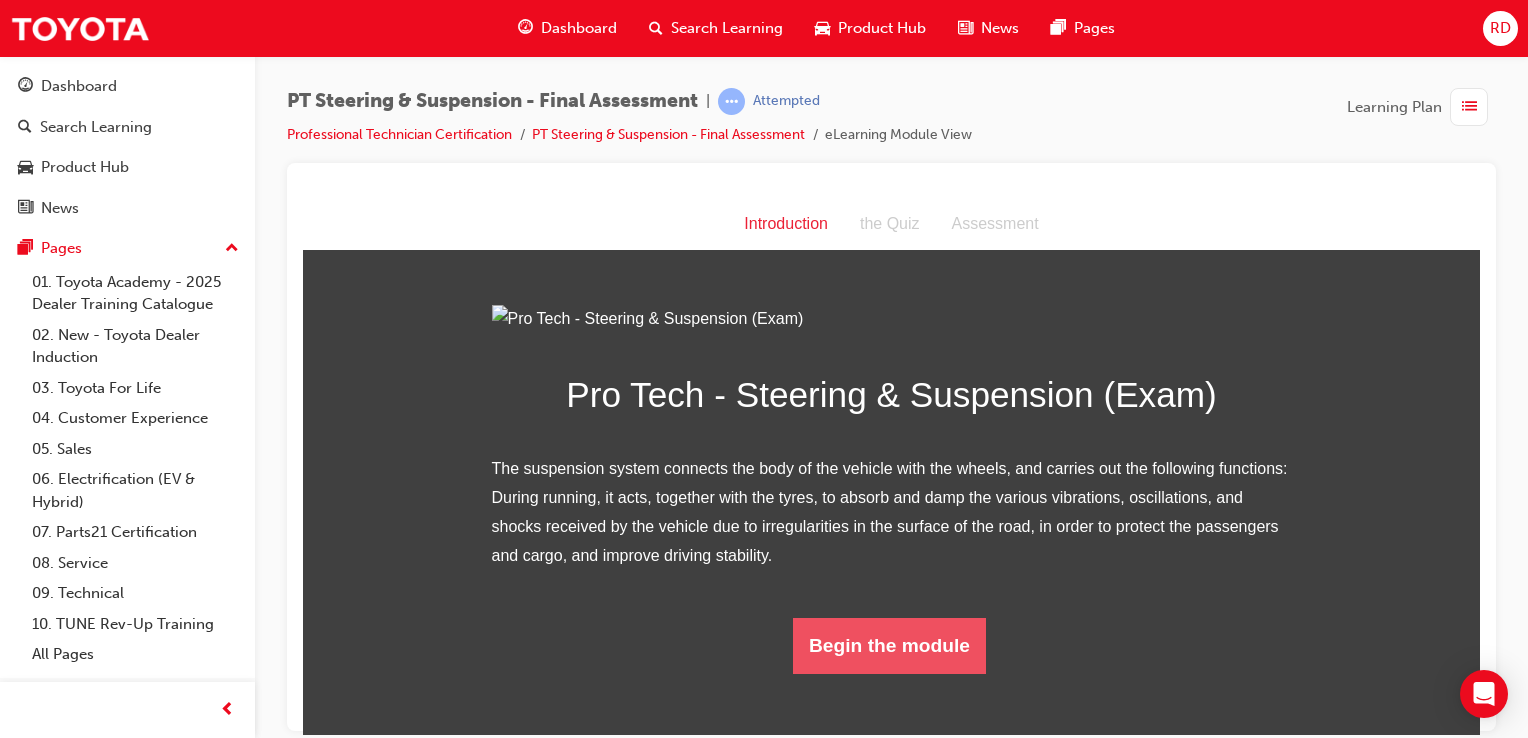click on "Begin the module" at bounding box center (889, 645) 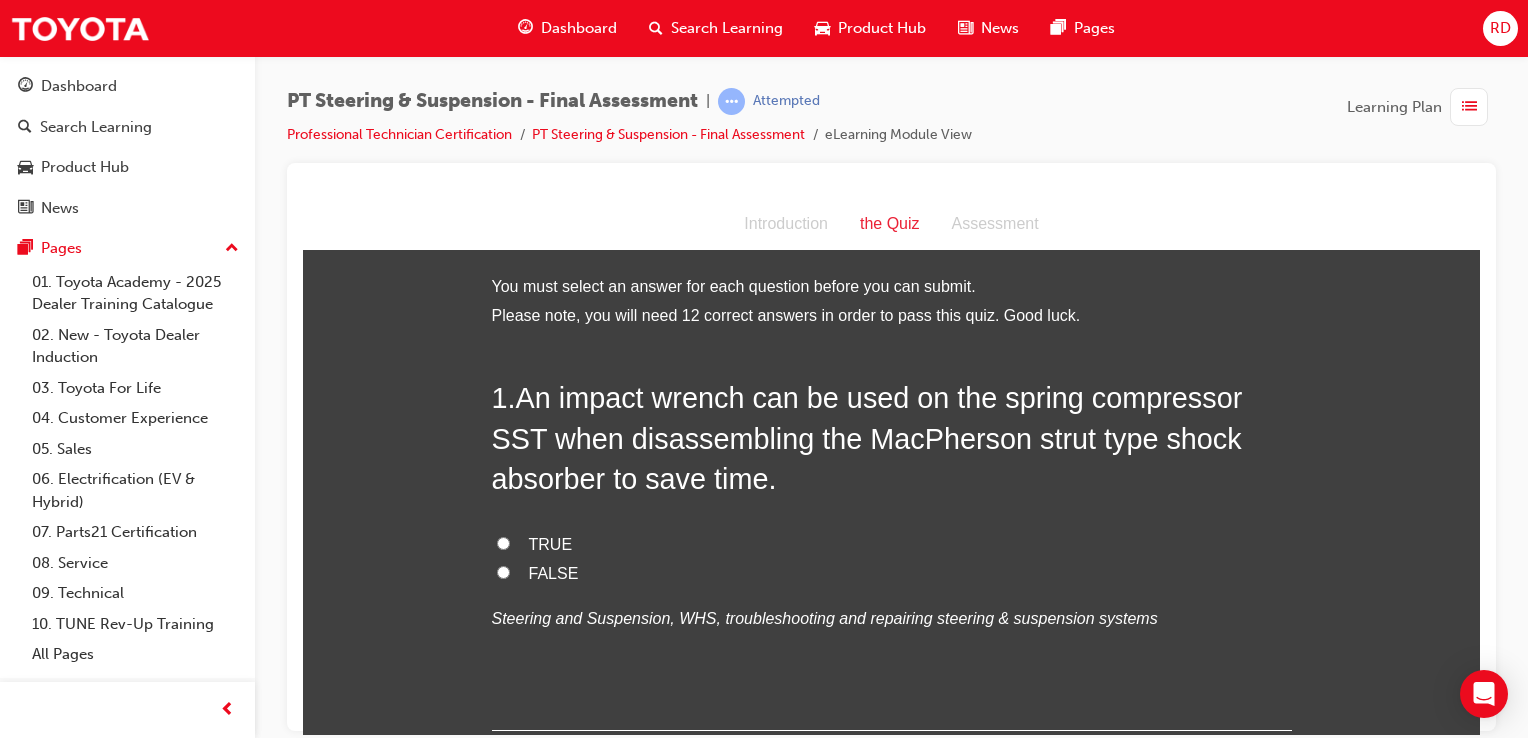 click on "FALSE" at bounding box center (503, 571) 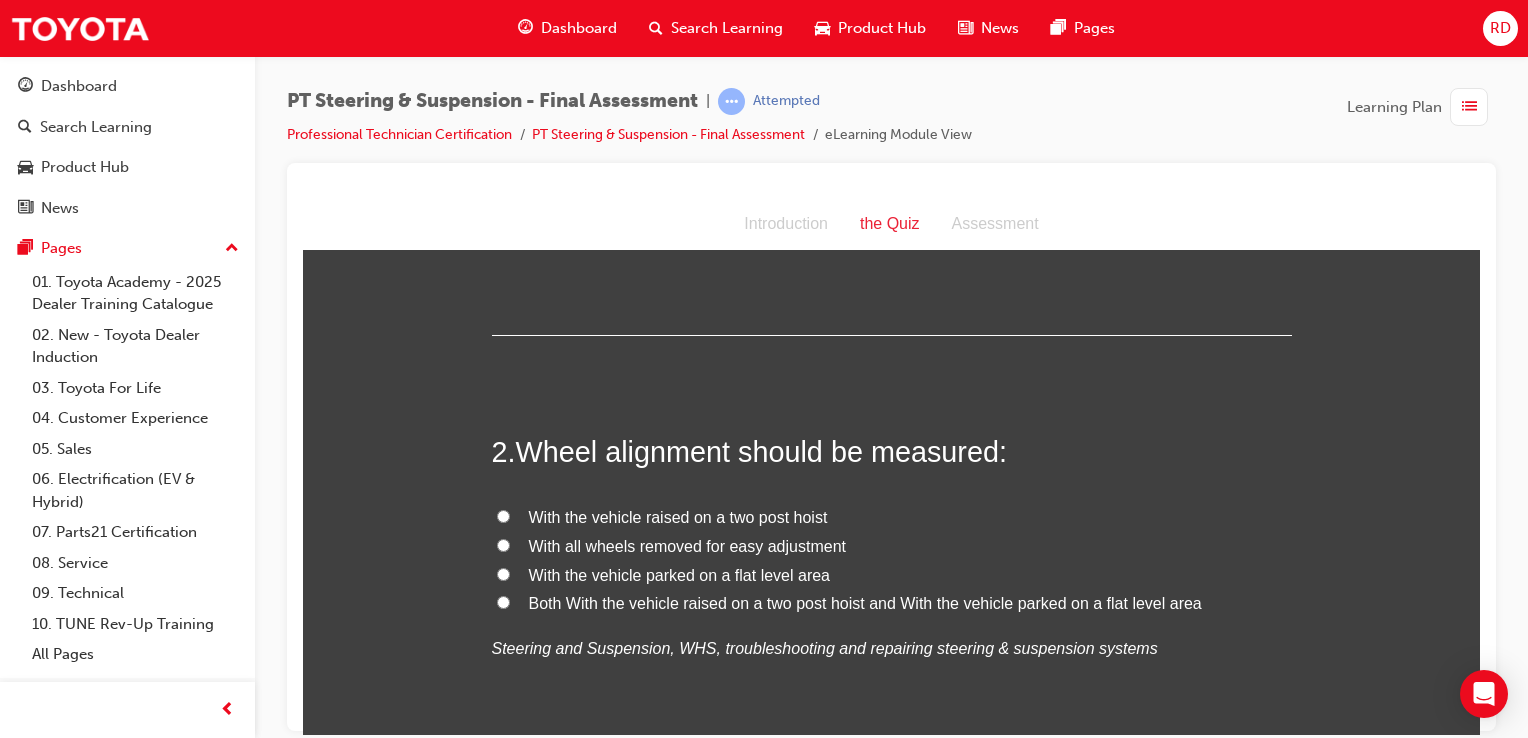 scroll, scrollTop: 400, scrollLeft: 0, axis: vertical 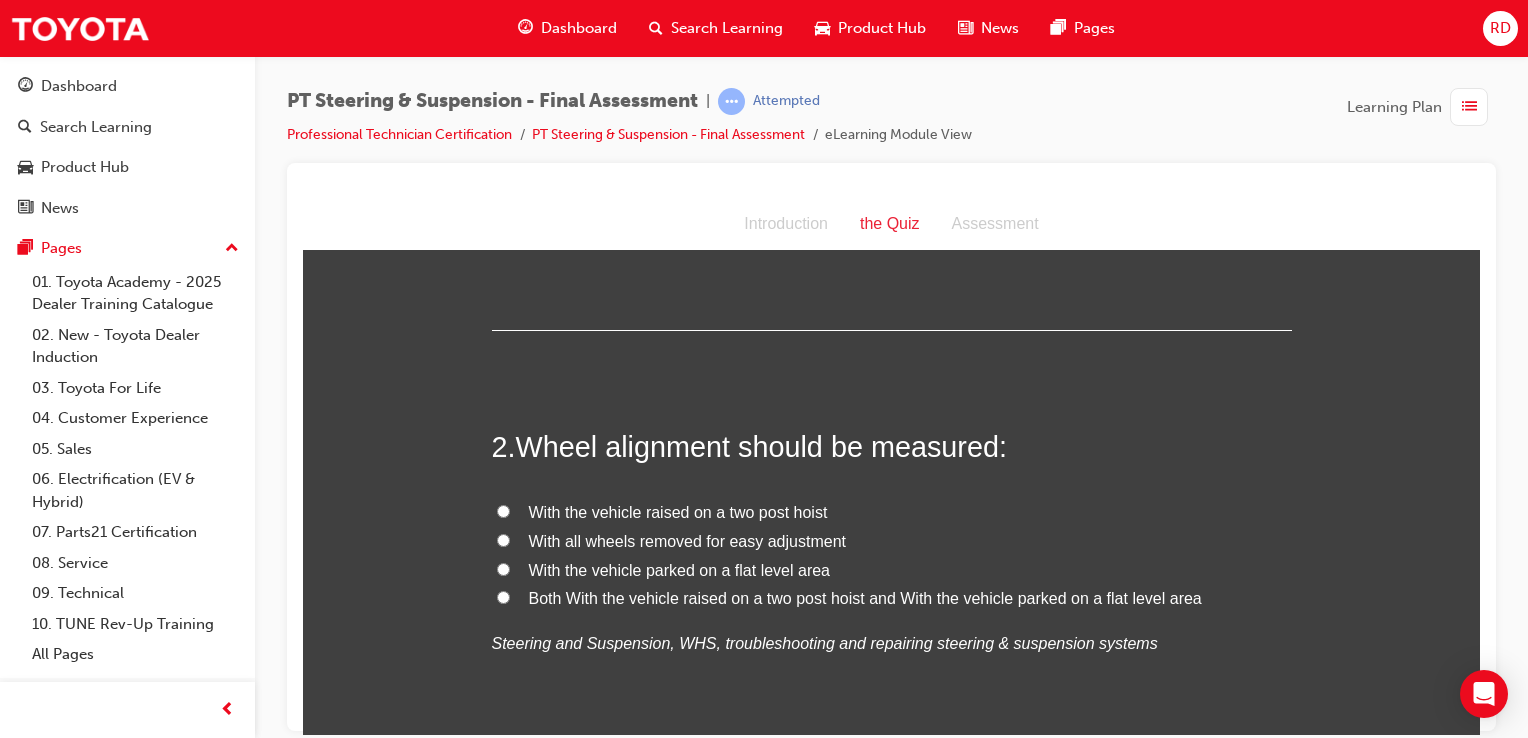 click on "With the vehicle parked on a flat level area" at bounding box center (892, 570) 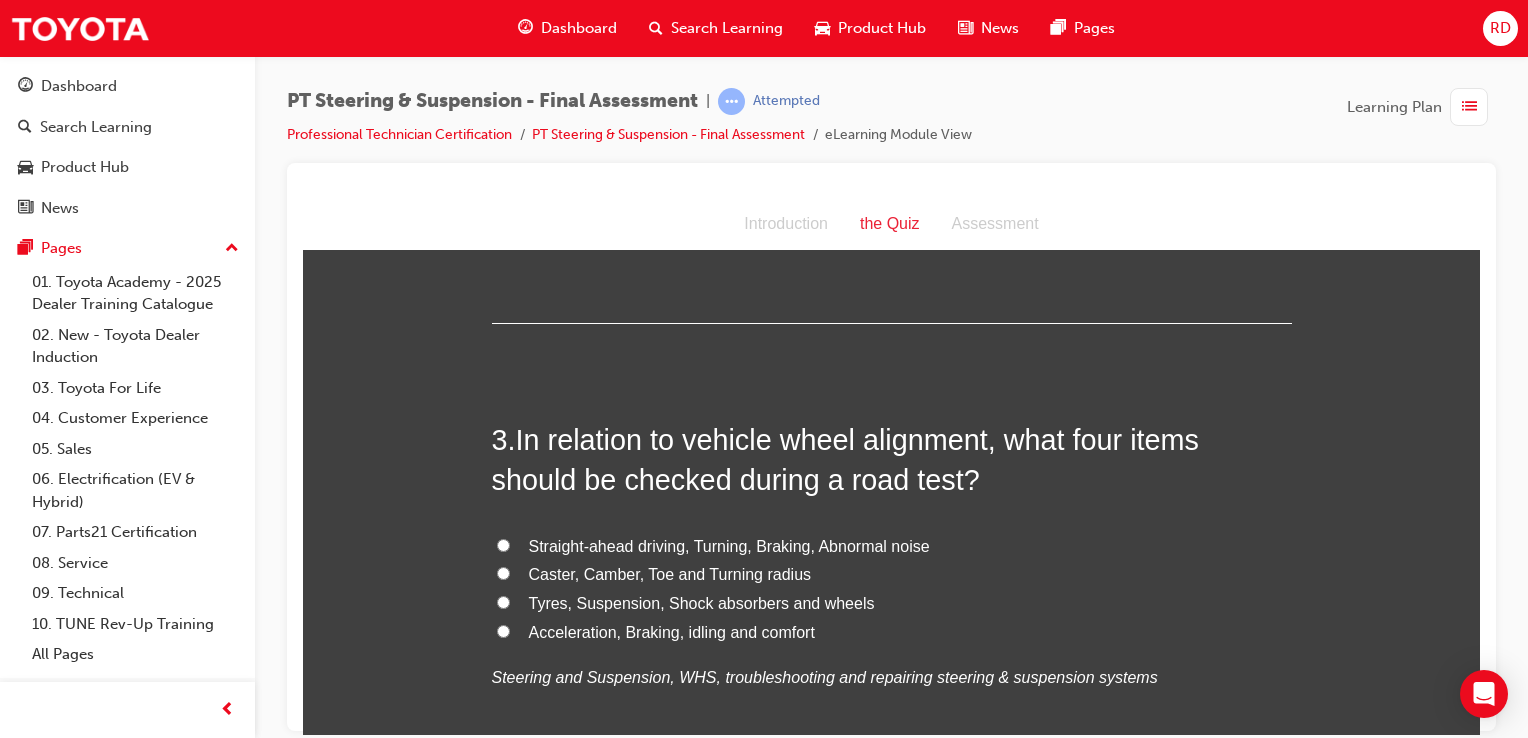 scroll, scrollTop: 900, scrollLeft: 0, axis: vertical 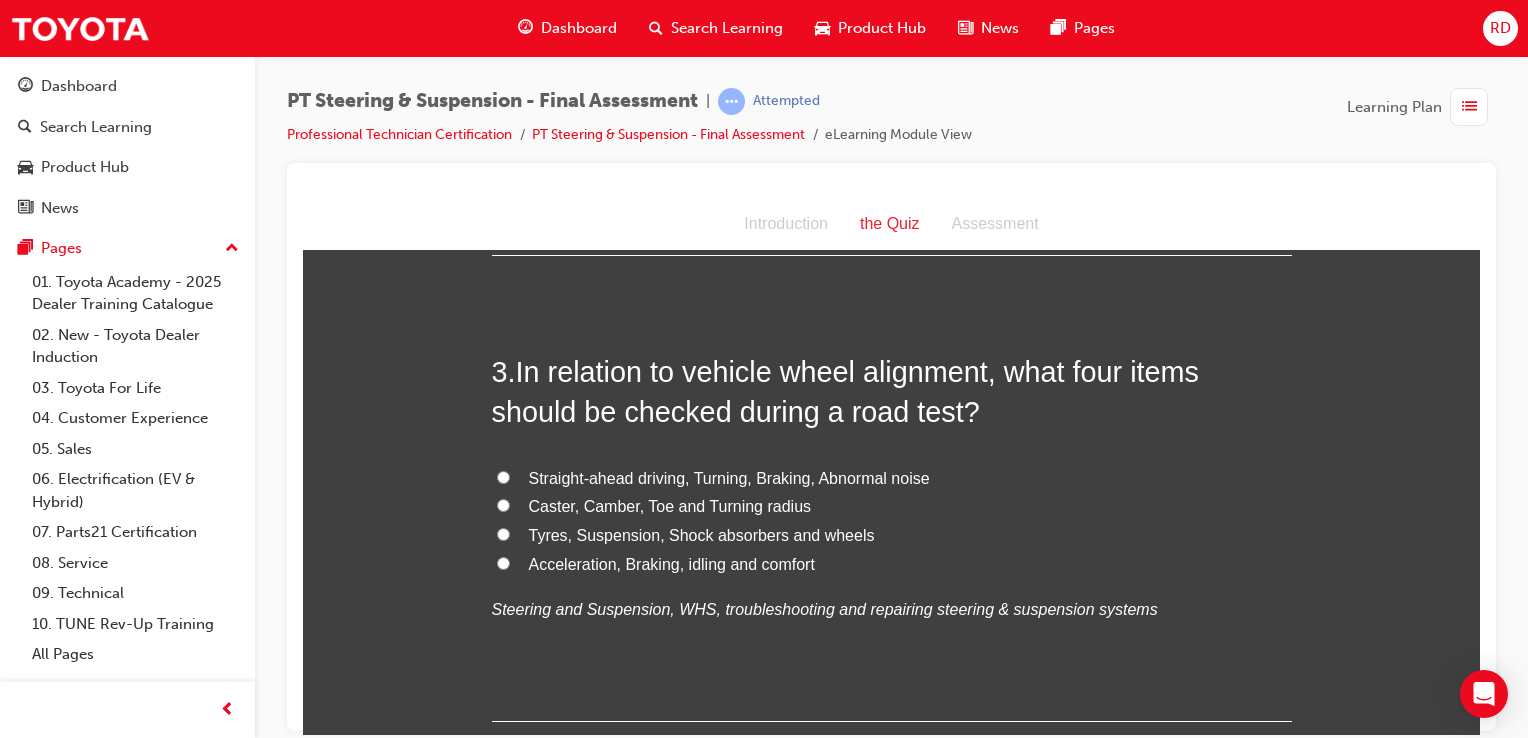 click on "Caster, Camber, Toe and Turning radius" at bounding box center [503, 504] 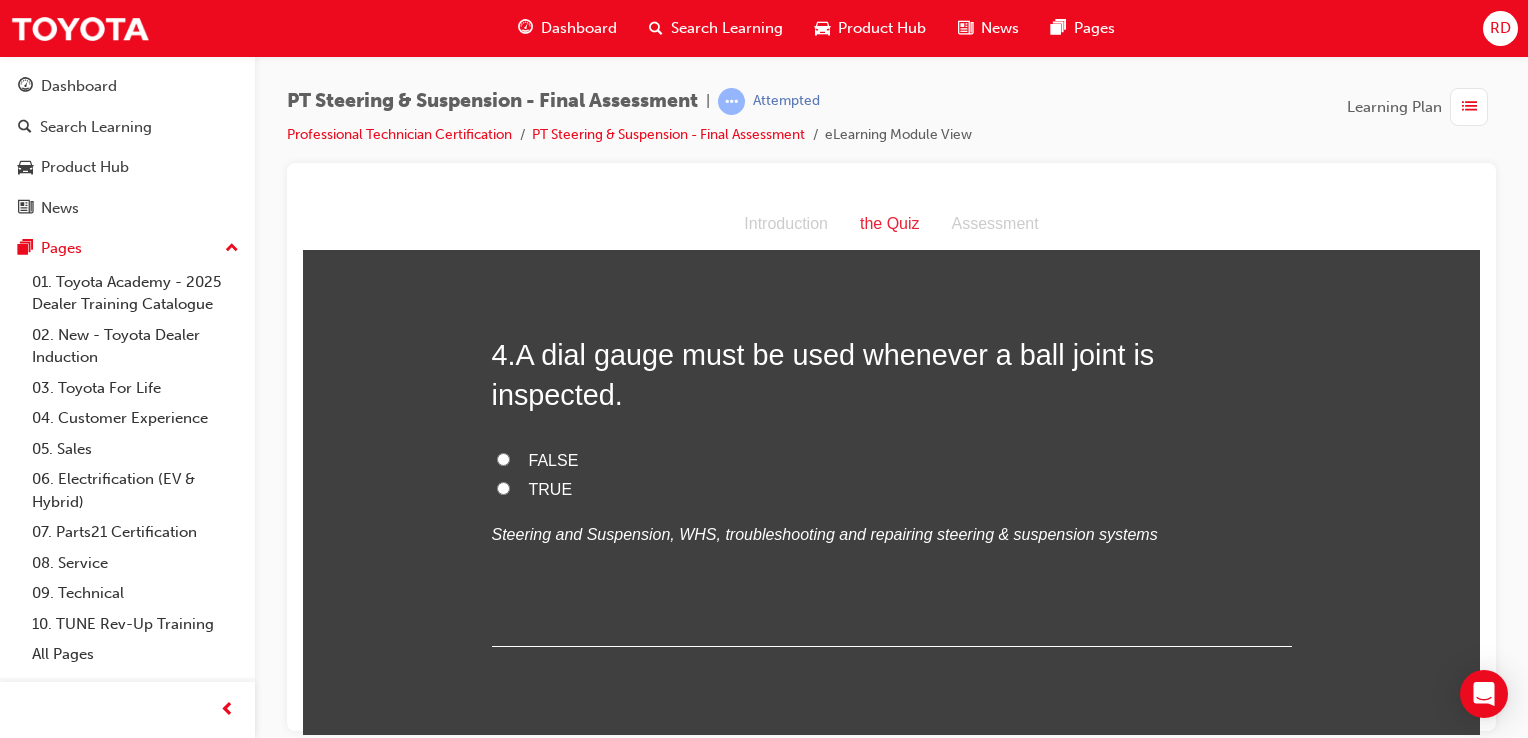 scroll, scrollTop: 1400, scrollLeft: 0, axis: vertical 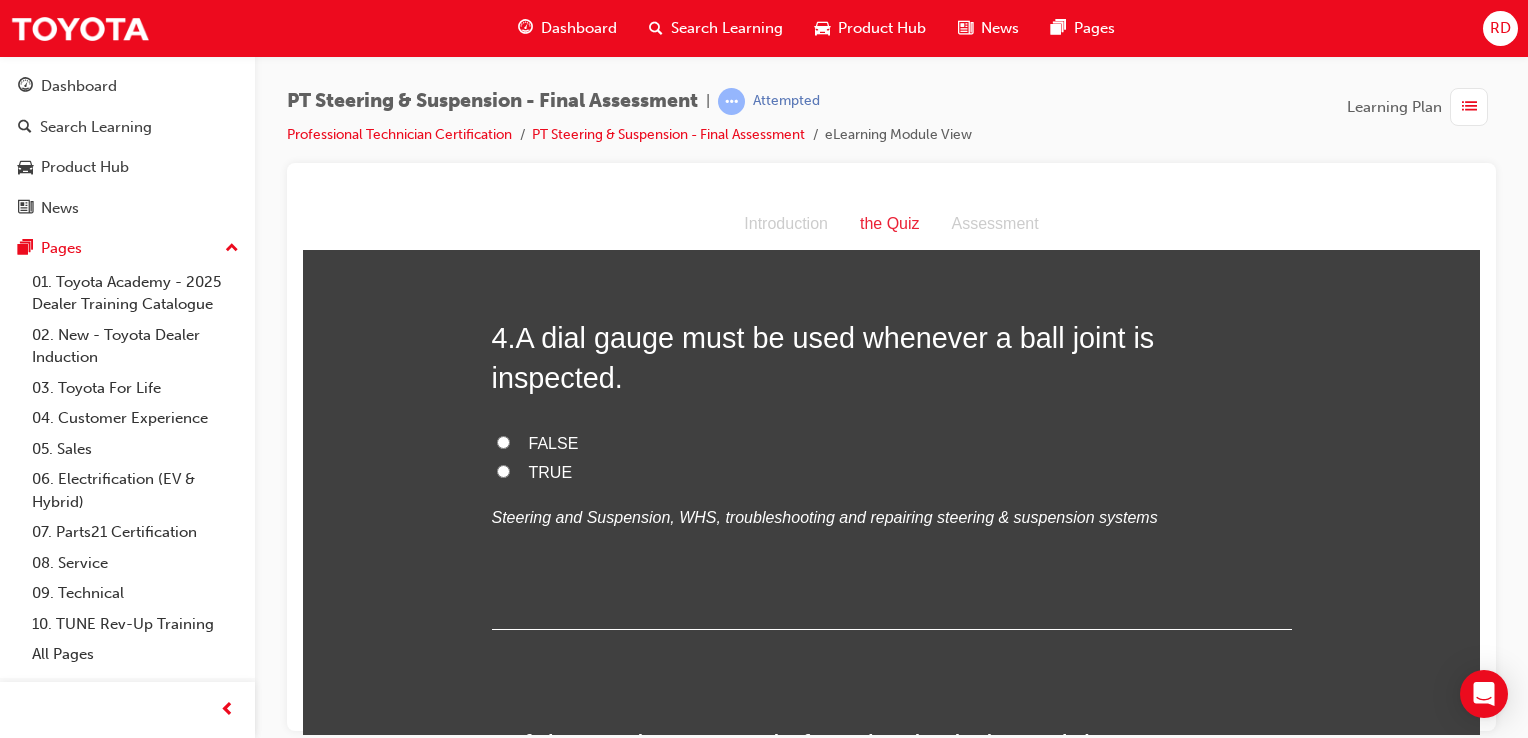 click on "FALSE" at bounding box center (503, 441) 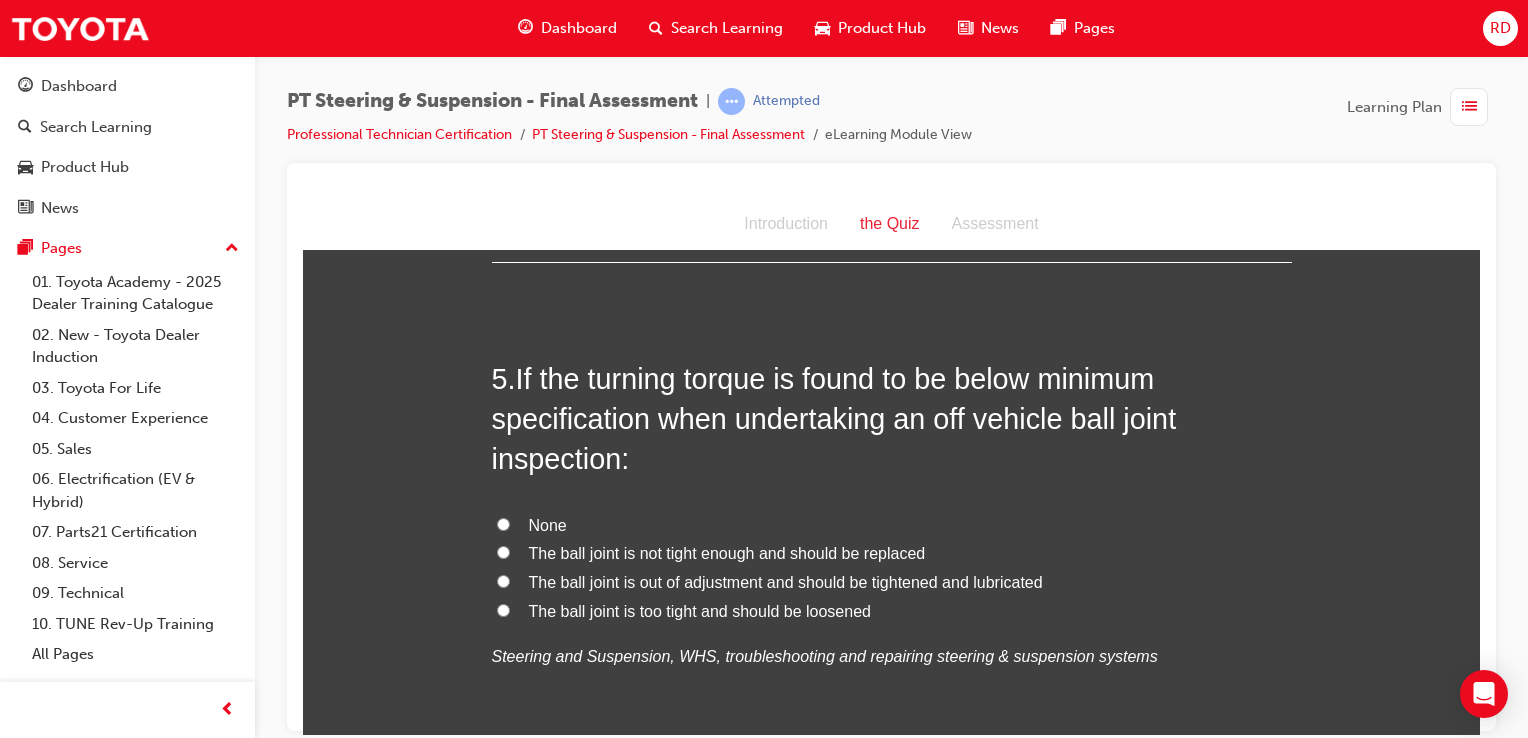 scroll, scrollTop: 1800, scrollLeft: 0, axis: vertical 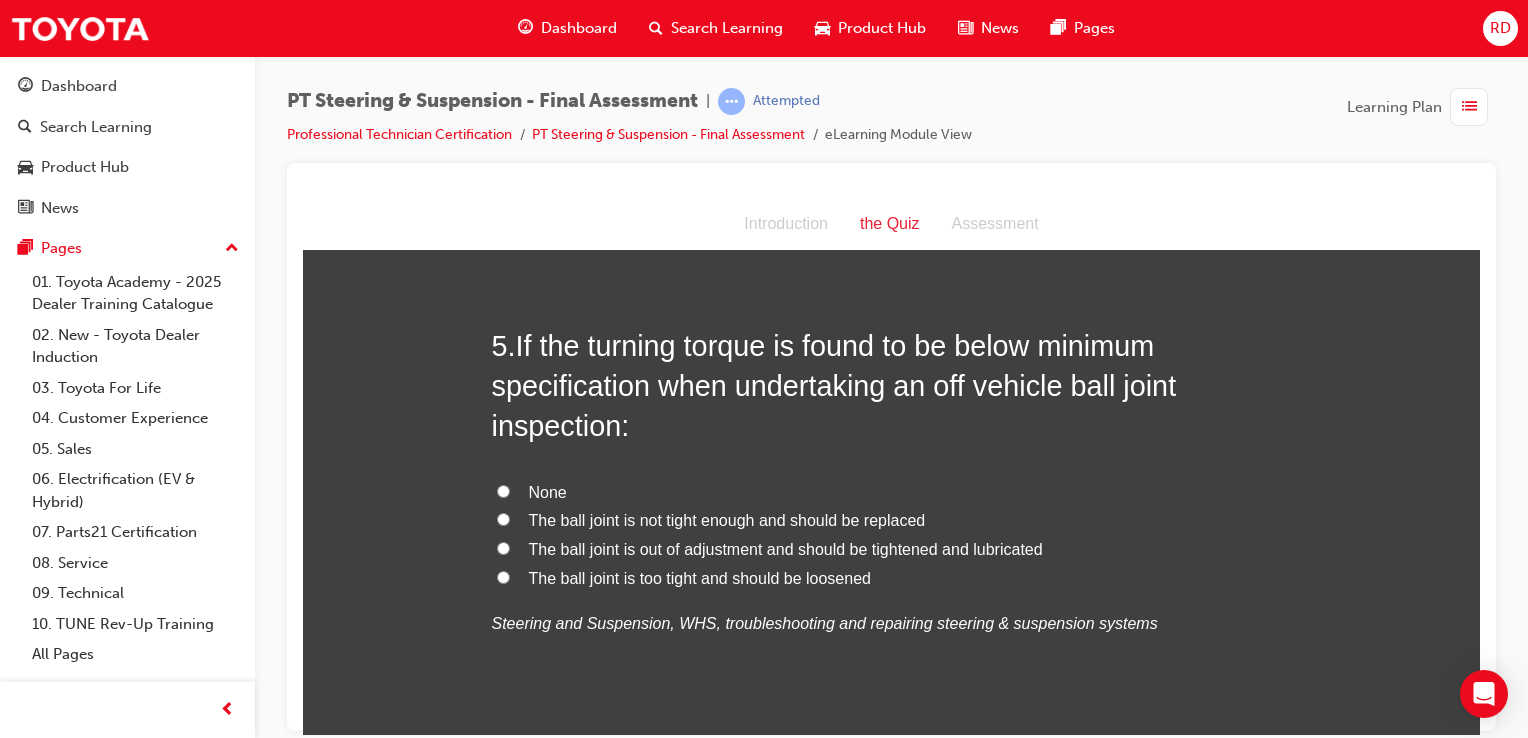 click on "The ball joint is not tight enough and should be replaced" at bounding box center [892, 520] 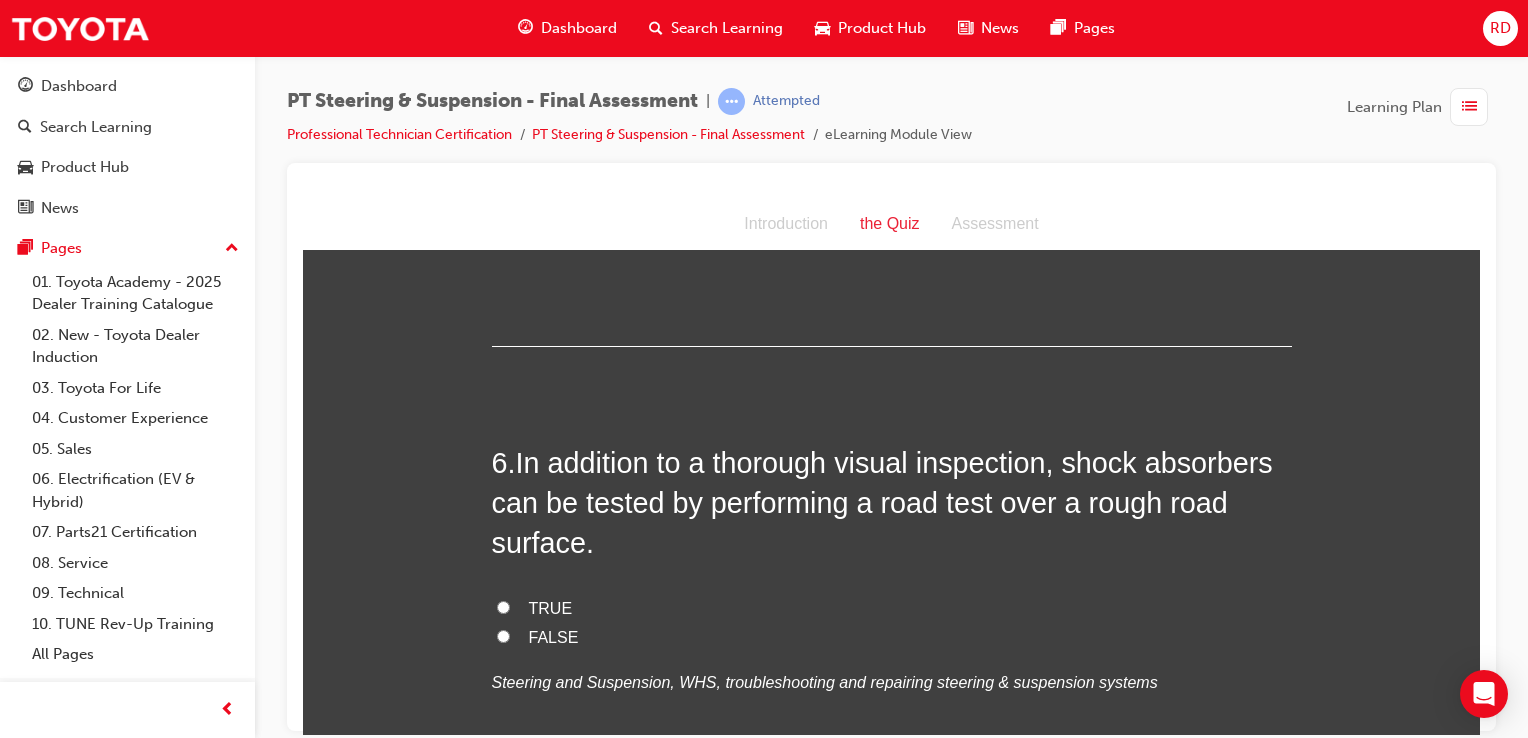 scroll, scrollTop: 2200, scrollLeft: 0, axis: vertical 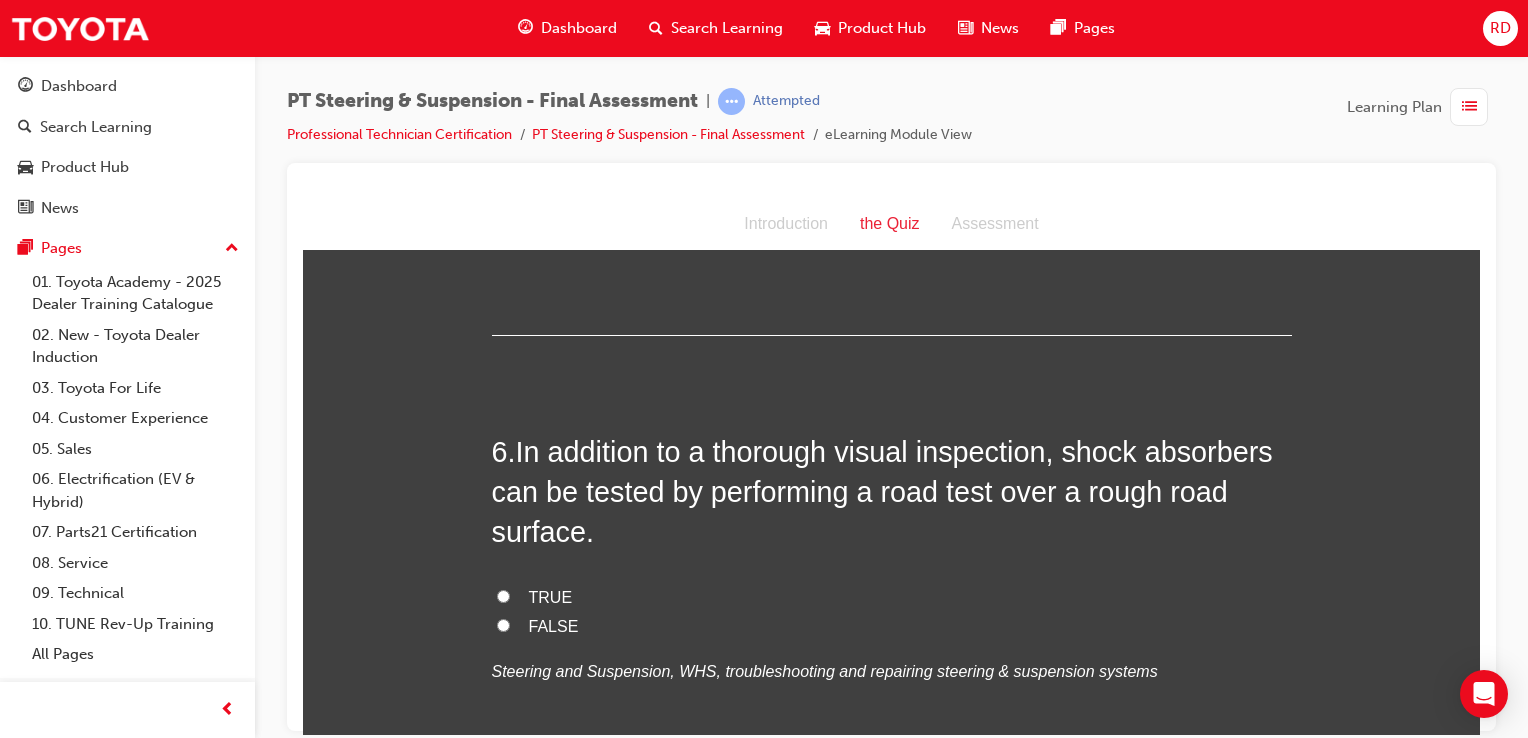 click on "TRUE" at bounding box center [892, 597] 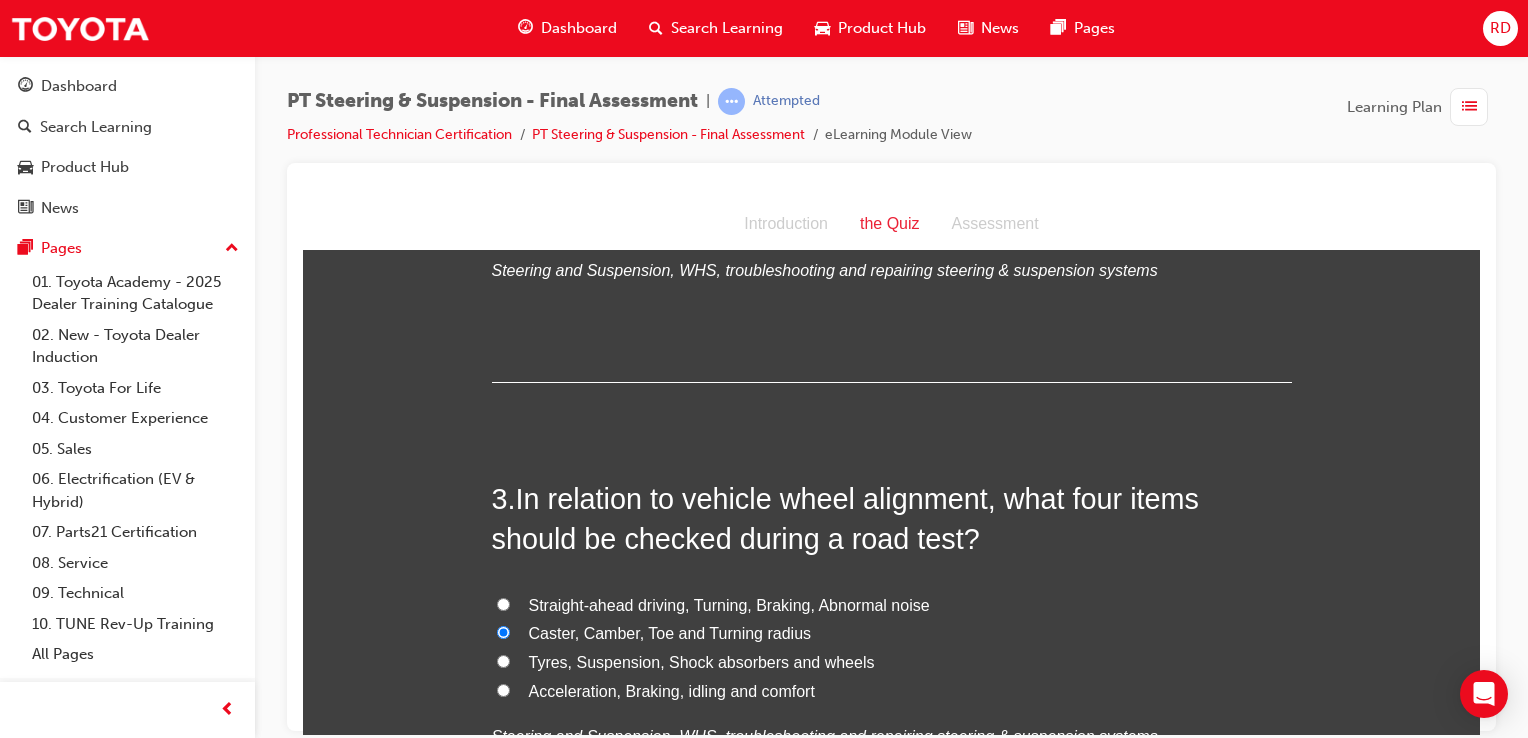 scroll, scrollTop: 1000, scrollLeft: 0, axis: vertical 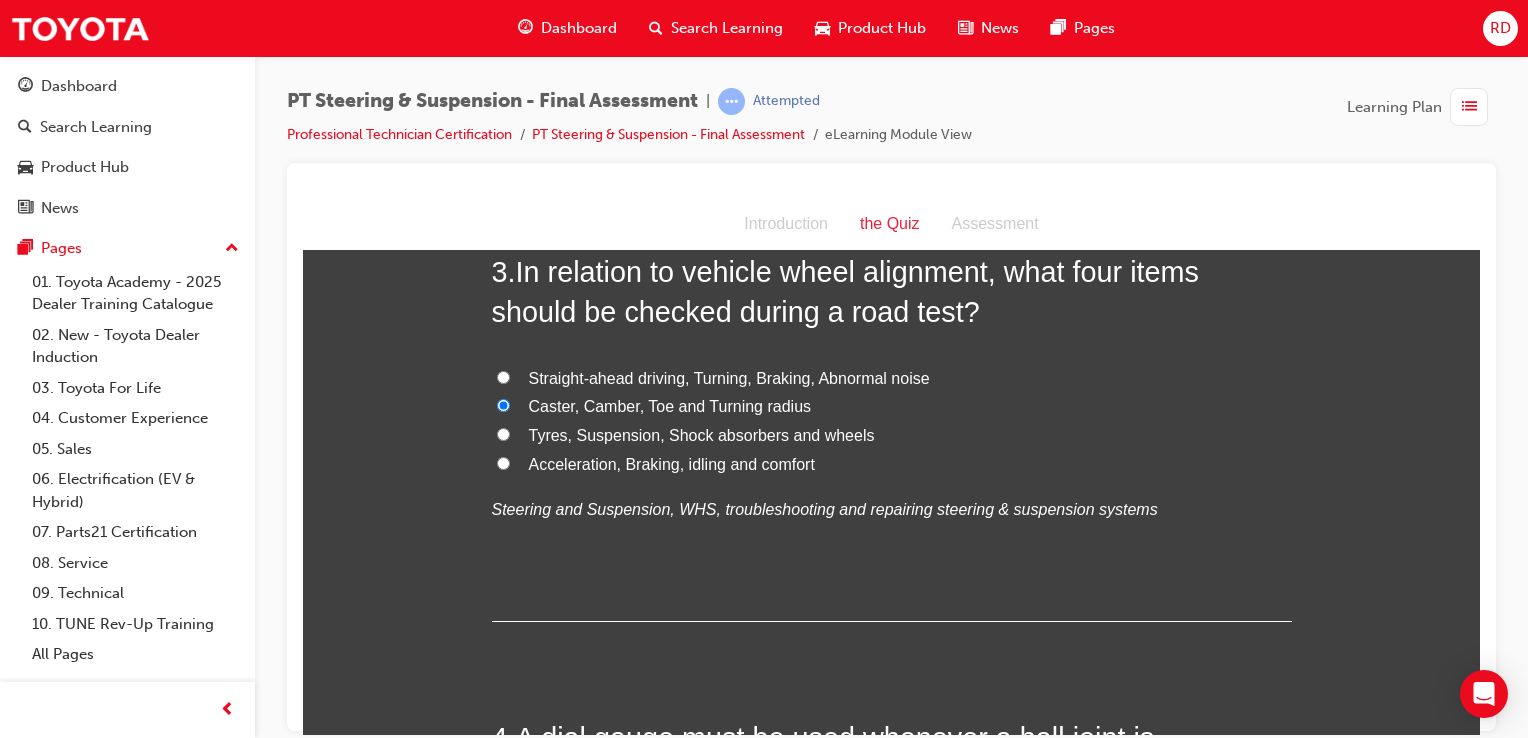 click on "Tyres, Suspension, Shock absorbers and wheels" at bounding box center [892, 435] 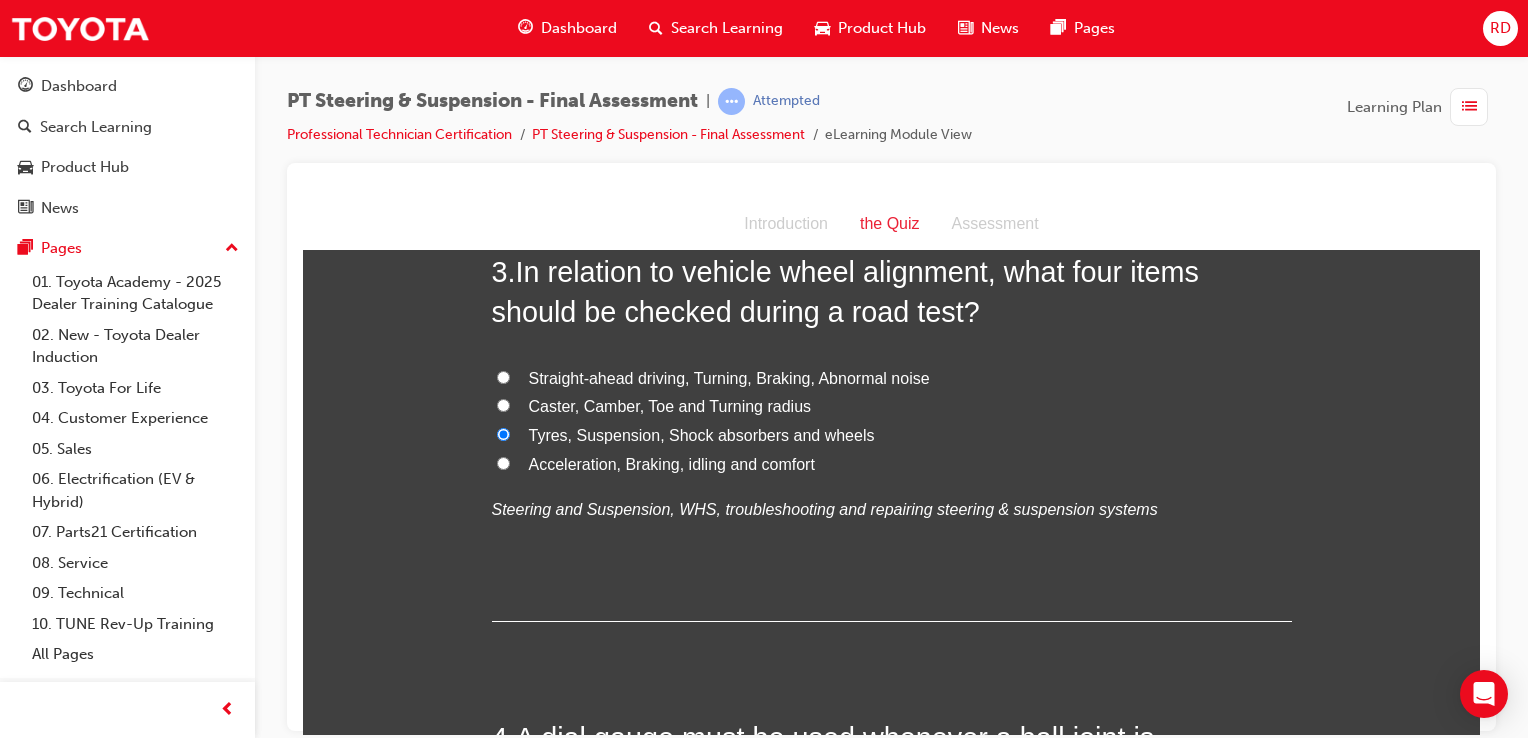 click on "Caster, Camber, Toe and Turning radius" at bounding box center [503, 404] 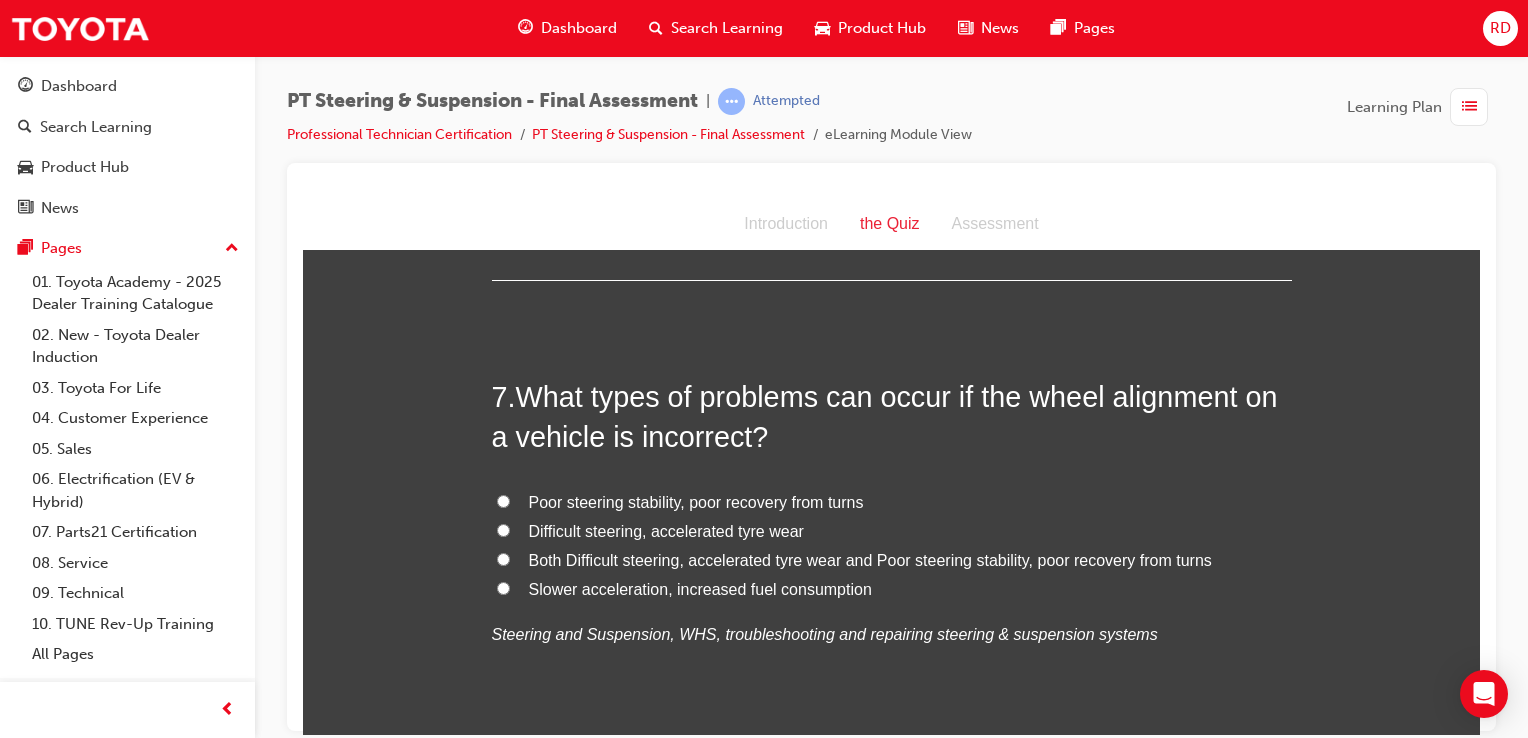 scroll, scrollTop: 2700, scrollLeft: 0, axis: vertical 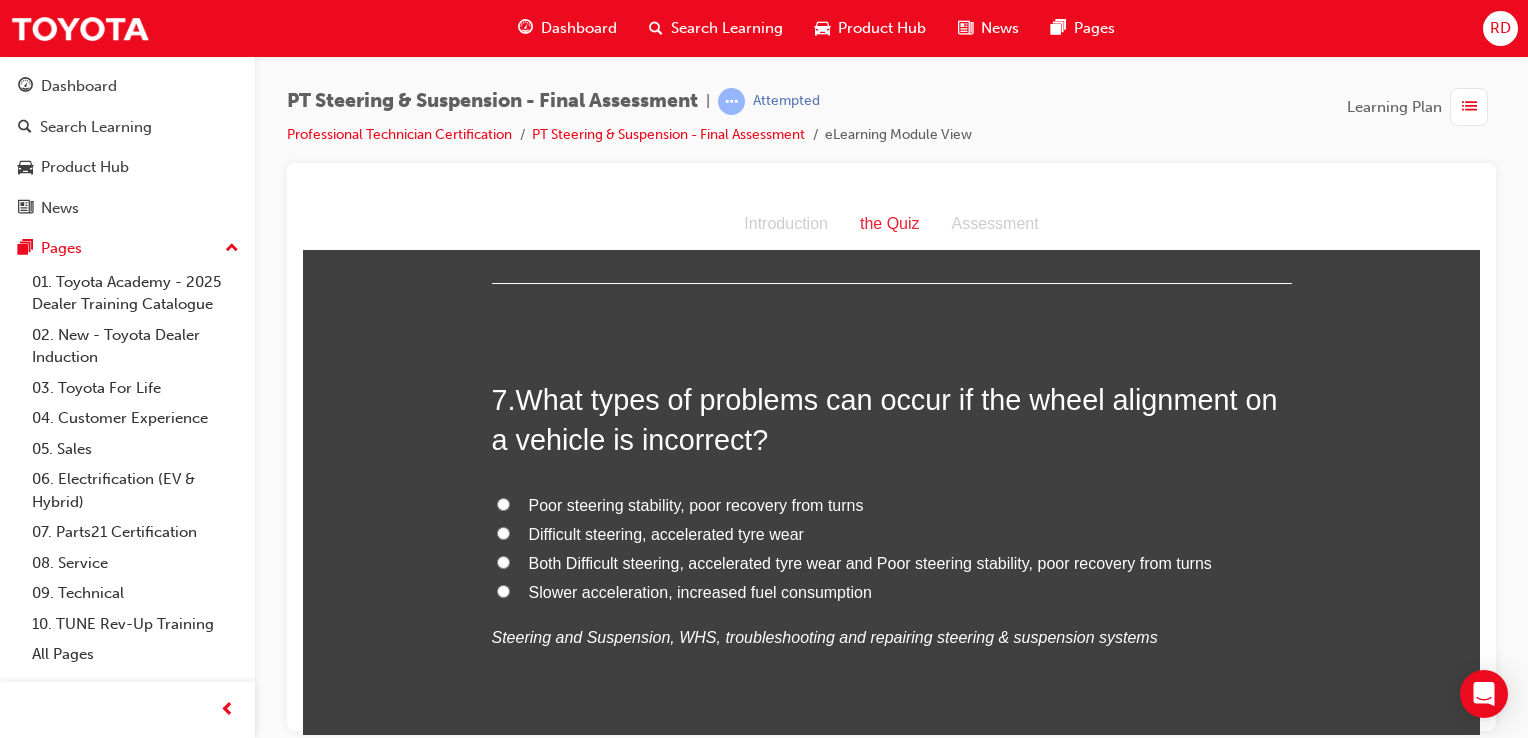 drag, startPoint x: 880, startPoint y: 317, endPoint x: 1360, endPoint y: 400, distance: 487.1232 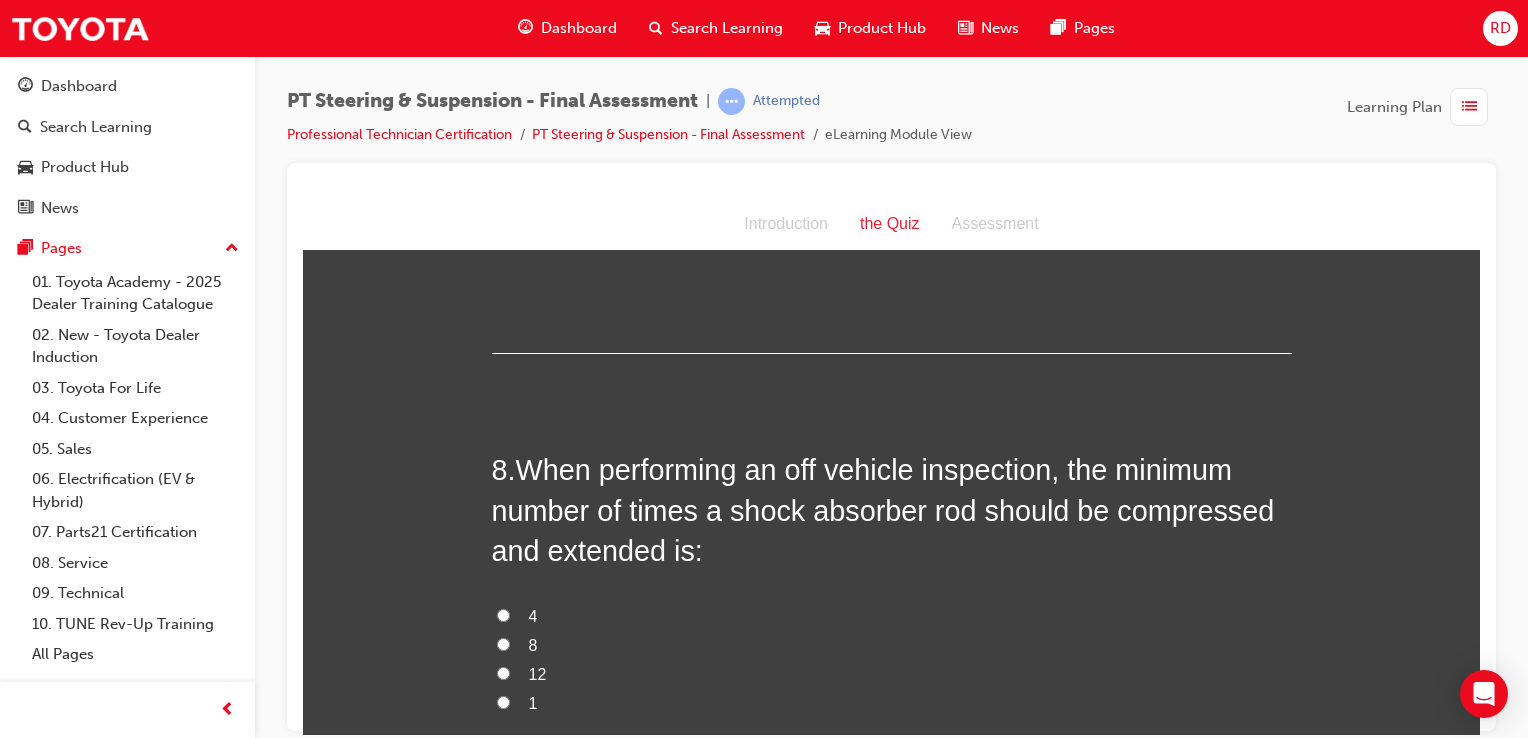 scroll, scrollTop: 3100, scrollLeft: 0, axis: vertical 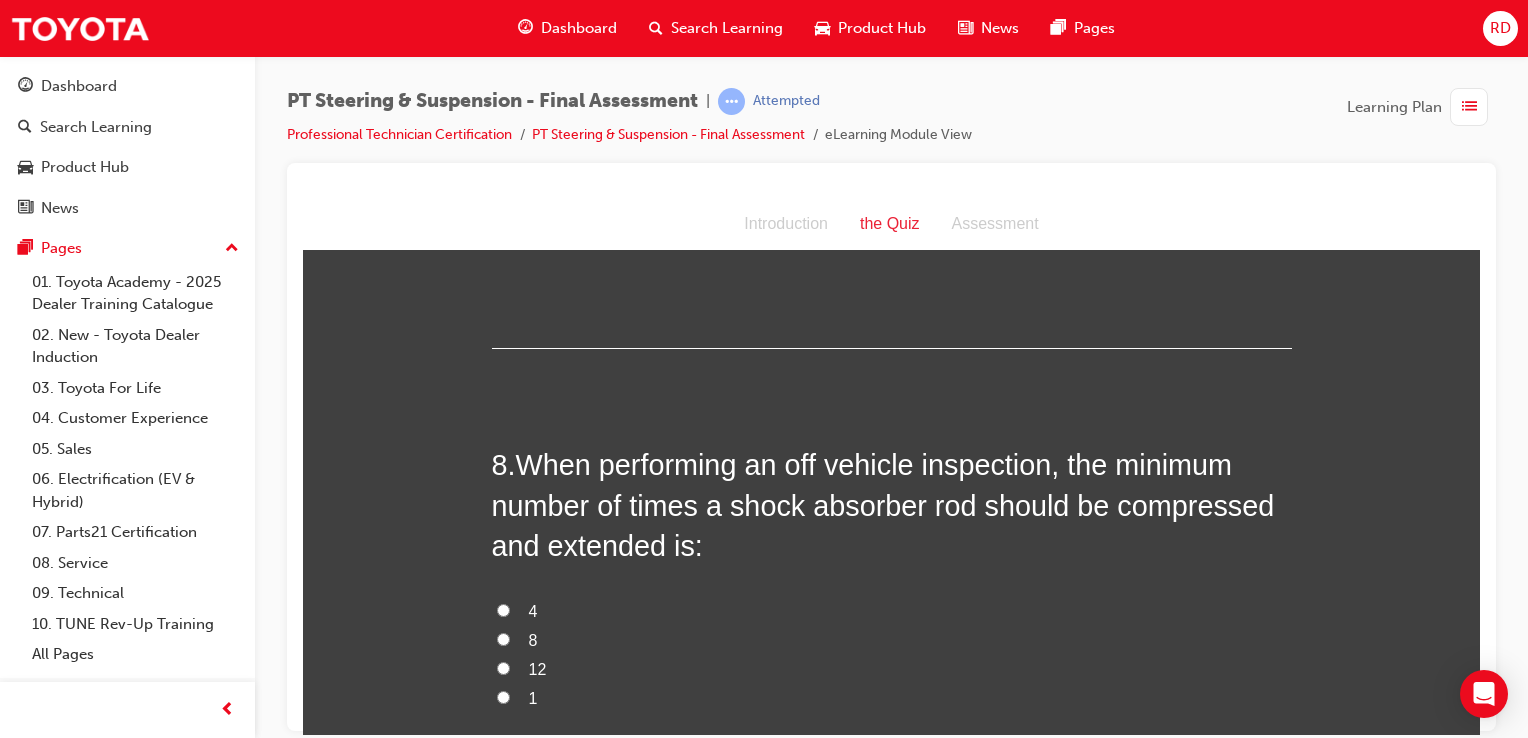 click on "You must select an answer for each question before you can submit. Please note, you will need 12 correct answers in order to pass this quiz. Good luck. 1 .  An impact wrench can be used on the spring compressor SST when disassembling the MacPherson strut type shock absorber to save time. TRUE FALSE
Steering and Suspension, WHS, troubleshooting and repairing steering & suspension systems 2 .  Wheel alignment should be measured: With the vehicle raised on a two post hoist With all wheels removed for easy adjustment With the vehicle parked on a flat level area Both With the vehicle raised on a two post hoist and With the vehicle parked on a flat level area
Steering and Suspension, WHS, troubleshooting and repairing steering & suspension systems 3 .  In relation to vehicle wheel alignment, what four items should be checked during a road test? Straight-ahead driving, Turning, Braking, Abnormal noise Caster, Camber, Toe and Turning radius Tyres, Suspension, Shock absorbers and wheels
4 .  FALSE TRUE
5 6" at bounding box center (891, 768) 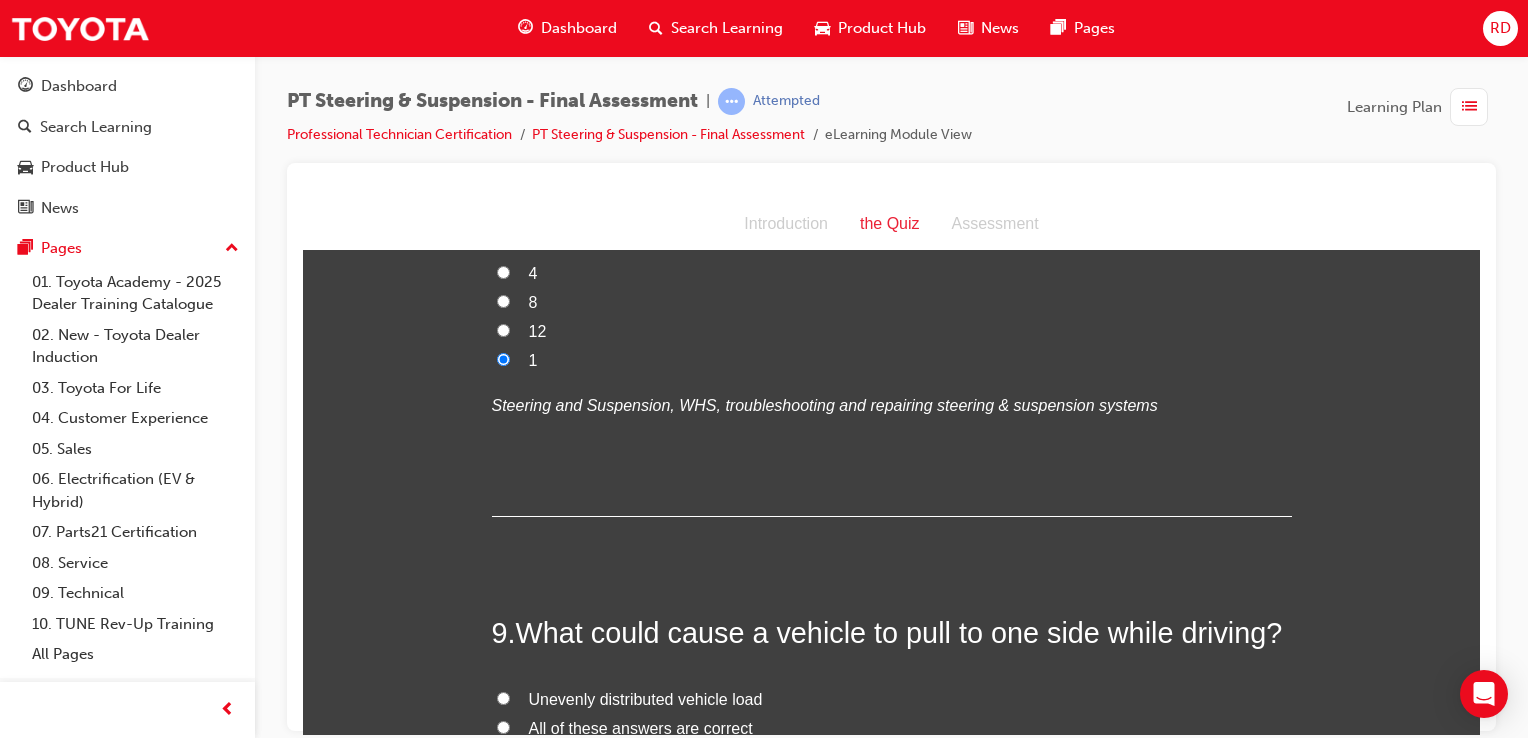 scroll, scrollTop: 3500, scrollLeft: 0, axis: vertical 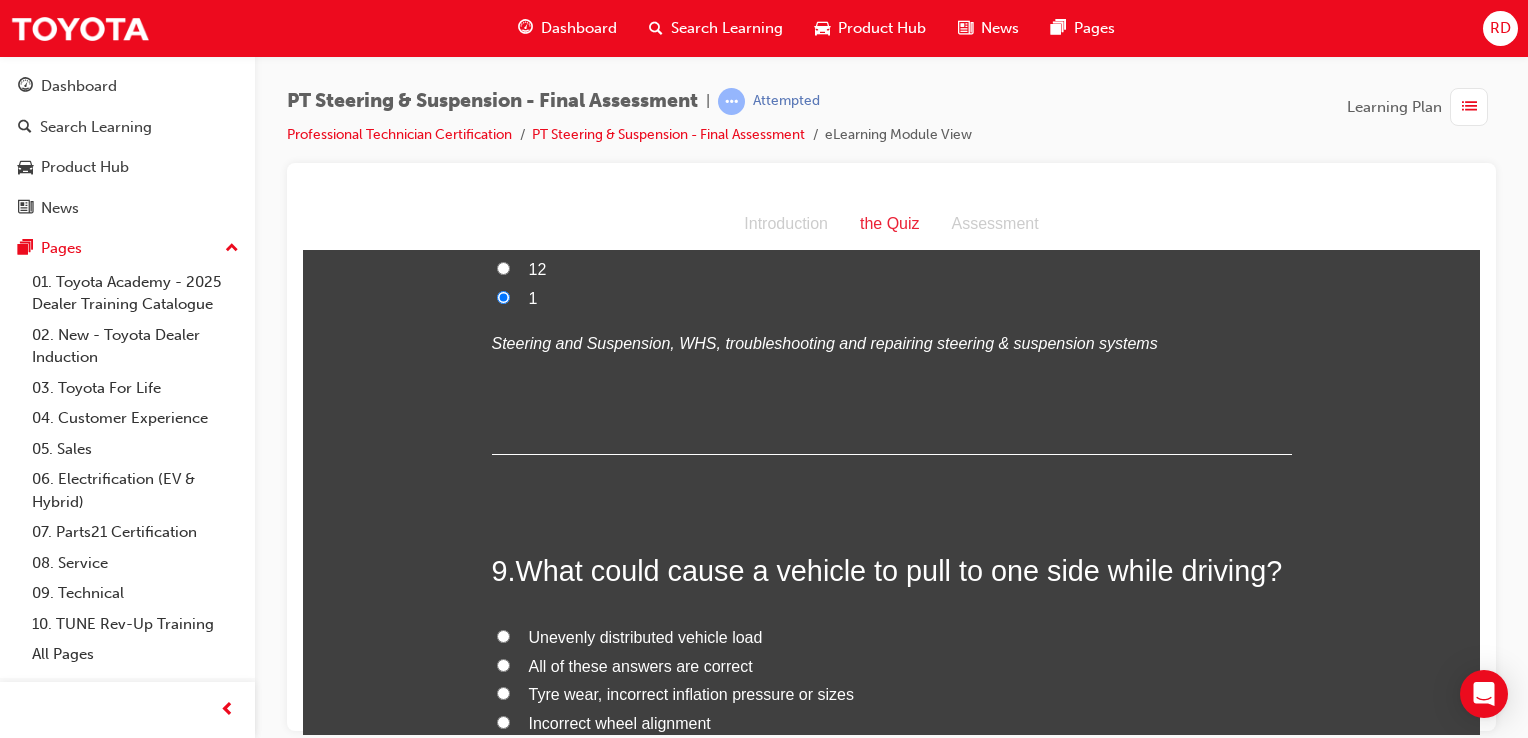 click on "Incorrect wheel alignment" at bounding box center (892, 723) 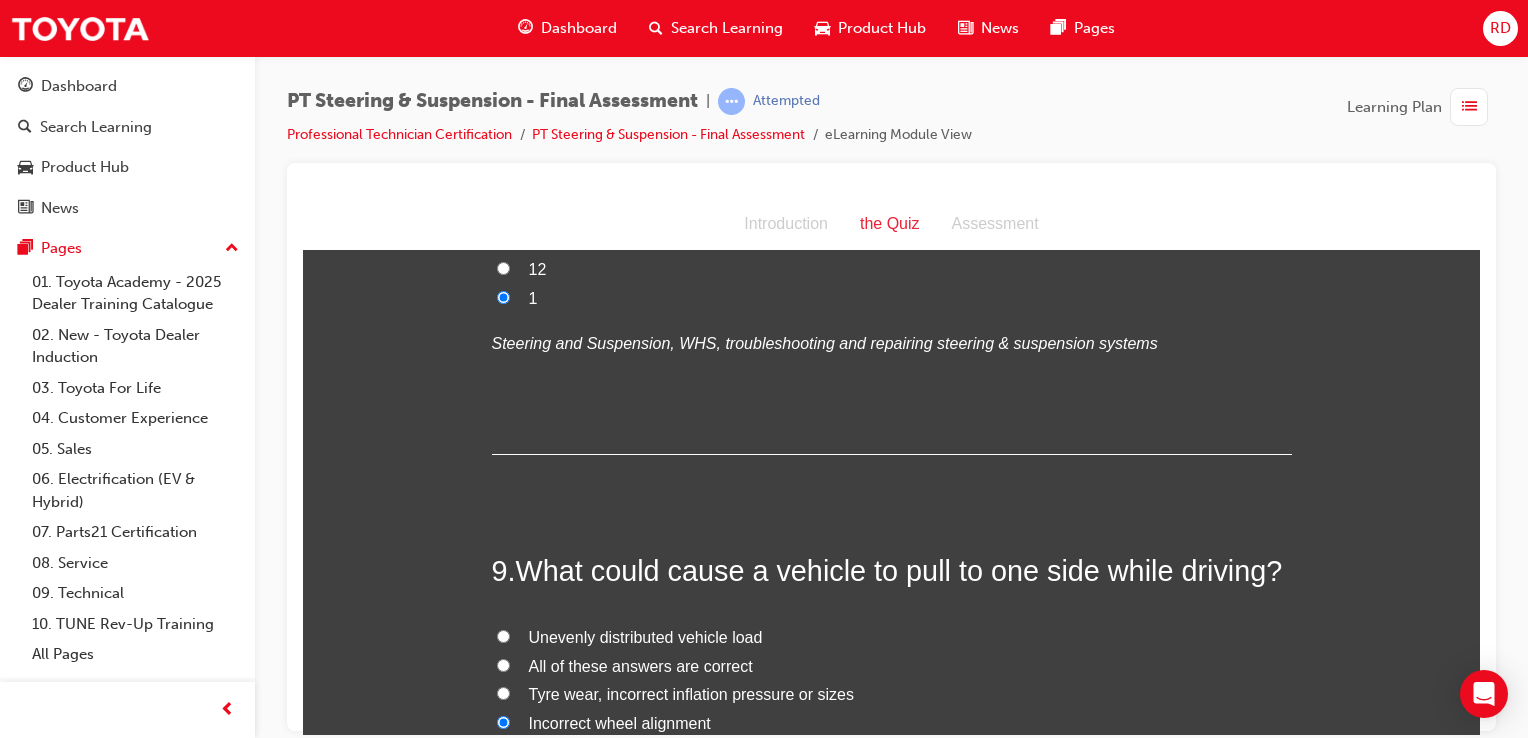 click on "Tyre wear, incorrect inflation pressure or sizes" at bounding box center (892, 694) 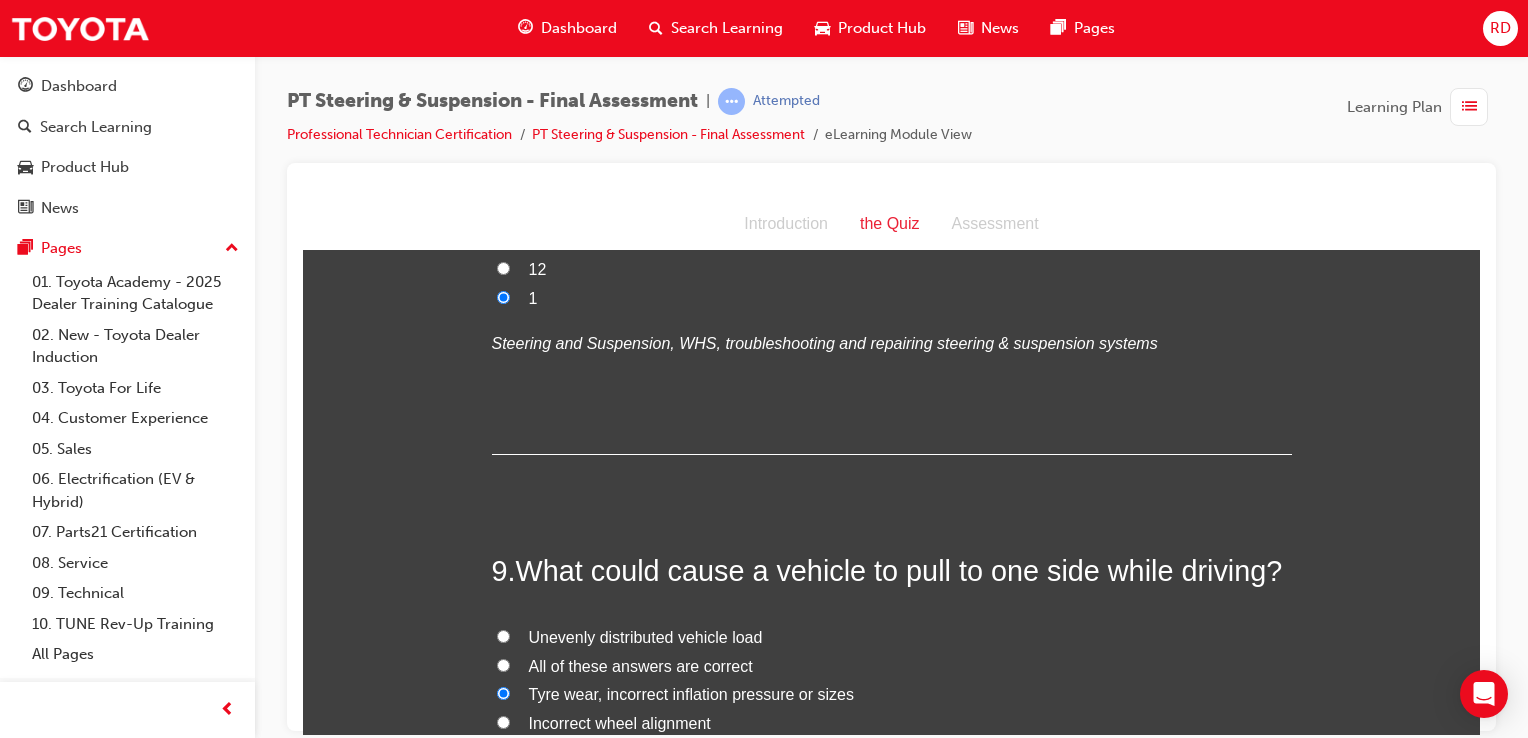 click on "All of these answers are correct" at bounding box center [503, 664] 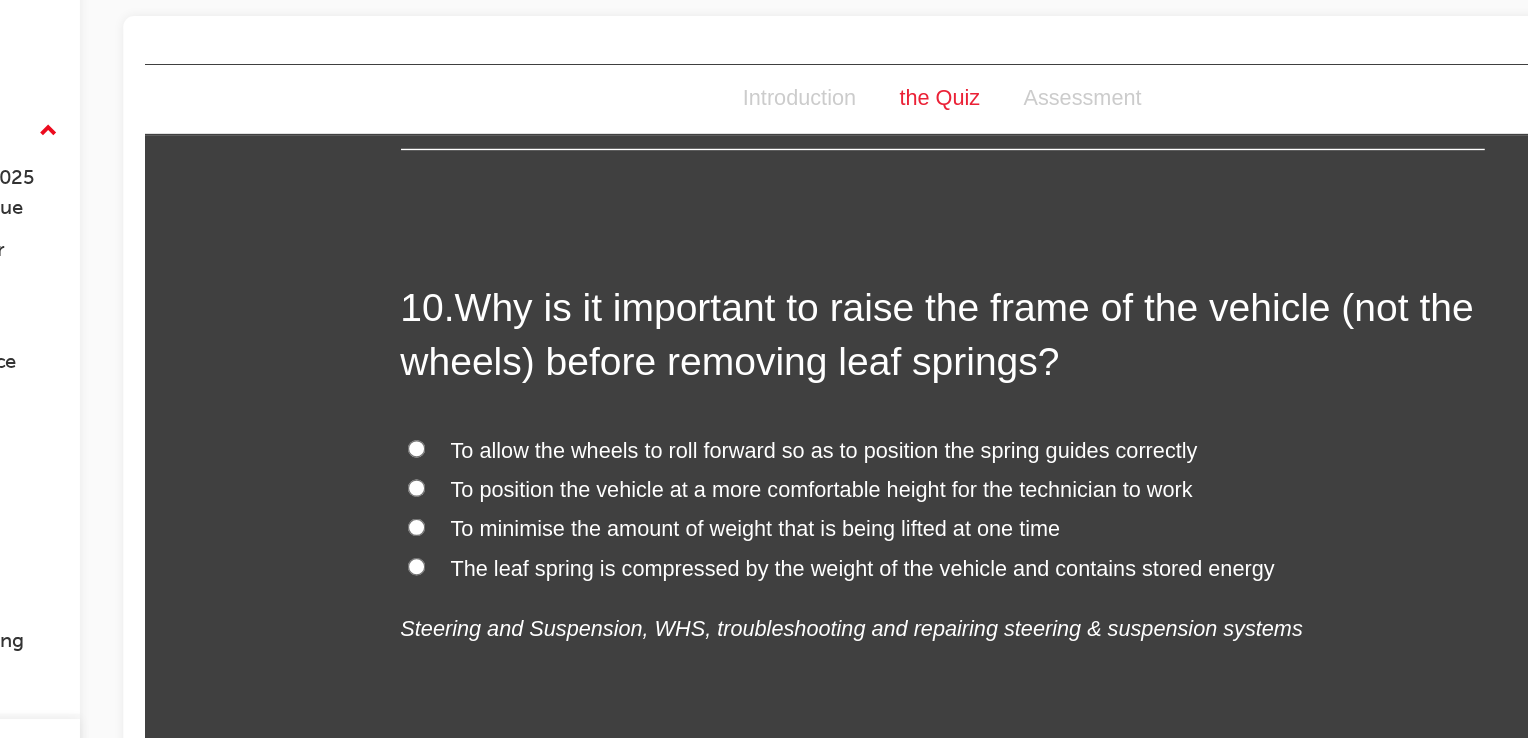 scroll, scrollTop: 4148, scrollLeft: 0, axis: vertical 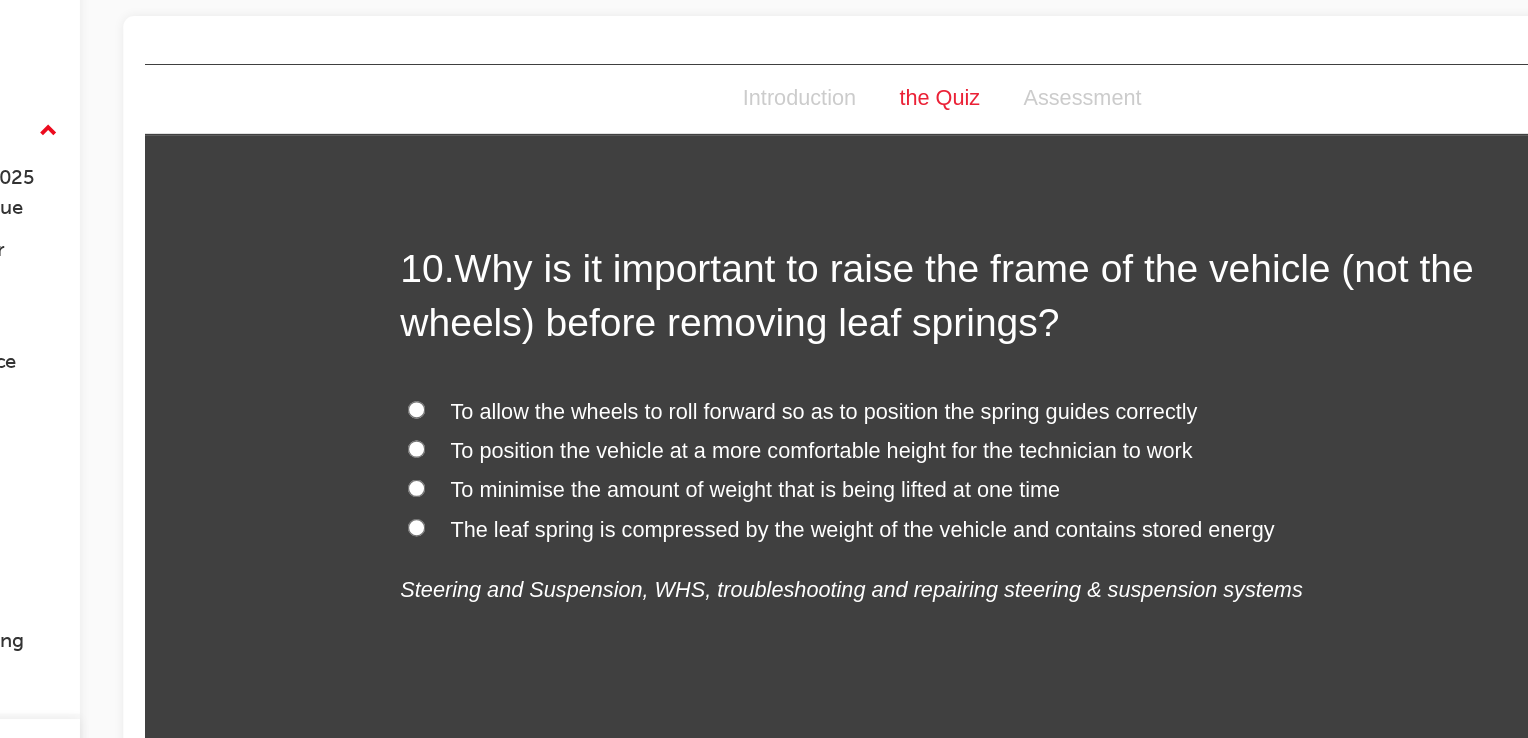click on "The leaf spring is compressed by the weight of the vehicle and contains stored energy" at bounding box center [733, 407] 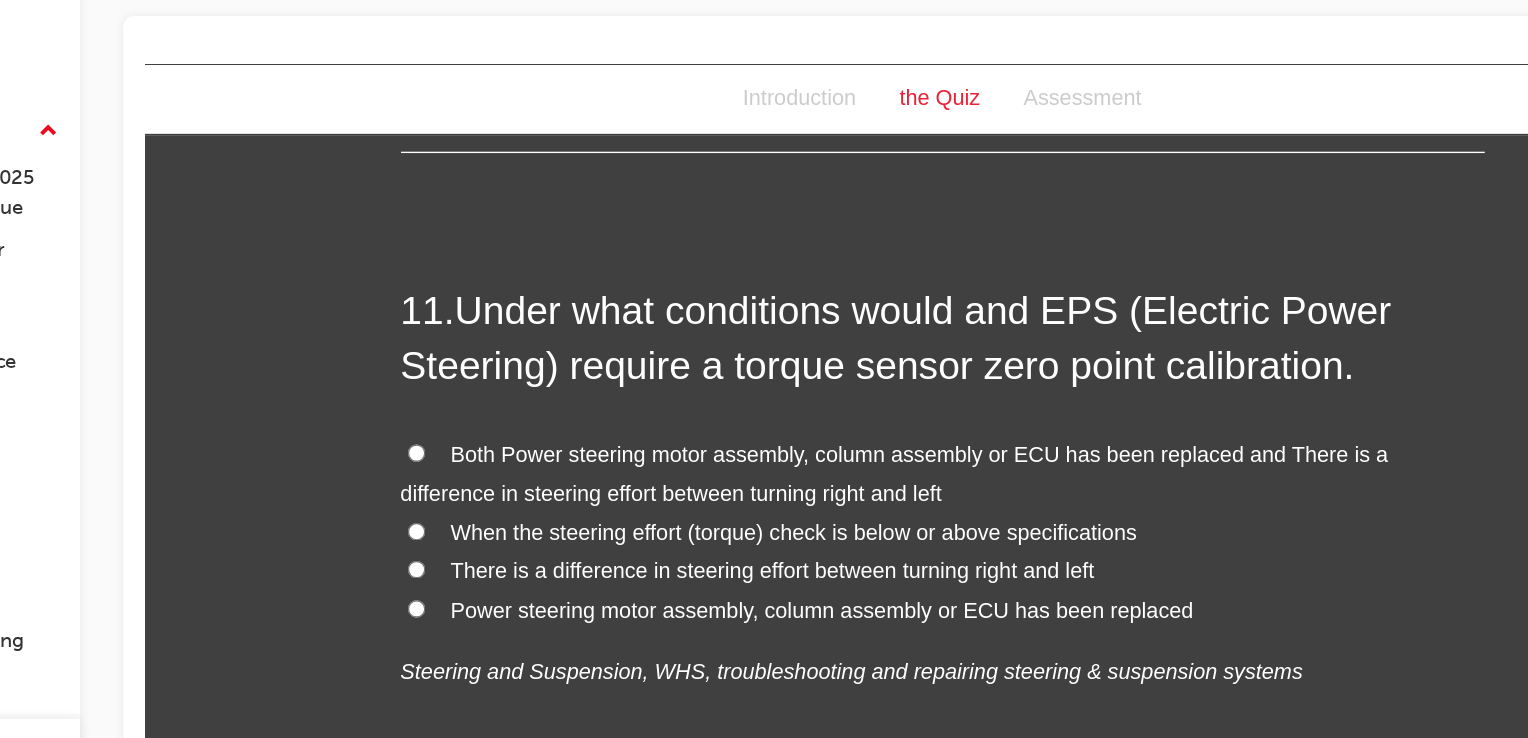 scroll, scrollTop: 4590, scrollLeft: 0, axis: vertical 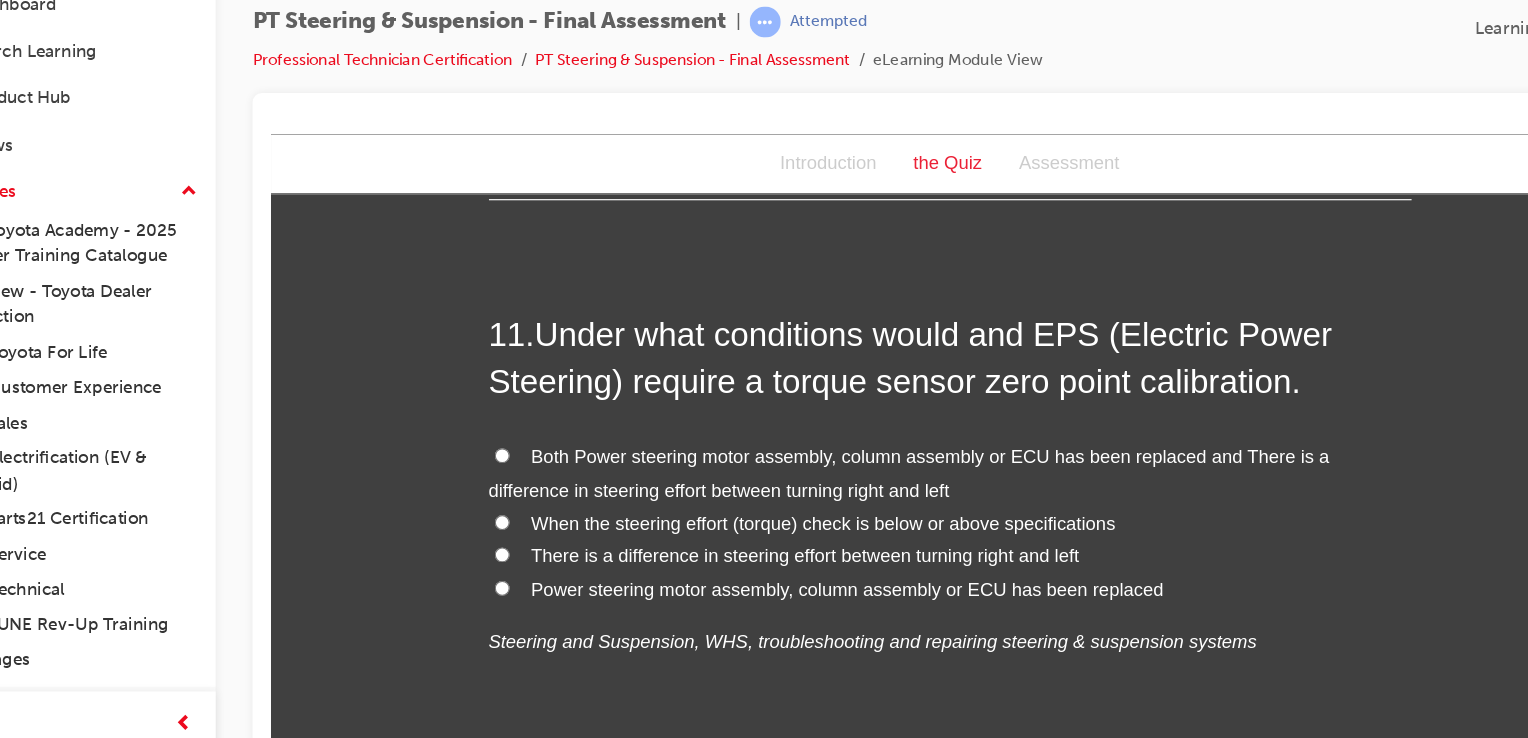 click on "When the steering effort (torque) check is below or above specifications" at bounding box center (860, 471) 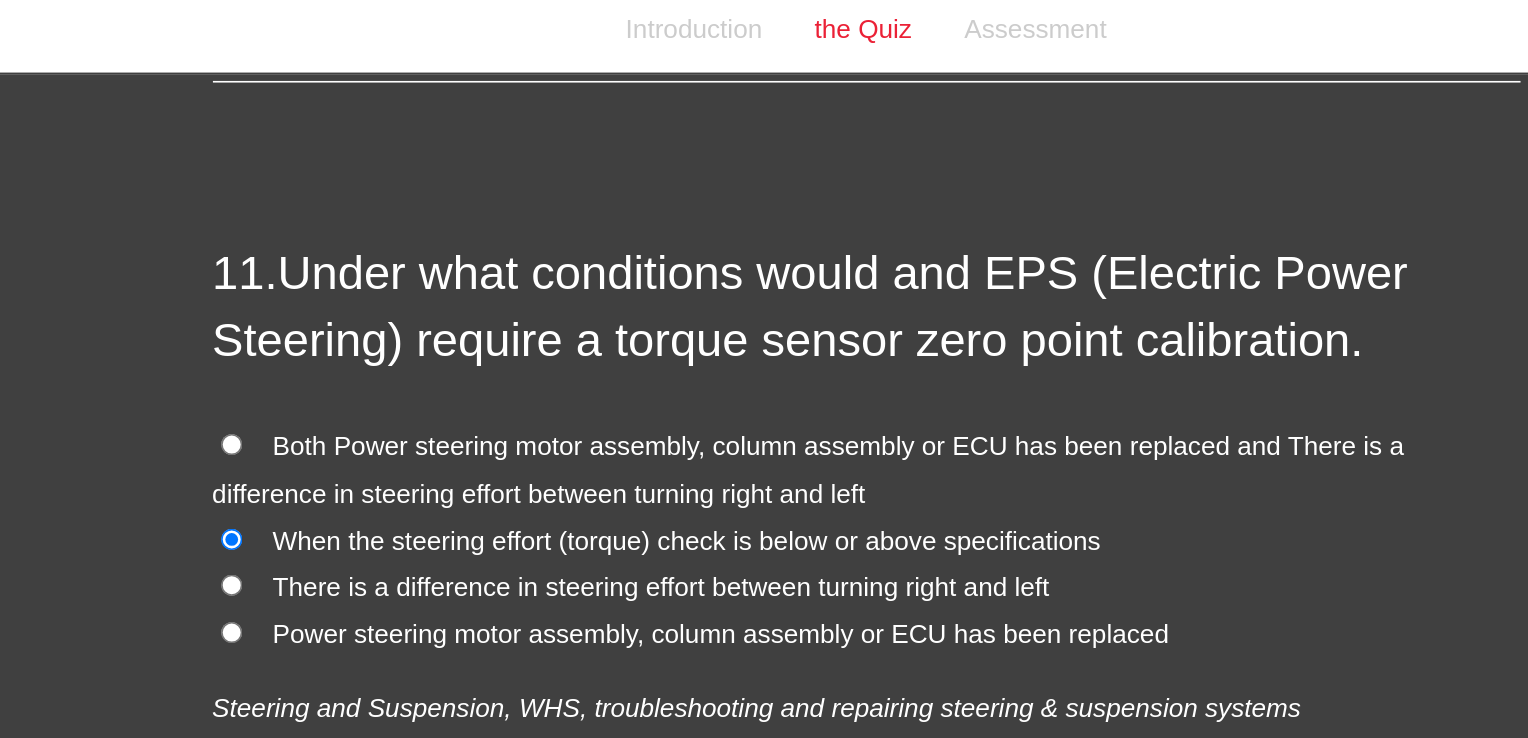 click on "Both Power steering motor assembly, column assembly or ECU has been replaced and There is a difference in steering effort between turning right and left" at bounding box center (494, 284) 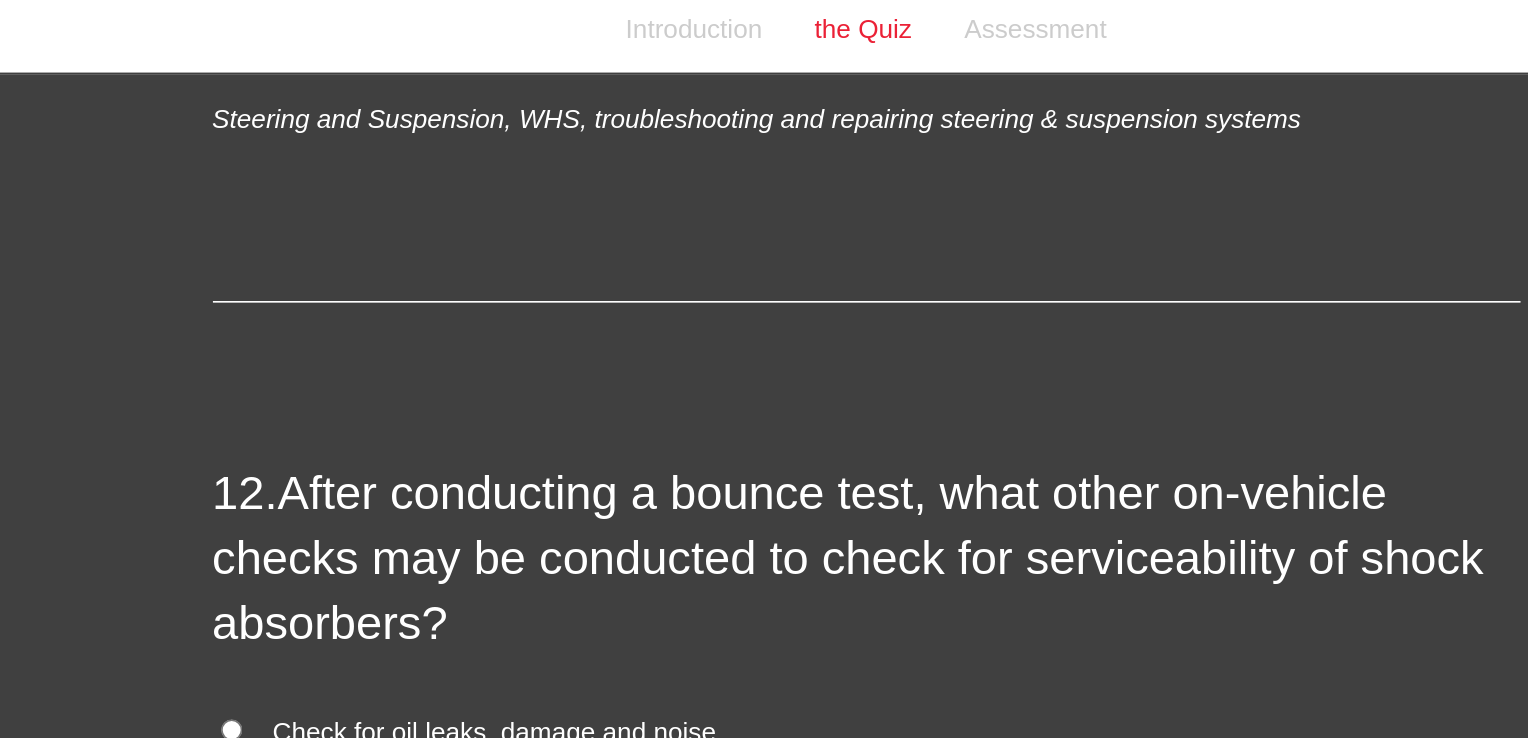 scroll, scrollTop: 5019, scrollLeft: 0, axis: vertical 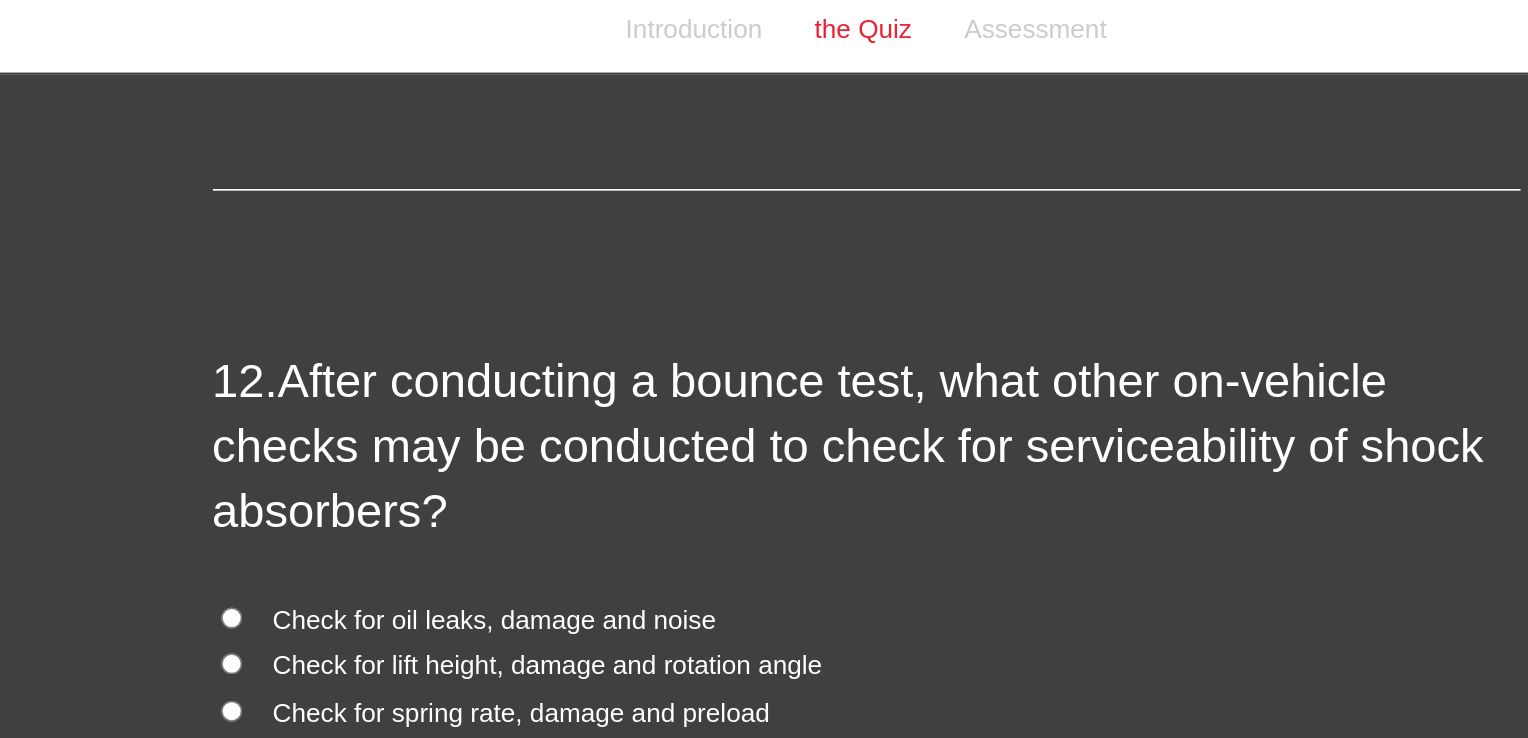 click on "Check for lift height, damage and rotation angle" at bounding box center [105, 401] 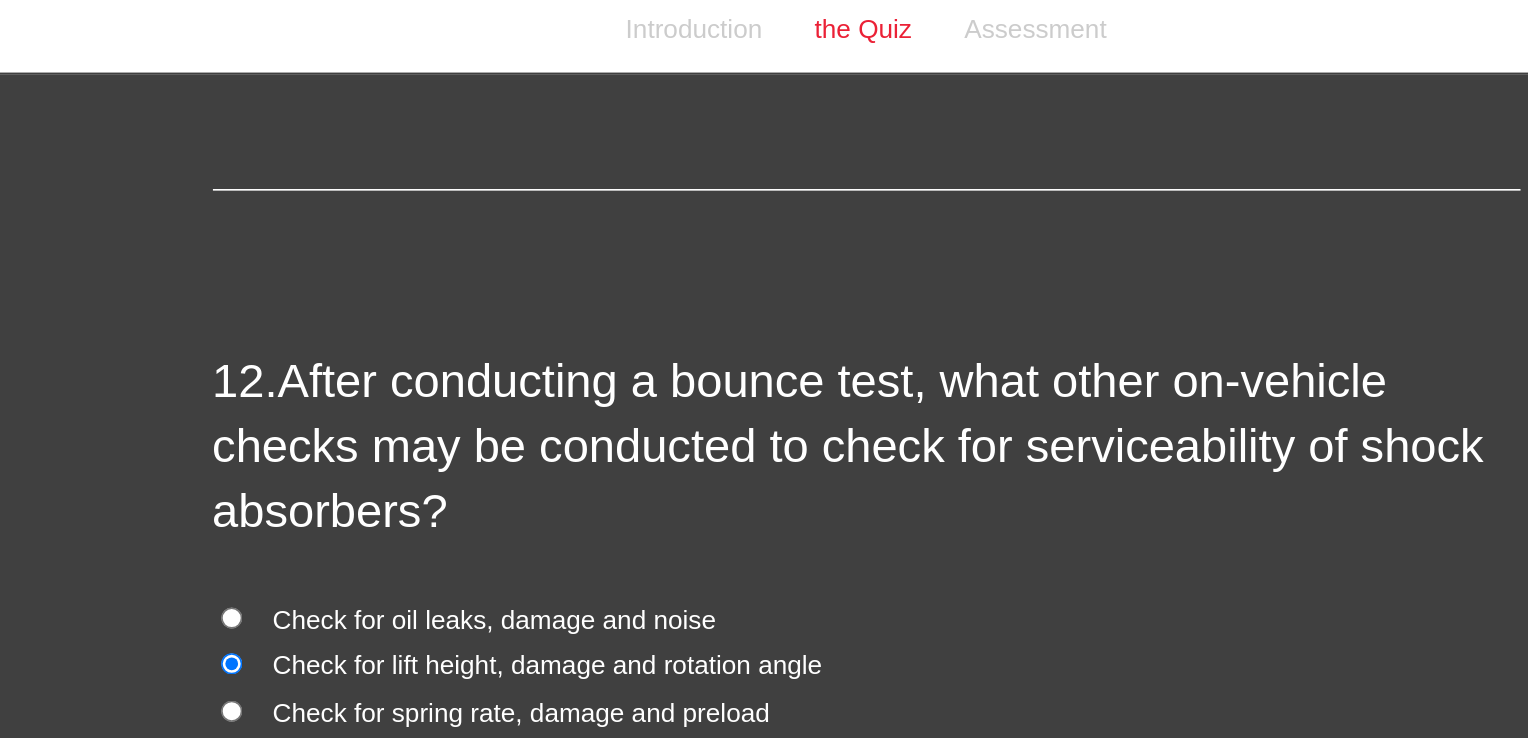 click on "Check for oil leaks, damage and noise" at bounding box center (494, 375) 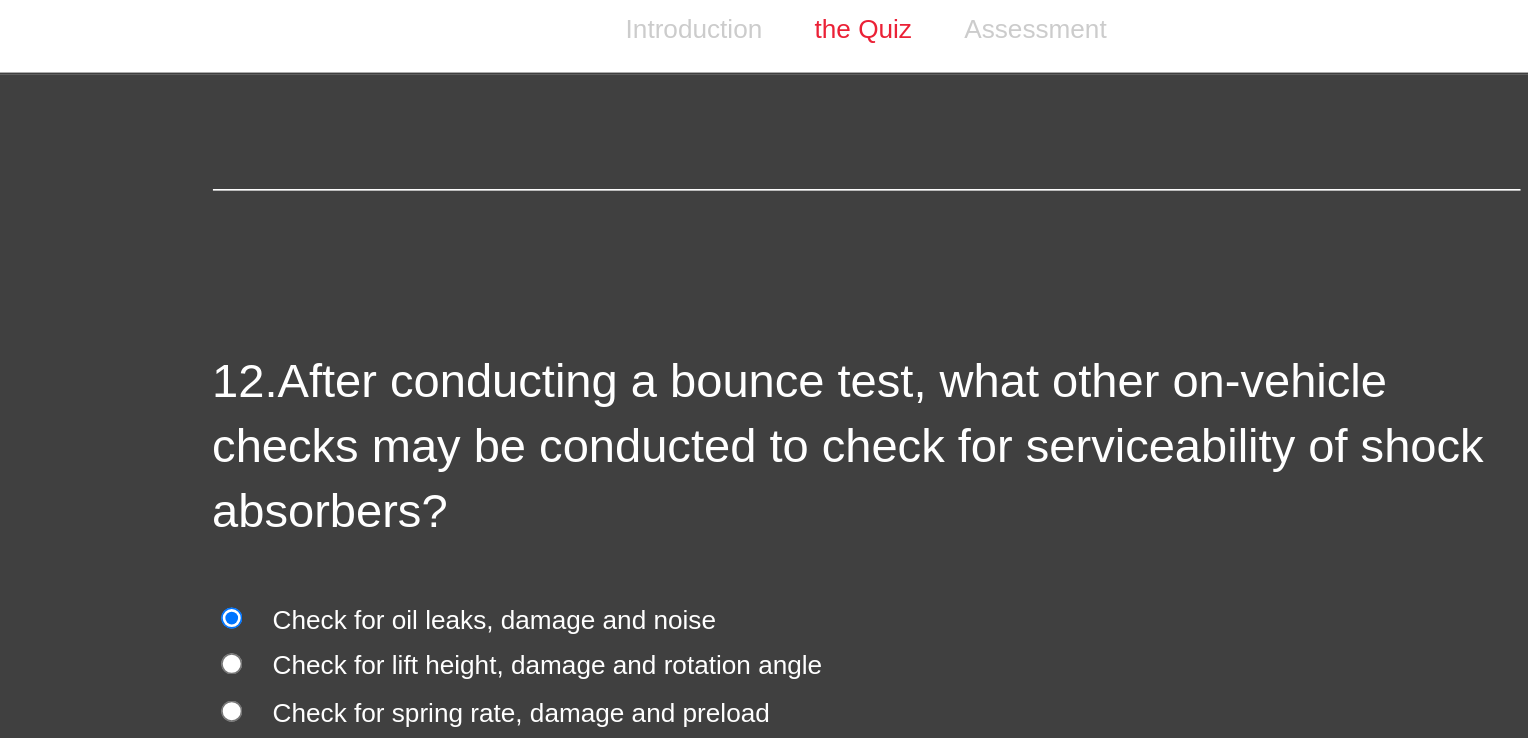 click on "Check for oil leaks, damage and noise" at bounding box center (105, 373) 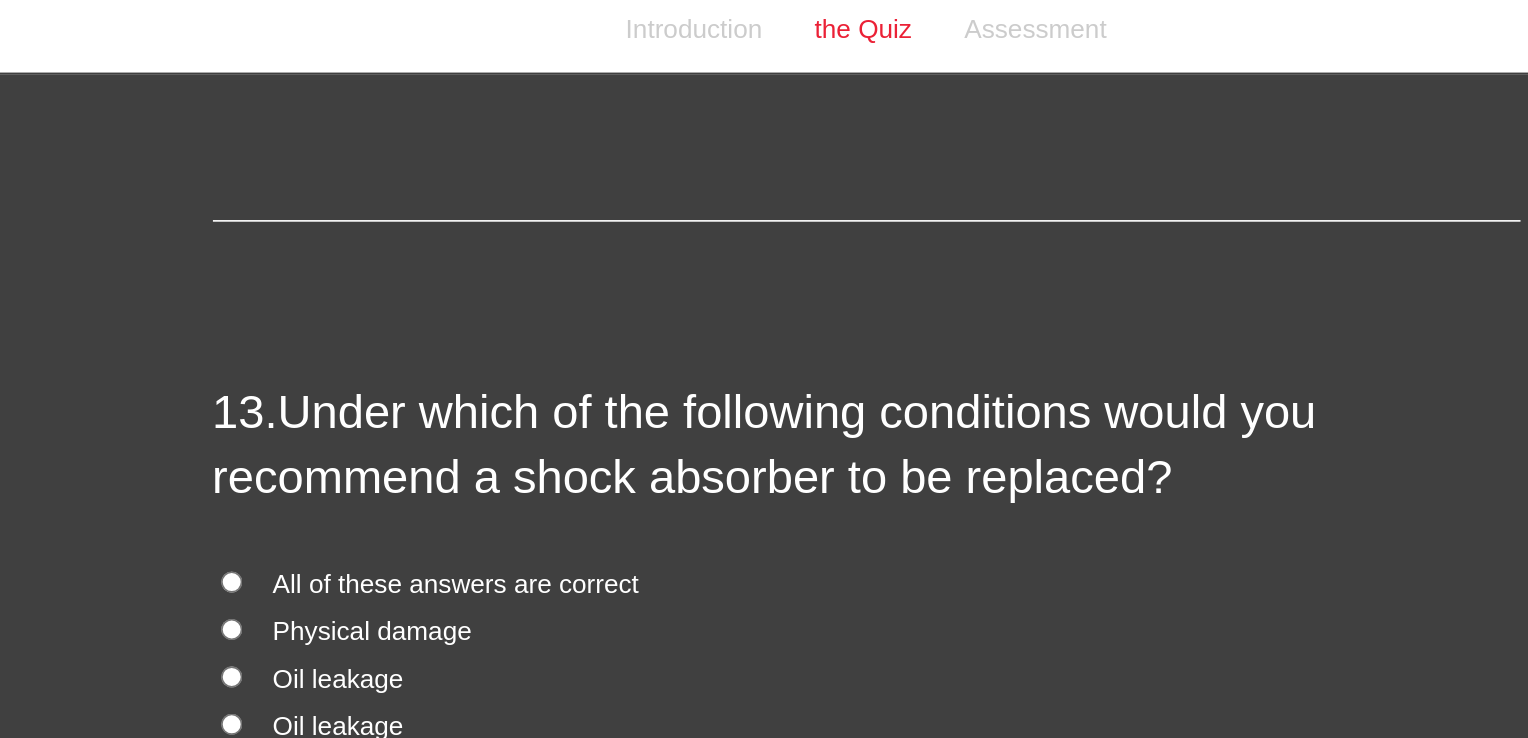 scroll, scrollTop: 5508, scrollLeft: 0, axis: vertical 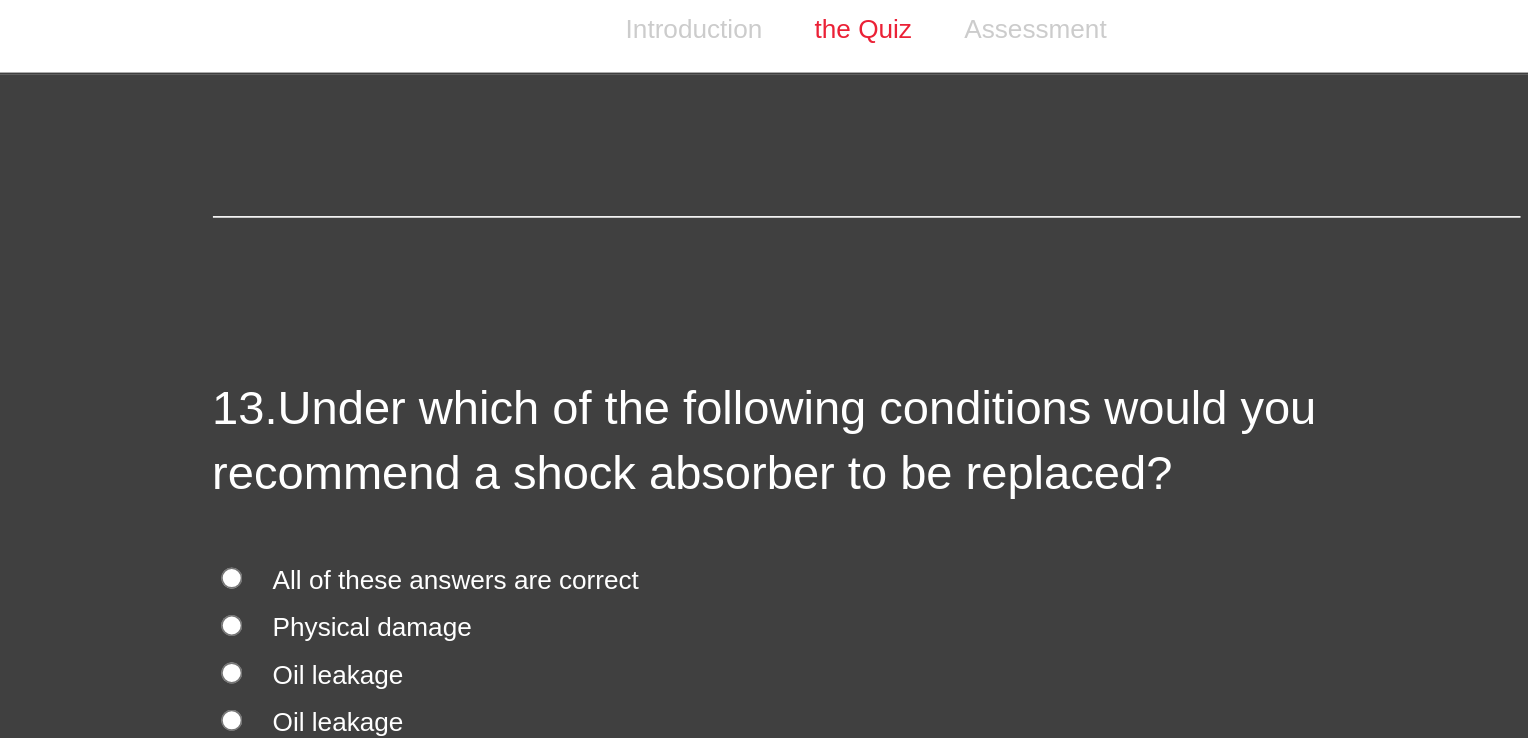 click on "All of these answers are correct" at bounding box center (105, 349) 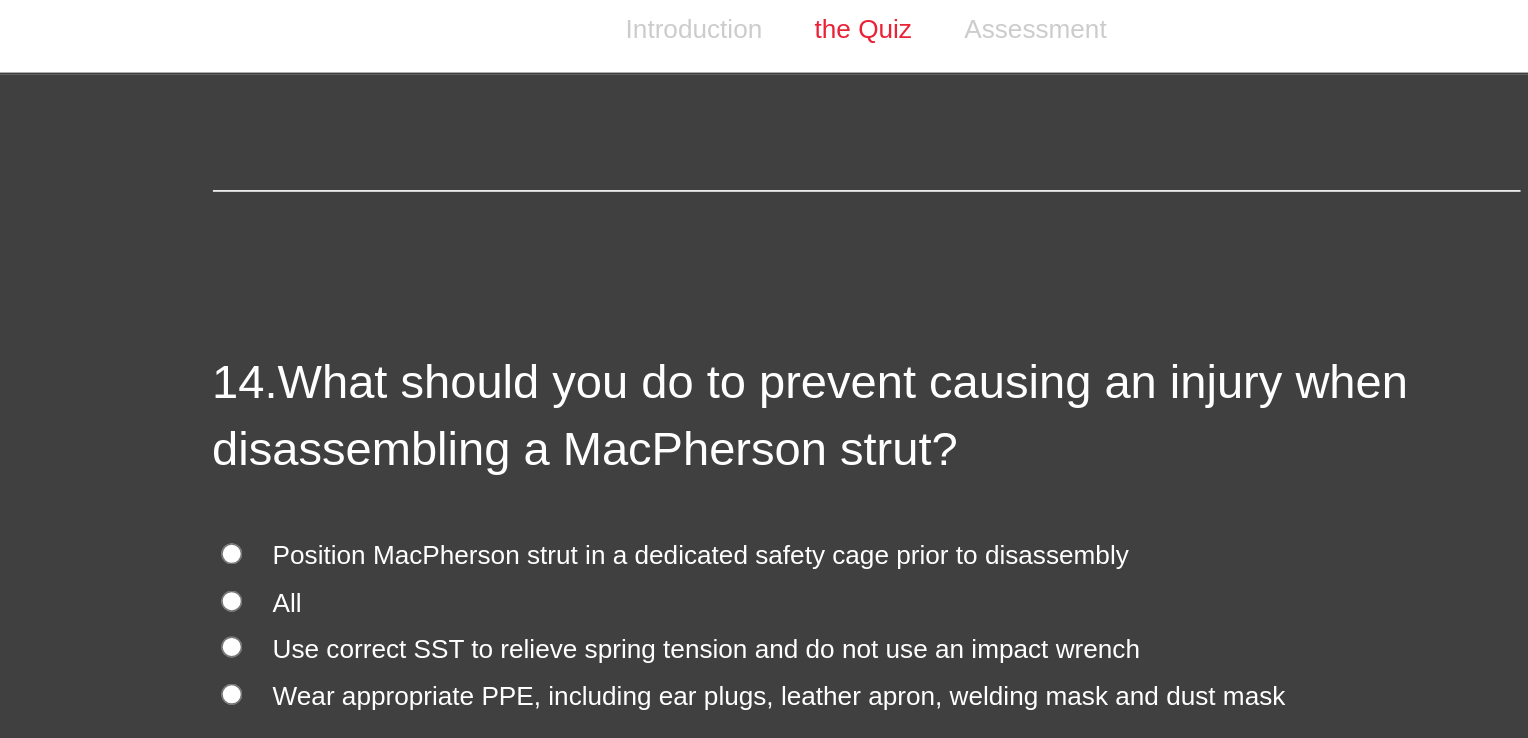 scroll, scrollTop: 5997, scrollLeft: 0, axis: vertical 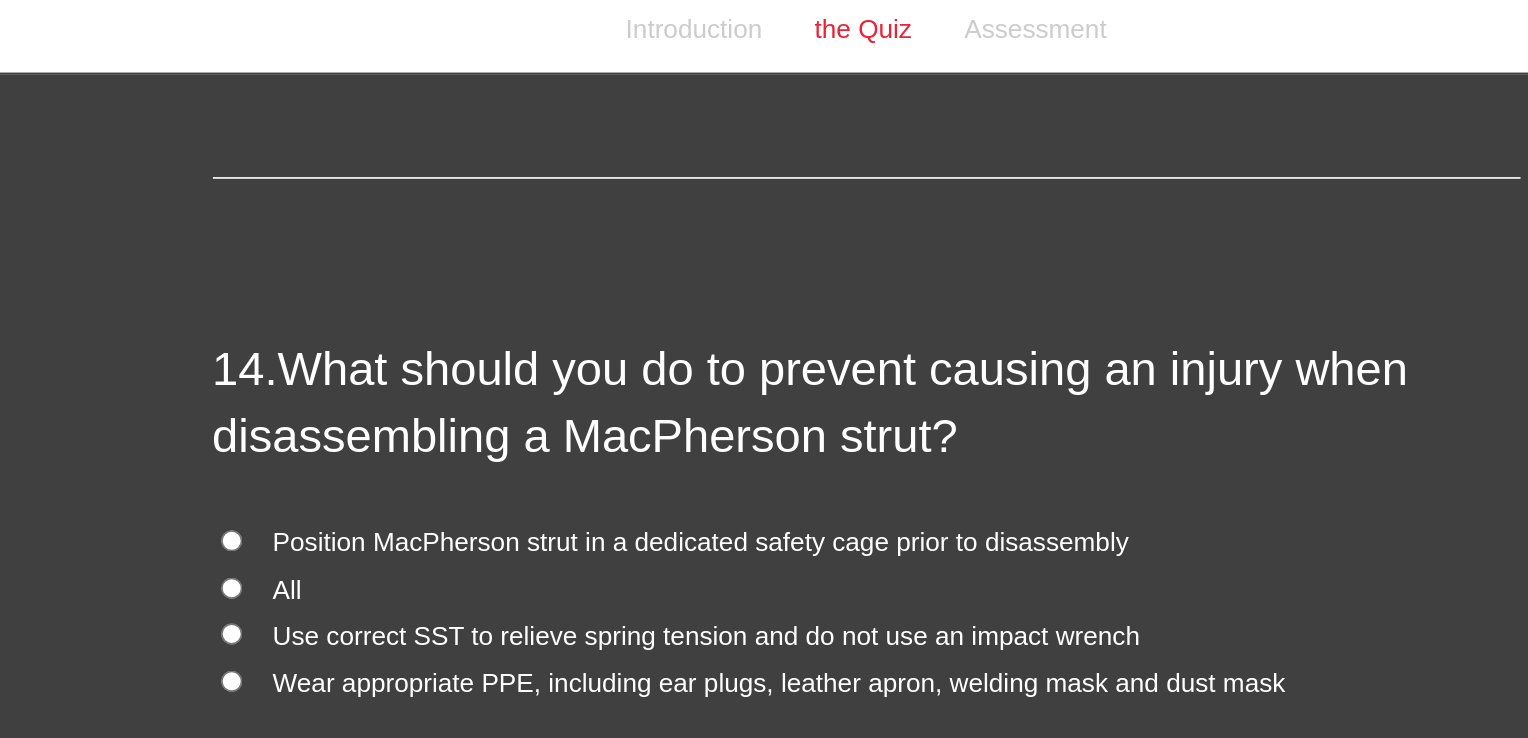drag, startPoint x: 103, startPoint y: 341, endPoint x: 120, endPoint y: 343, distance: 17.117243 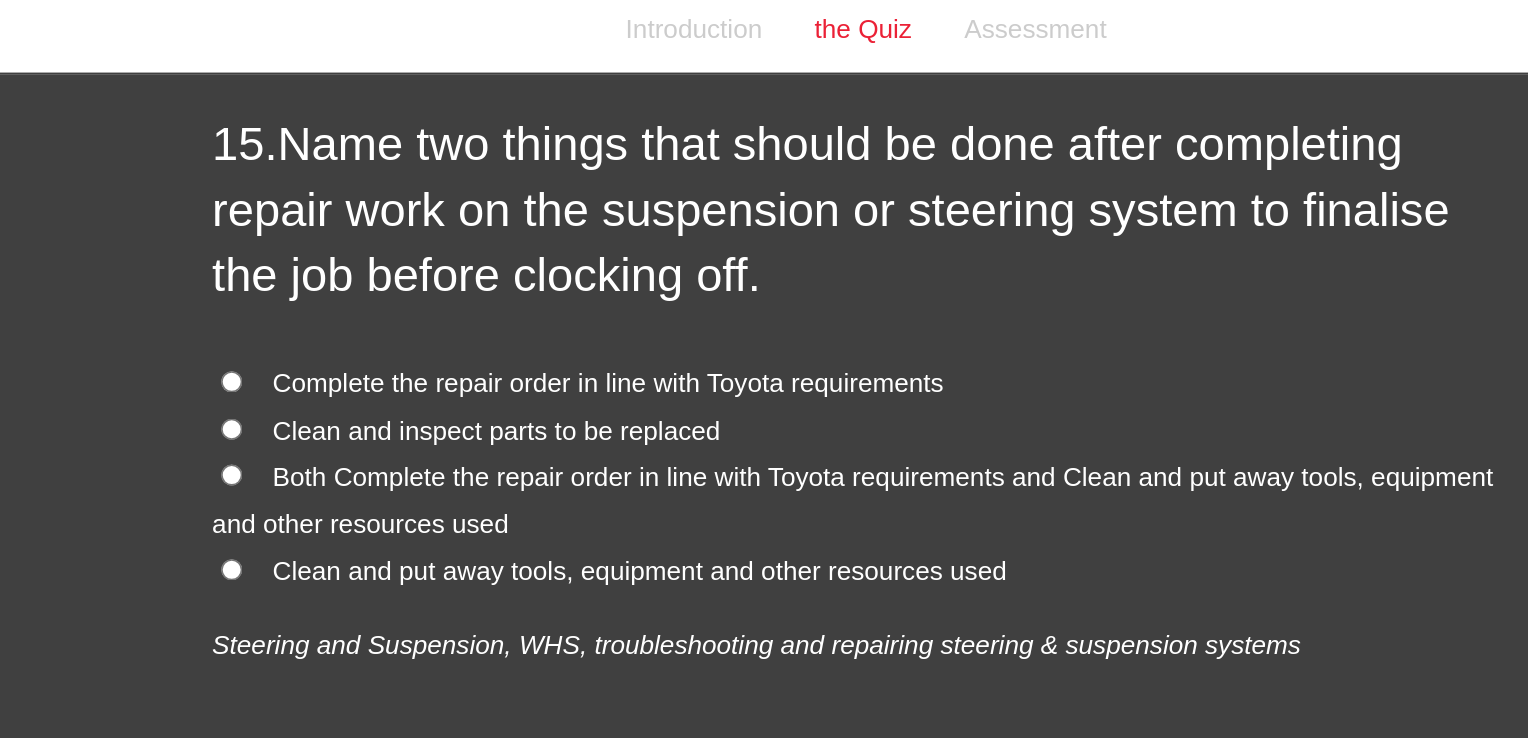 scroll, scrollTop: 6609, scrollLeft: 0, axis: vertical 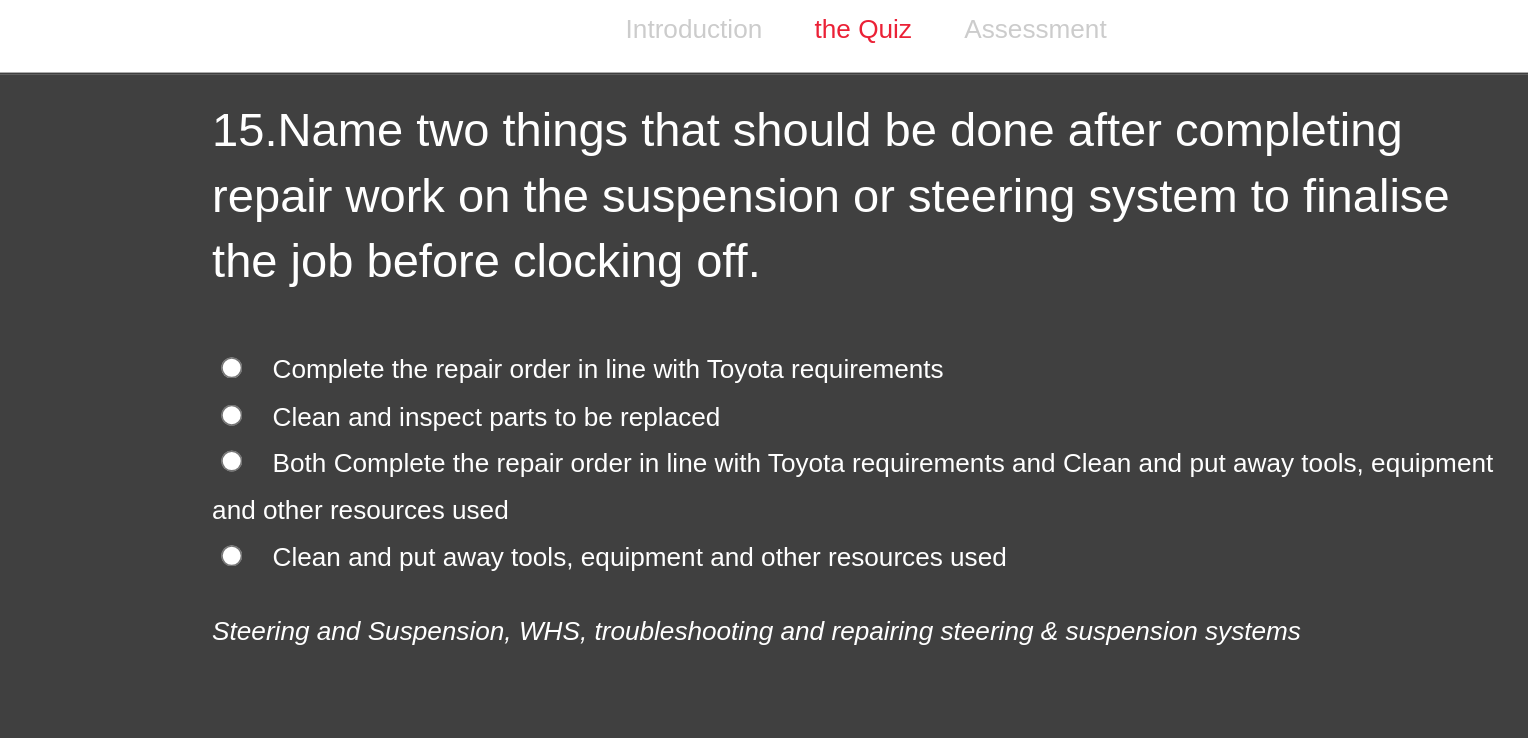 click on "Both Complete the repair order in line with Toyota requirements and Clean and put away tools, equipment and other resources used" at bounding box center [494, 294] 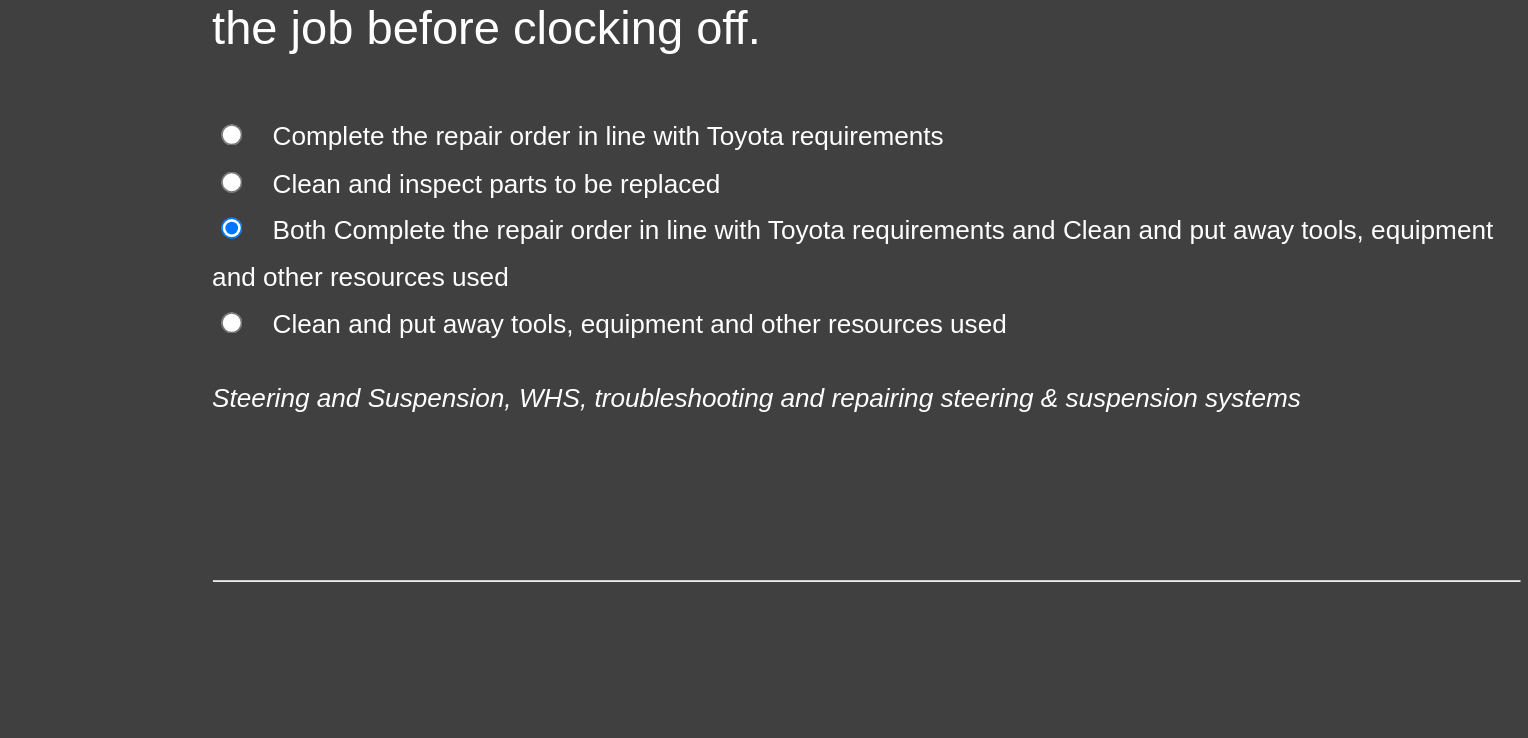 scroll, scrollTop: 0, scrollLeft: 0, axis: both 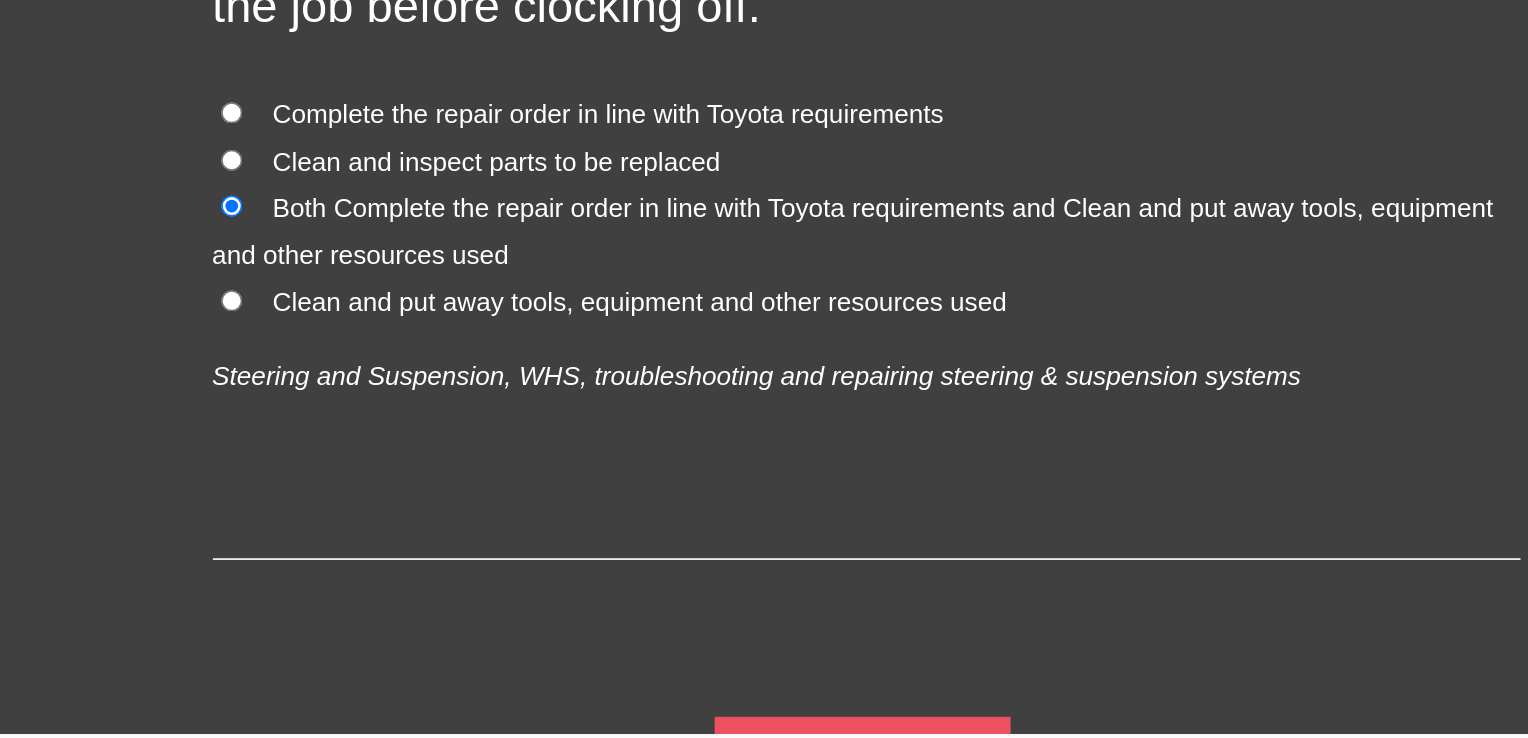 click on "Submit Answers" at bounding box center [492, 411] 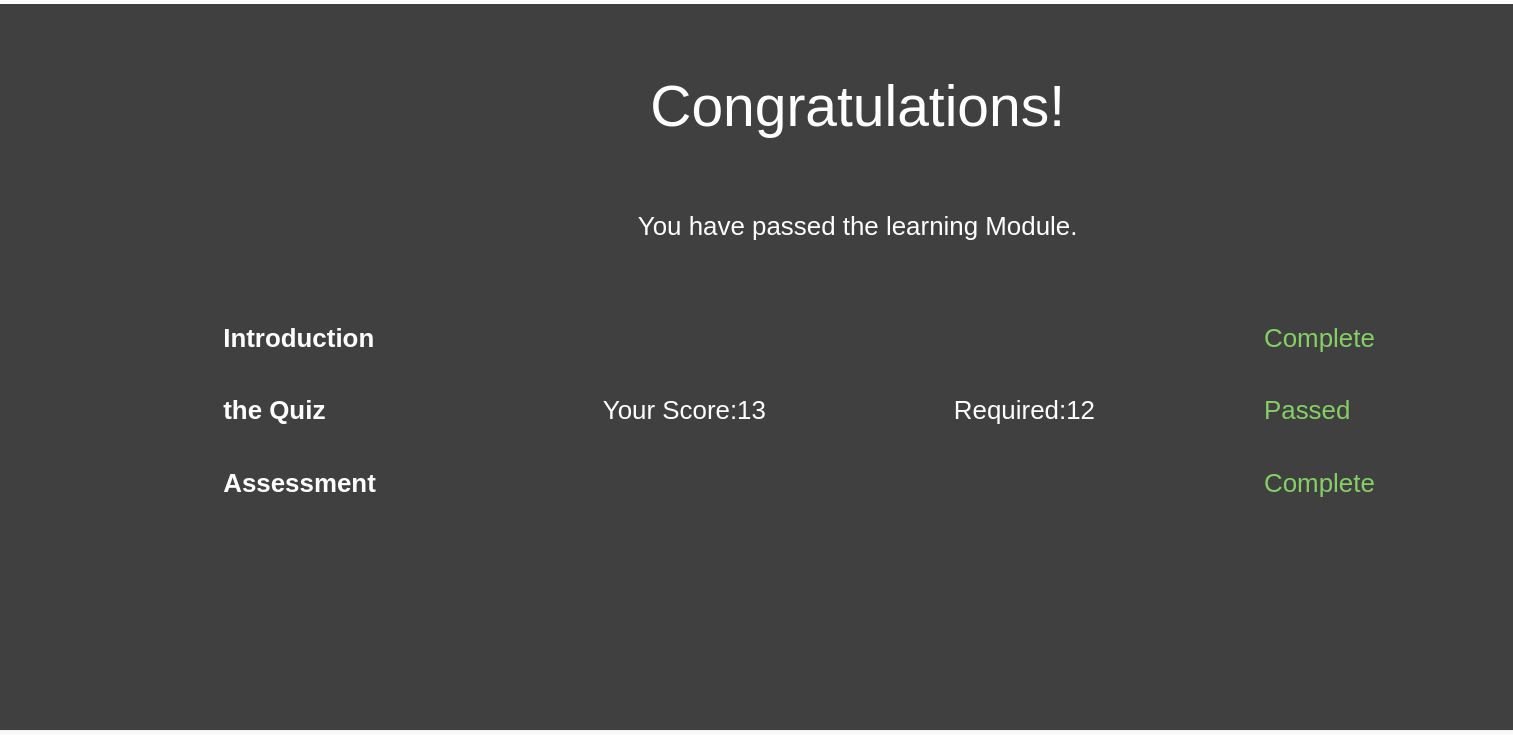 scroll, scrollTop: 0, scrollLeft: 0, axis: both 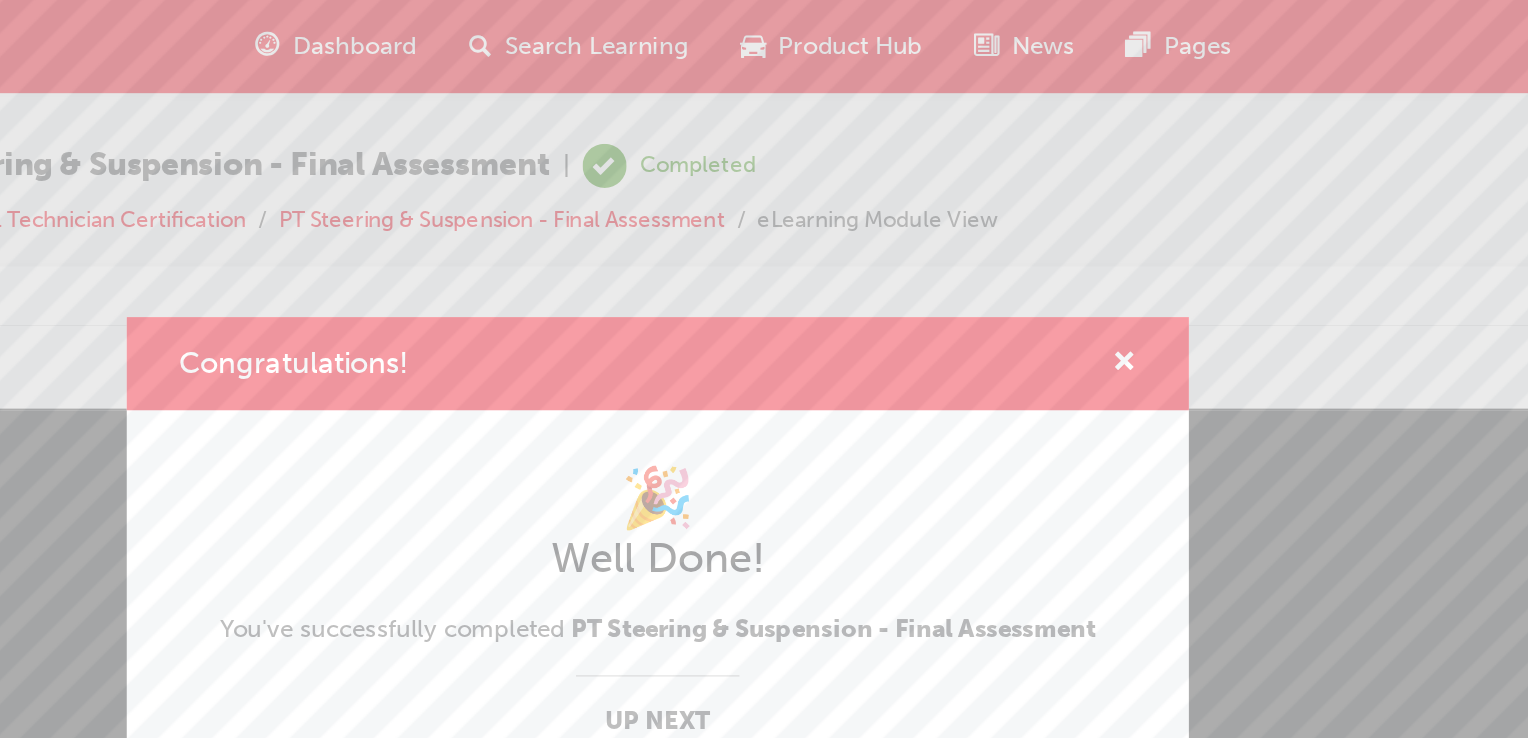 click on "Congratulations! 🎉 Well Done! You've successfully completed   PT Steering & Suspension - Final Assessment Up Next PT Hybrid Fundamentals & Safety Repair - Pre-Read Start Now" at bounding box center (764, 369) 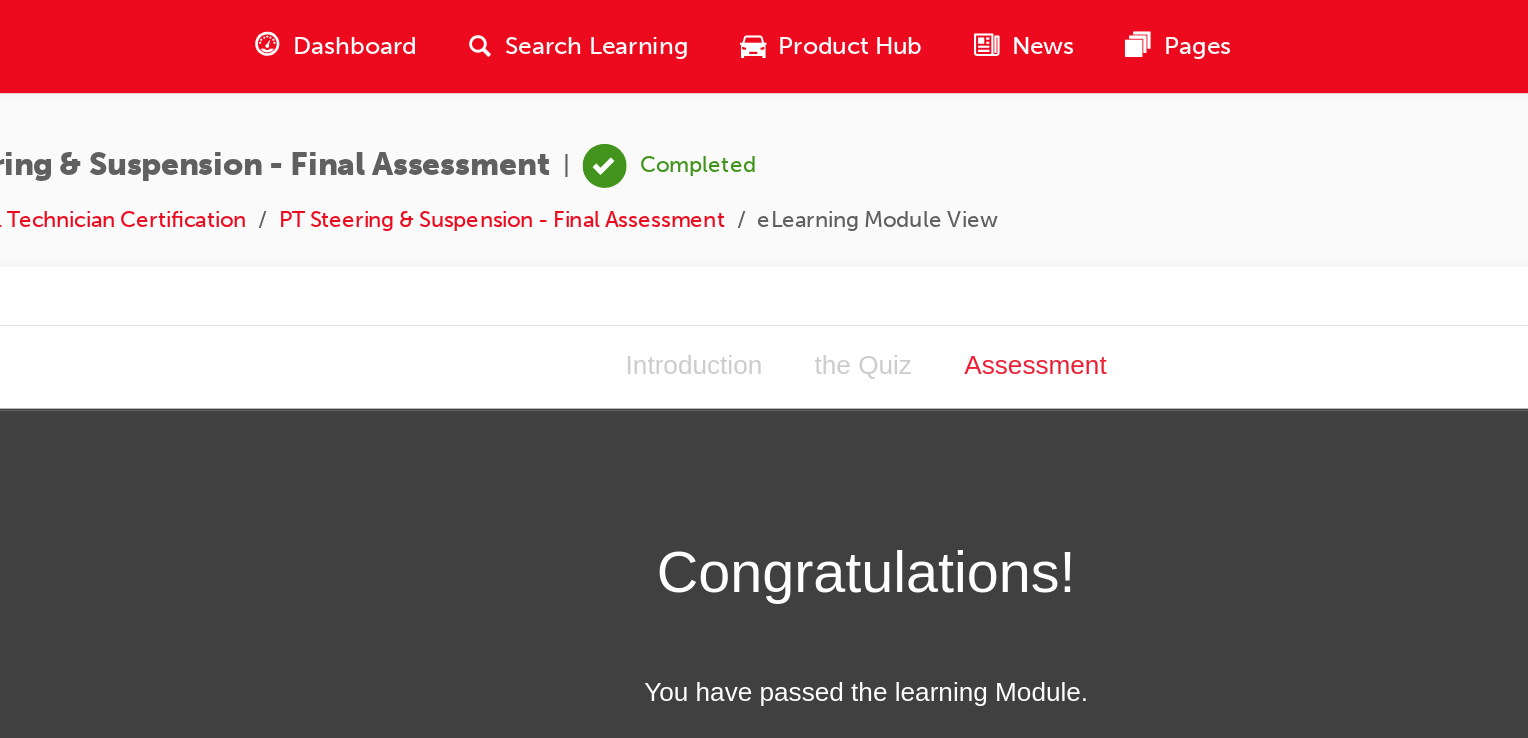 click on "Dashboard" at bounding box center [579, 28] 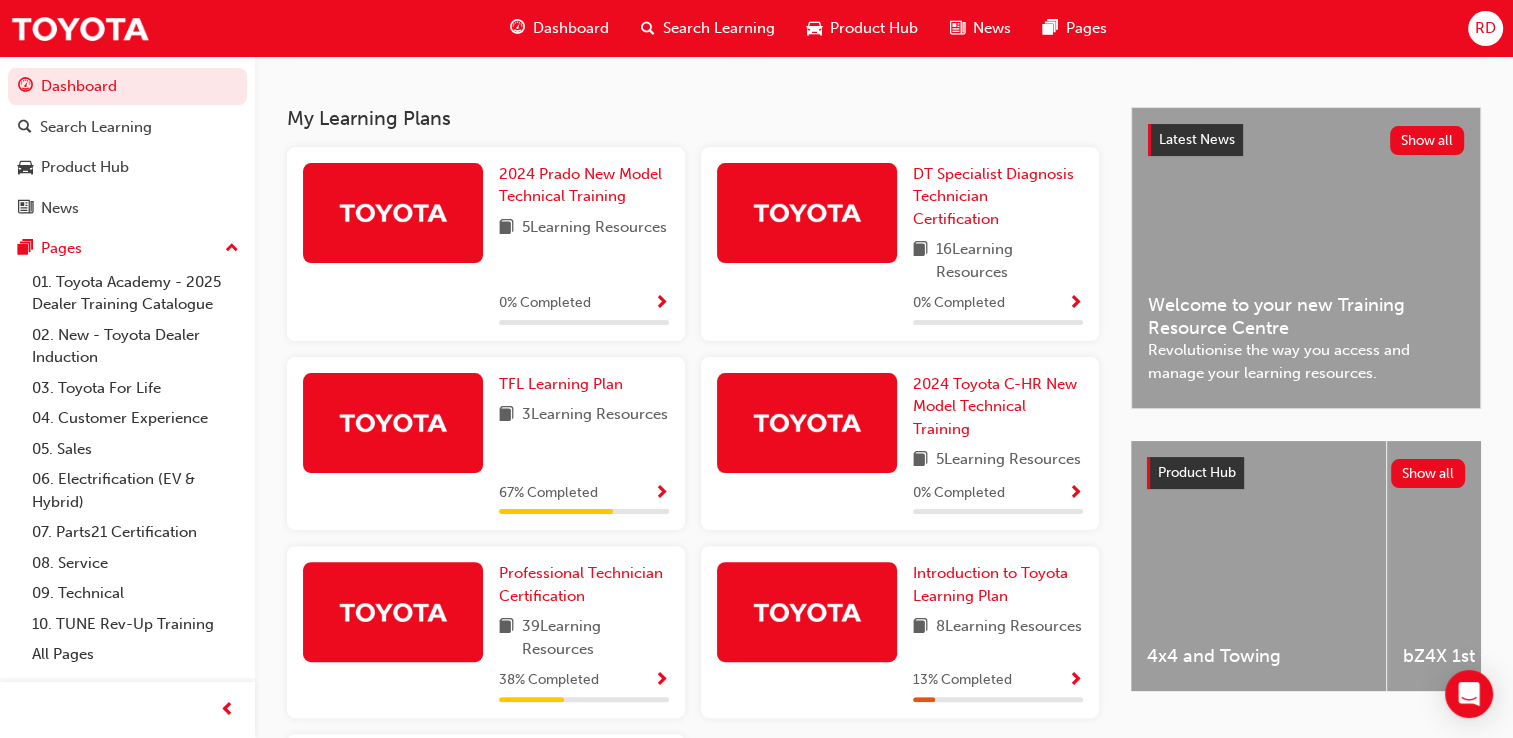 scroll, scrollTop: 480, scrollLeft: 0, axis: vertical 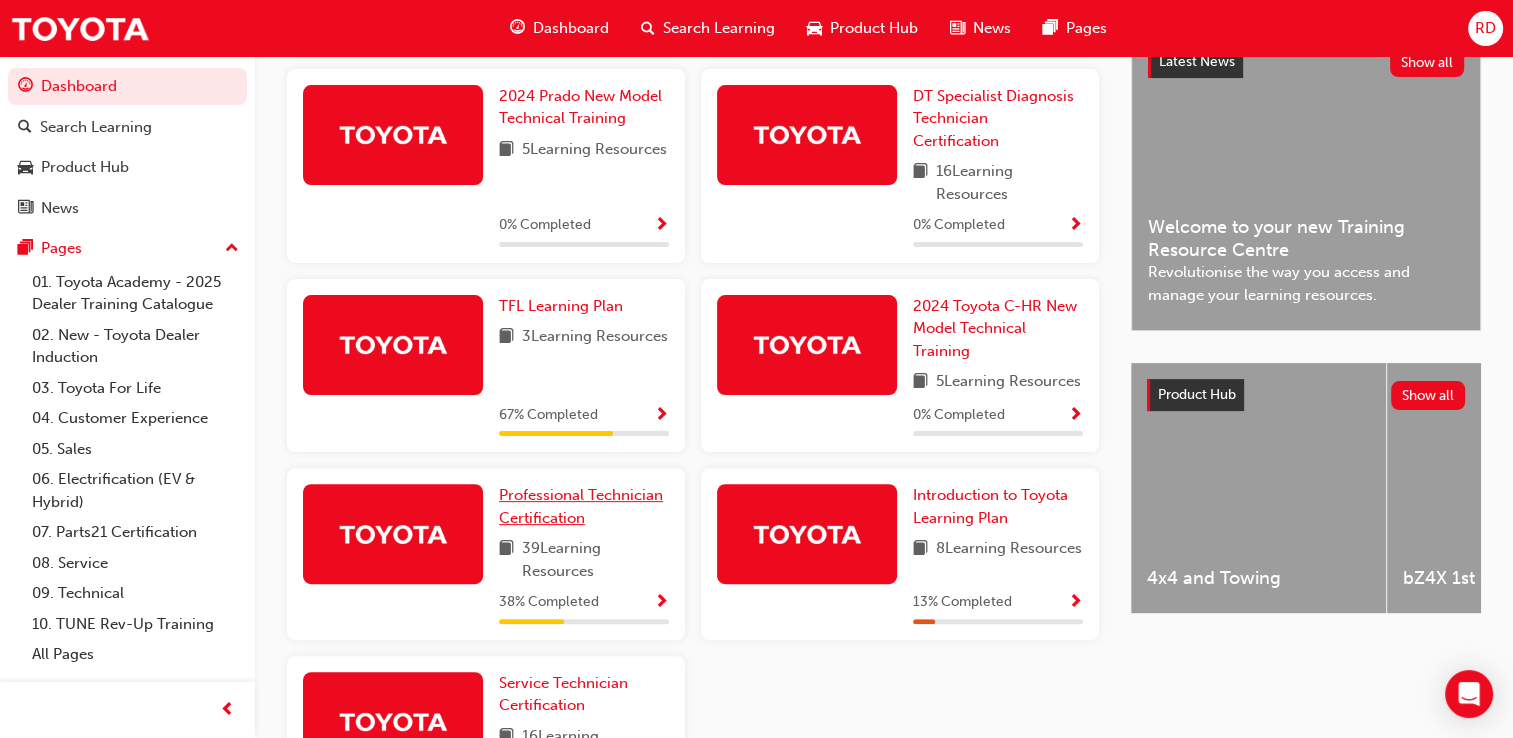 click on "Professional Technician Certification" at bounding box center [581, 506] 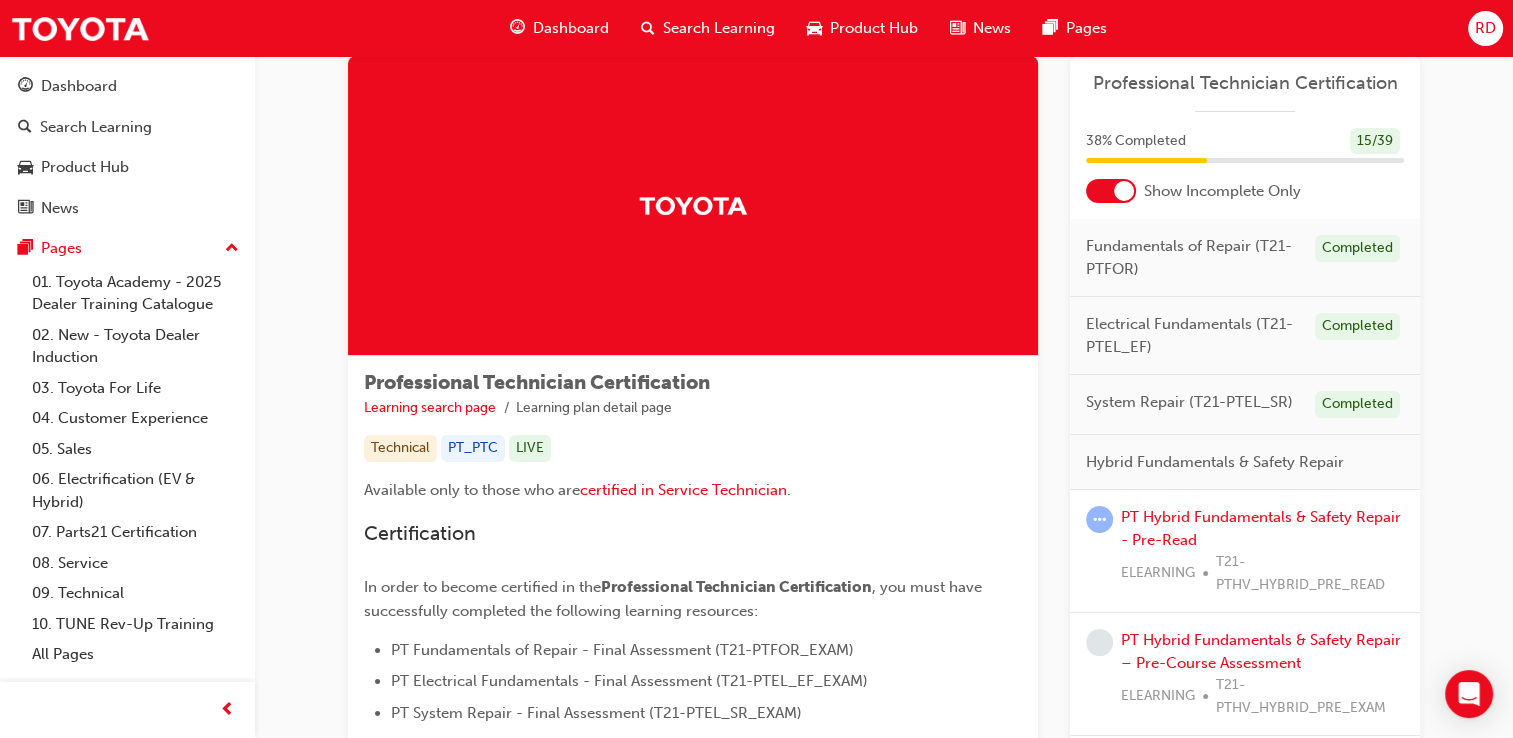 scroll, scrollTop: 400, scrollLeft: 0, axis: vertical 